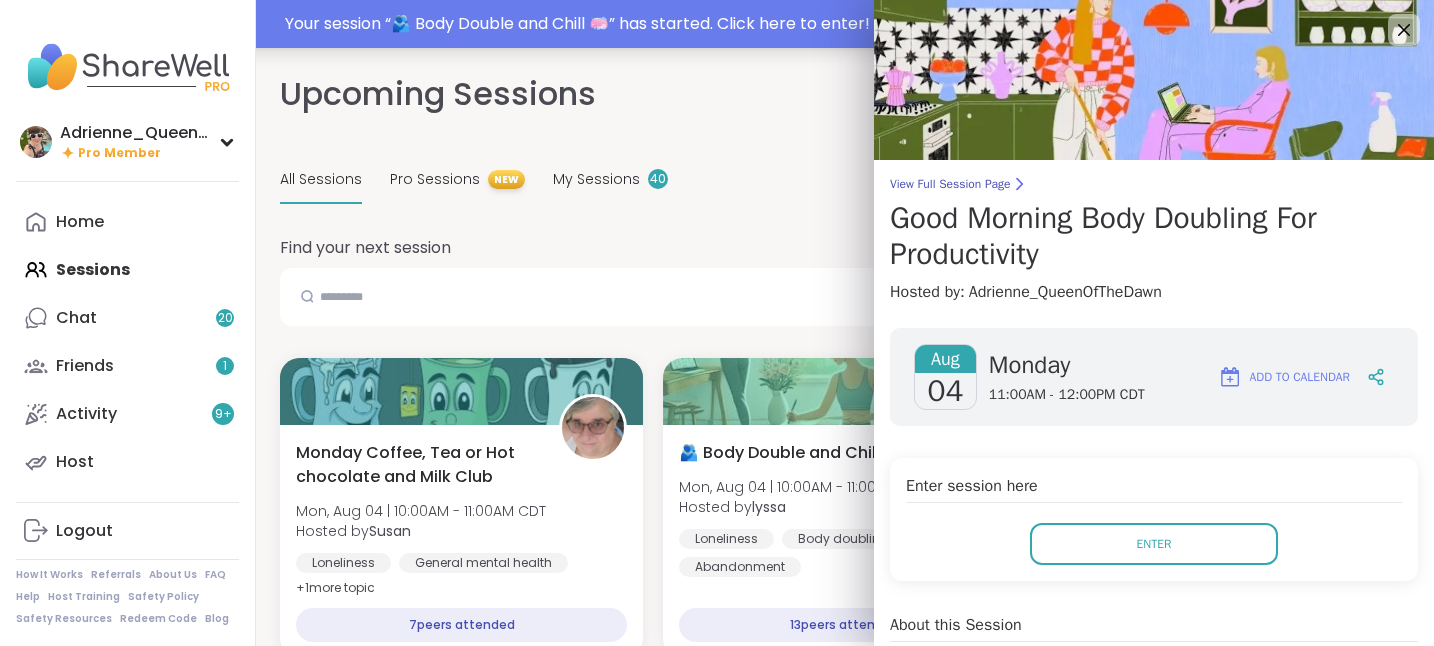 scroll, scrollTop: 828, scrollLeft: 0, axis: vertical 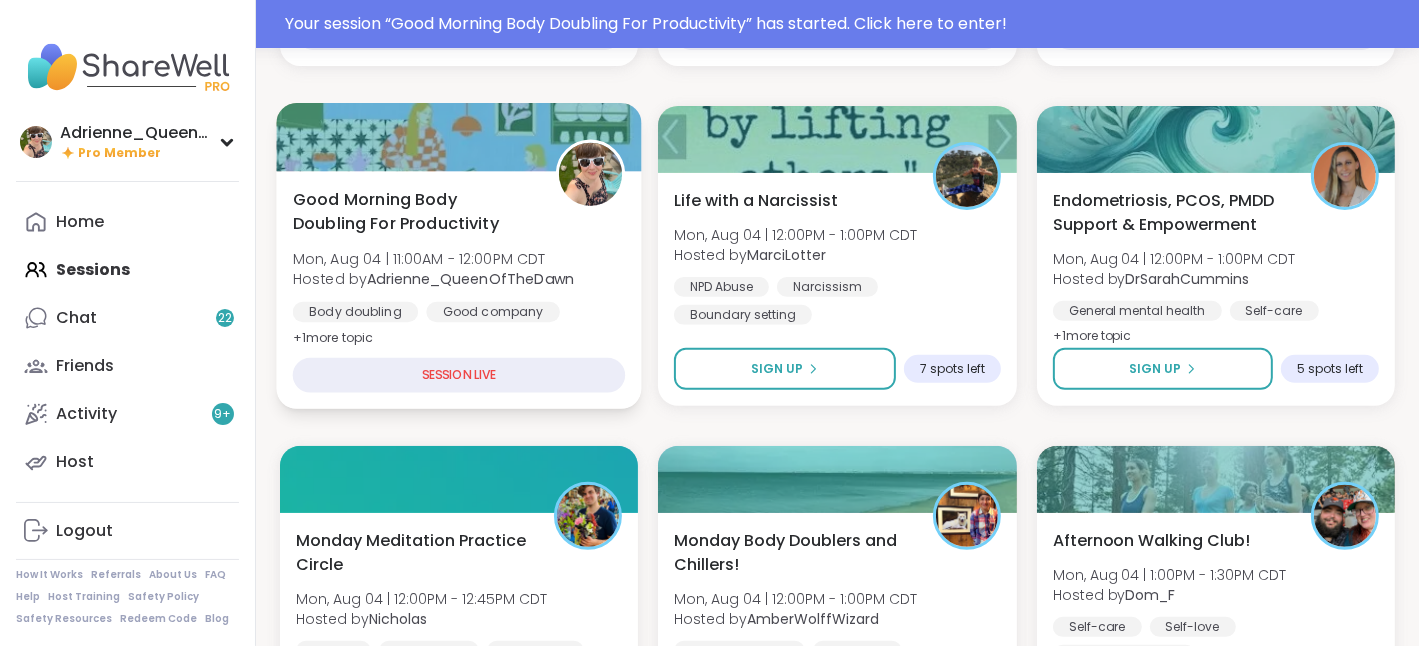 click on "Good Morning Body Doubling For Productivity" at bounding box center (413, 211) 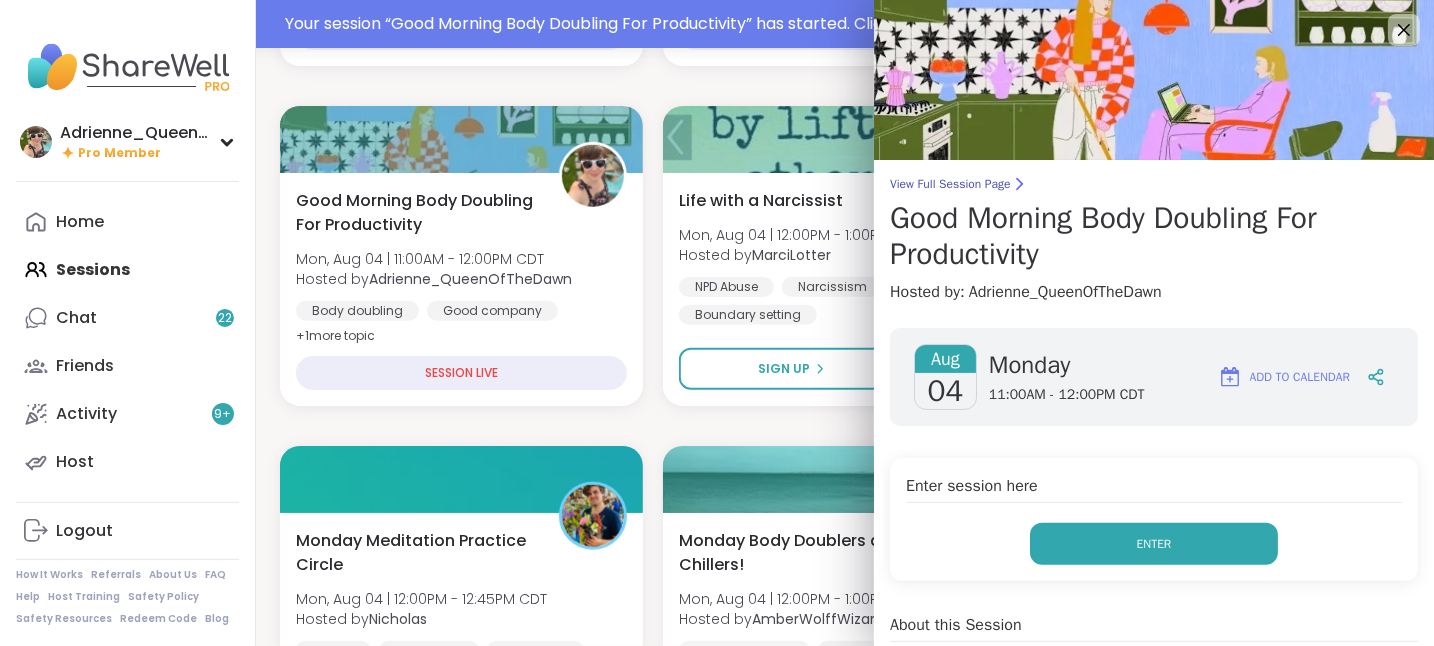 click on "Enter" at bounding box center [1154, 544] 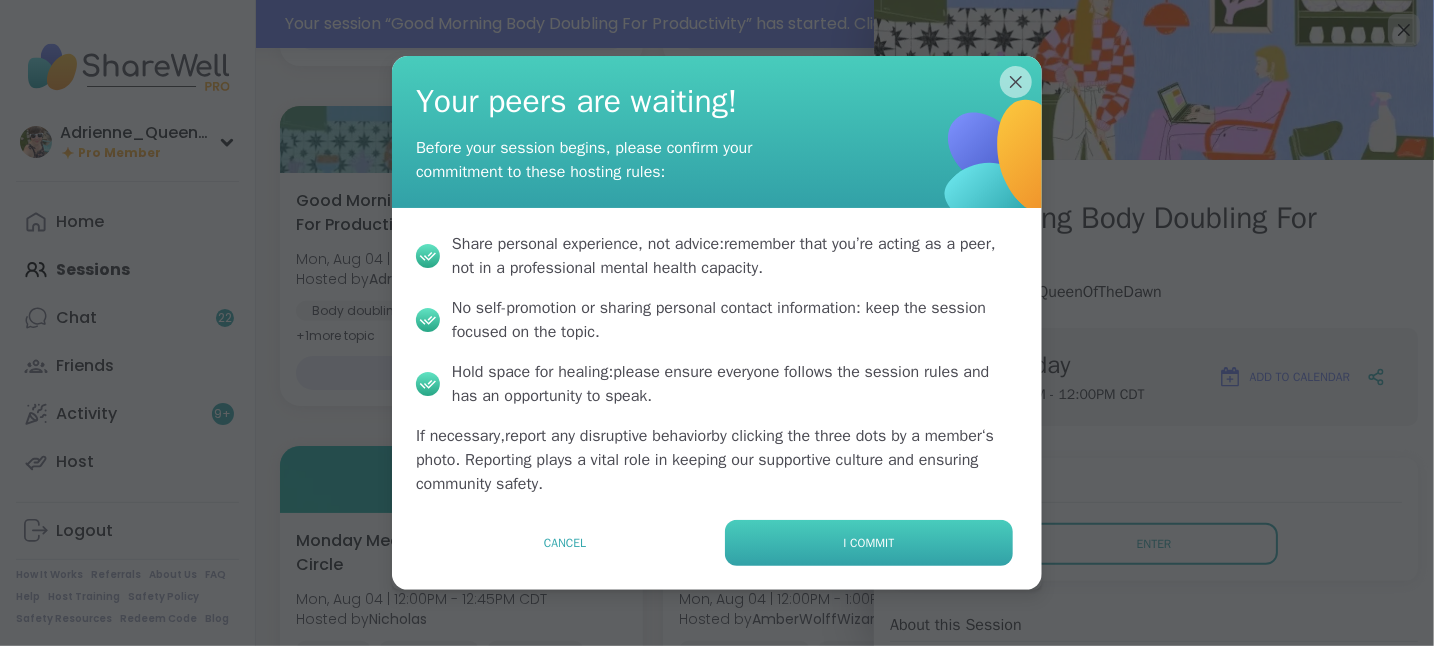 click on "I commit" at bounding box center [869, 543] 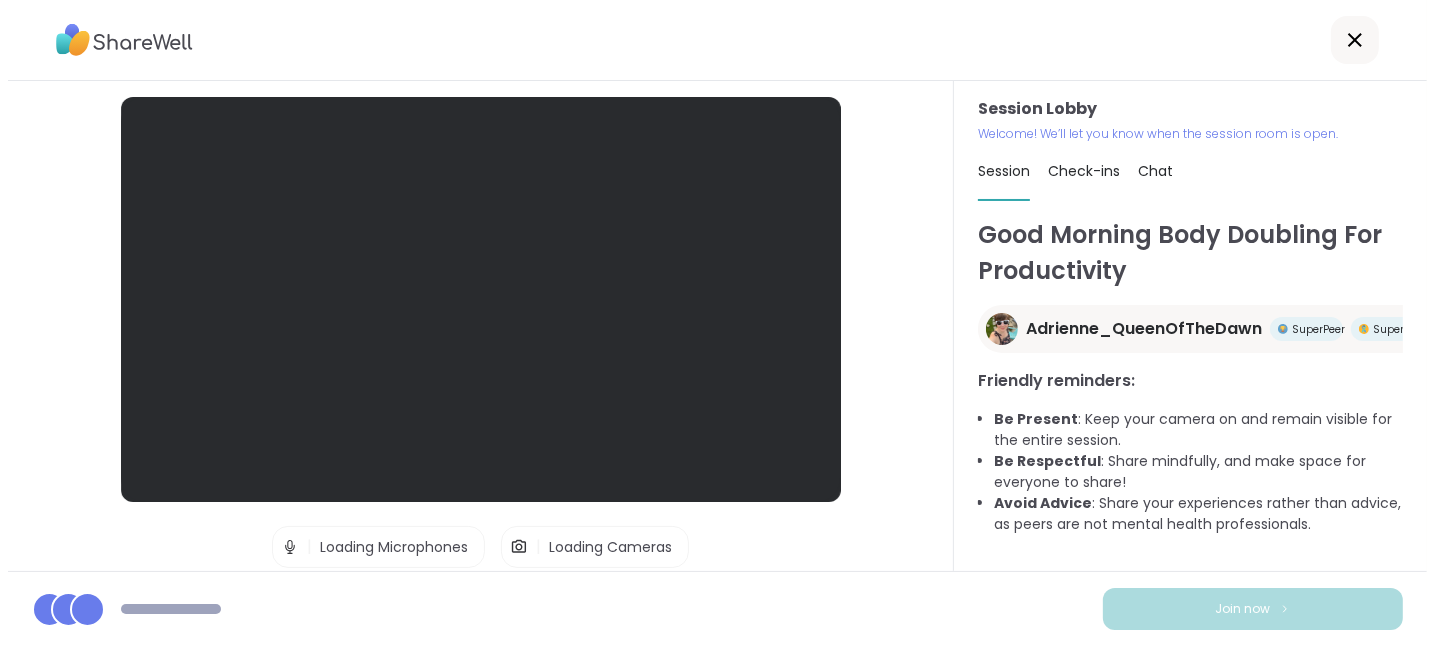 scroll, scrollTop: 0, scrollLeft: 0, axis: both 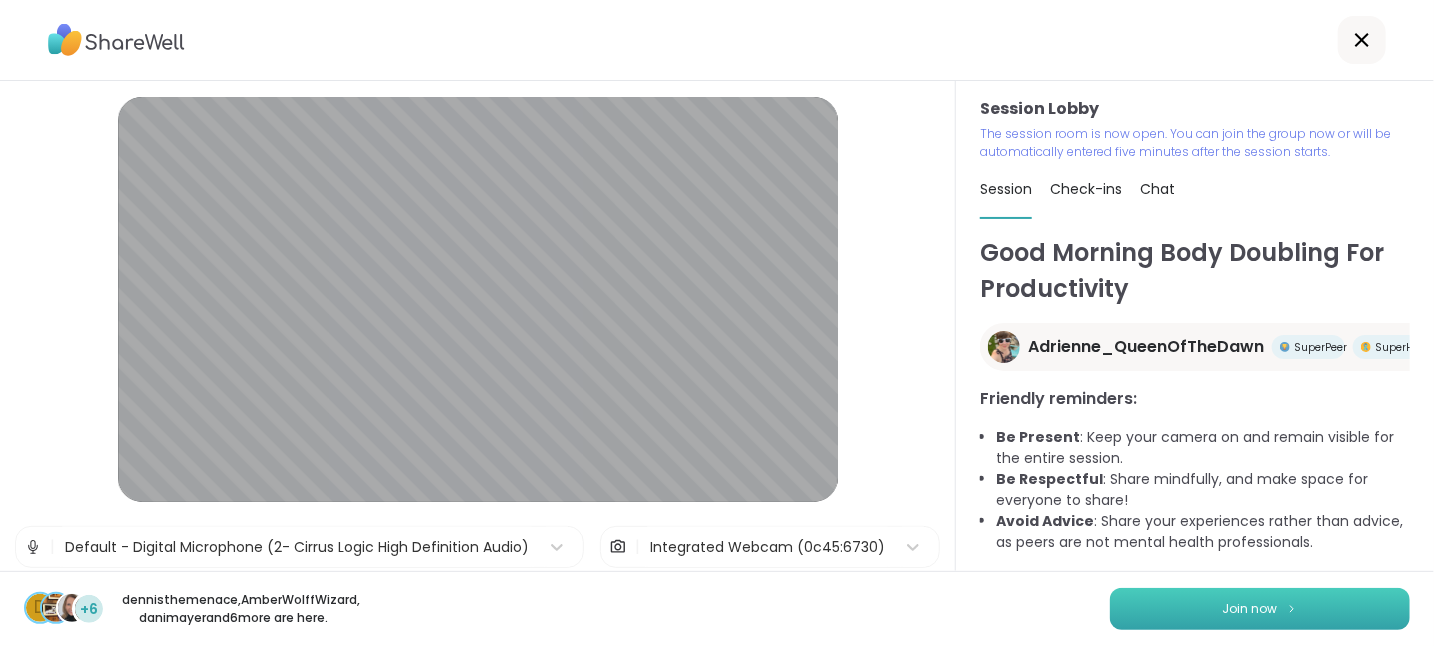 click on "Join now" at bounding box center [1260, 609] 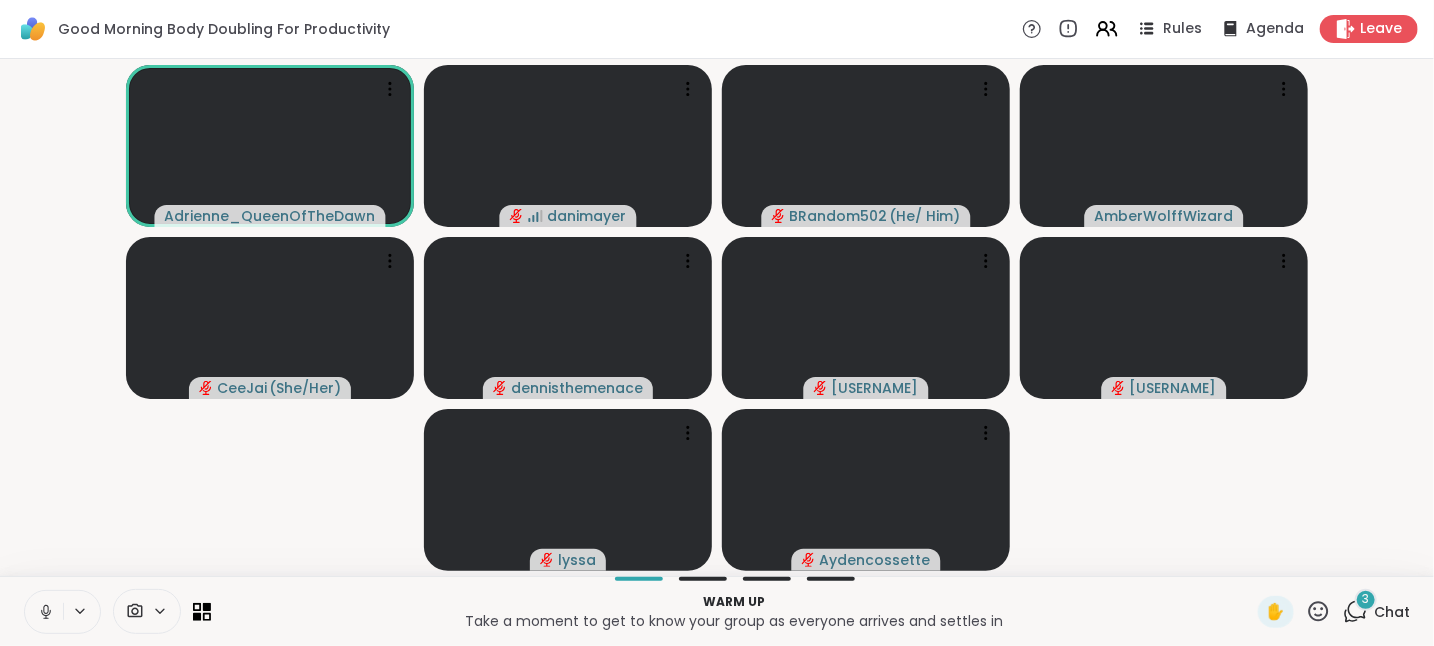 click on "3 Chat" at bounding box center [1376, 612] 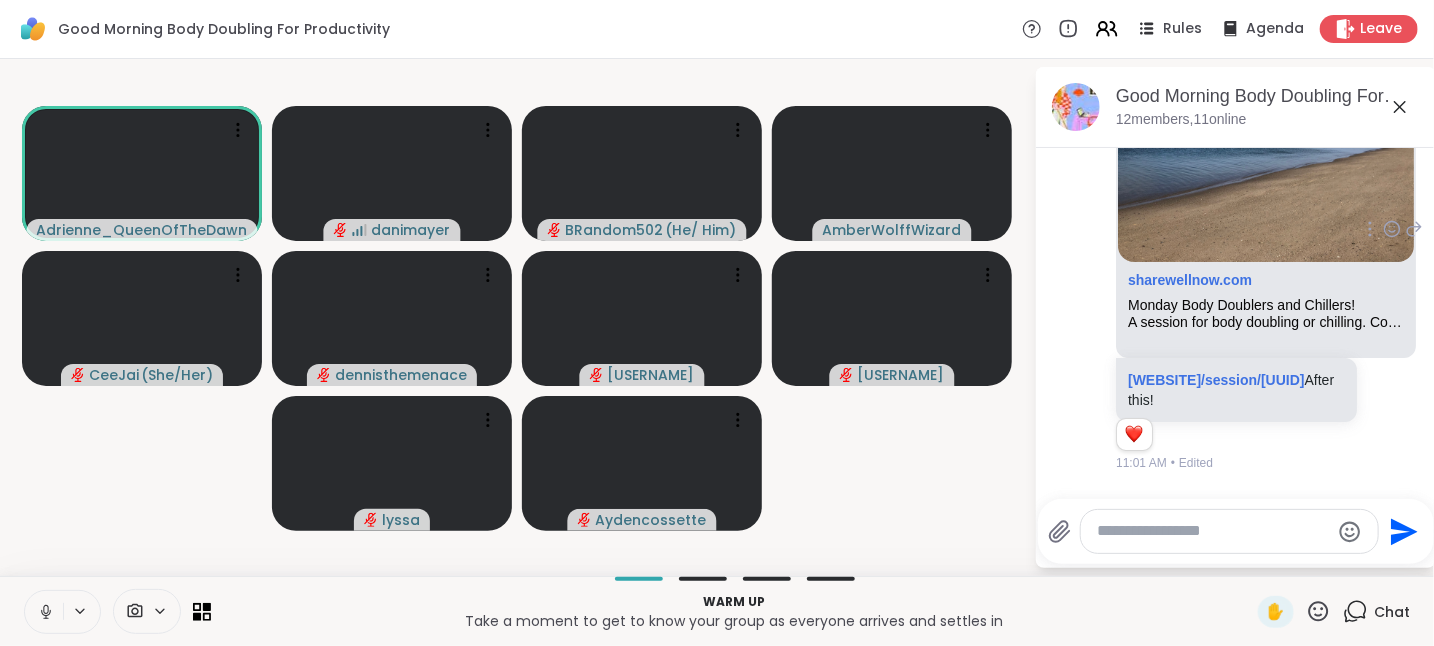 scroll, scrollTop: 480, scrollLeft: 0, axis: vertical 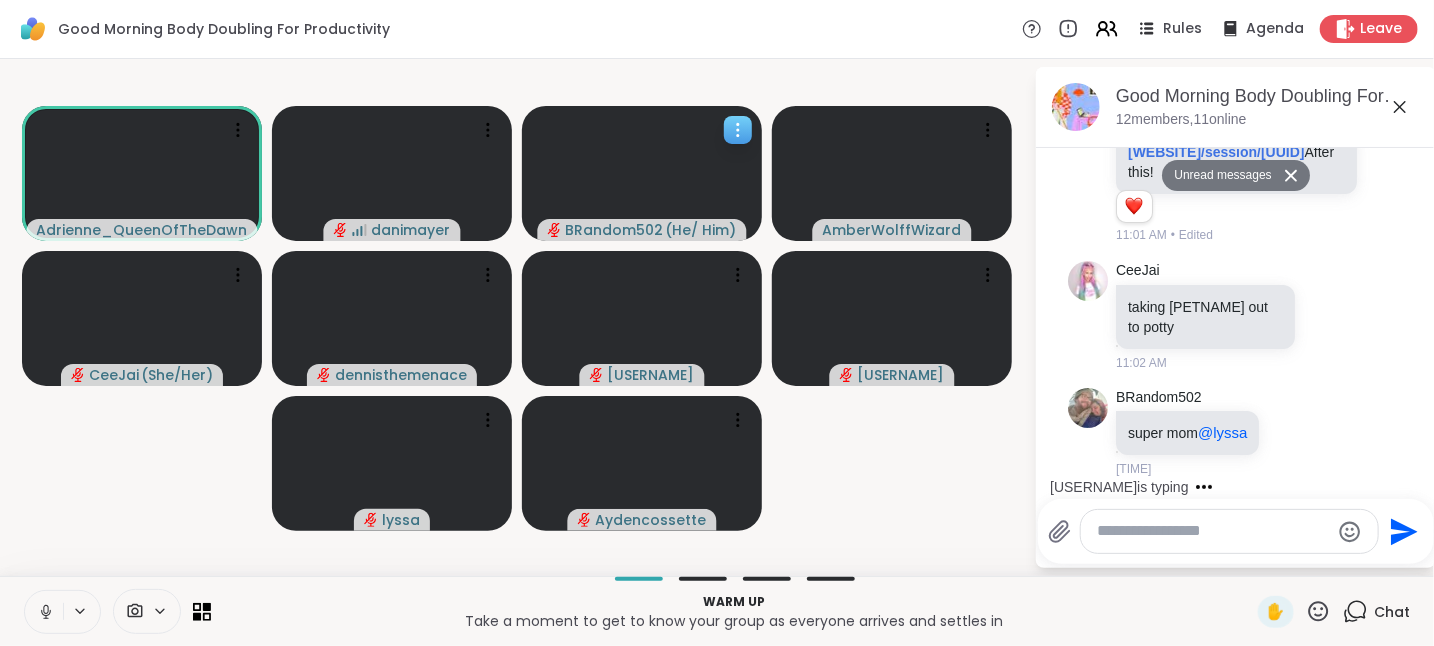 click on "BRandom502" at bounding box center (615, 230) 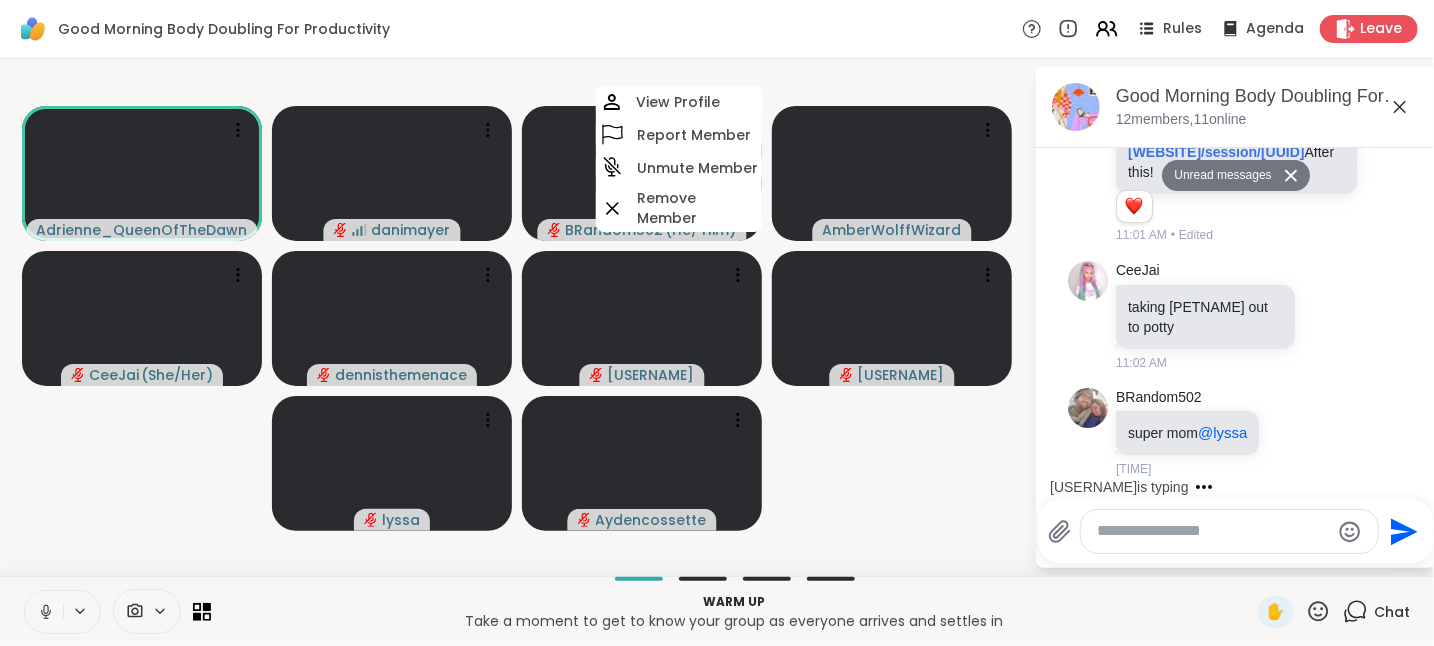 click on "BRandom502" at bounding box center [615, 230] 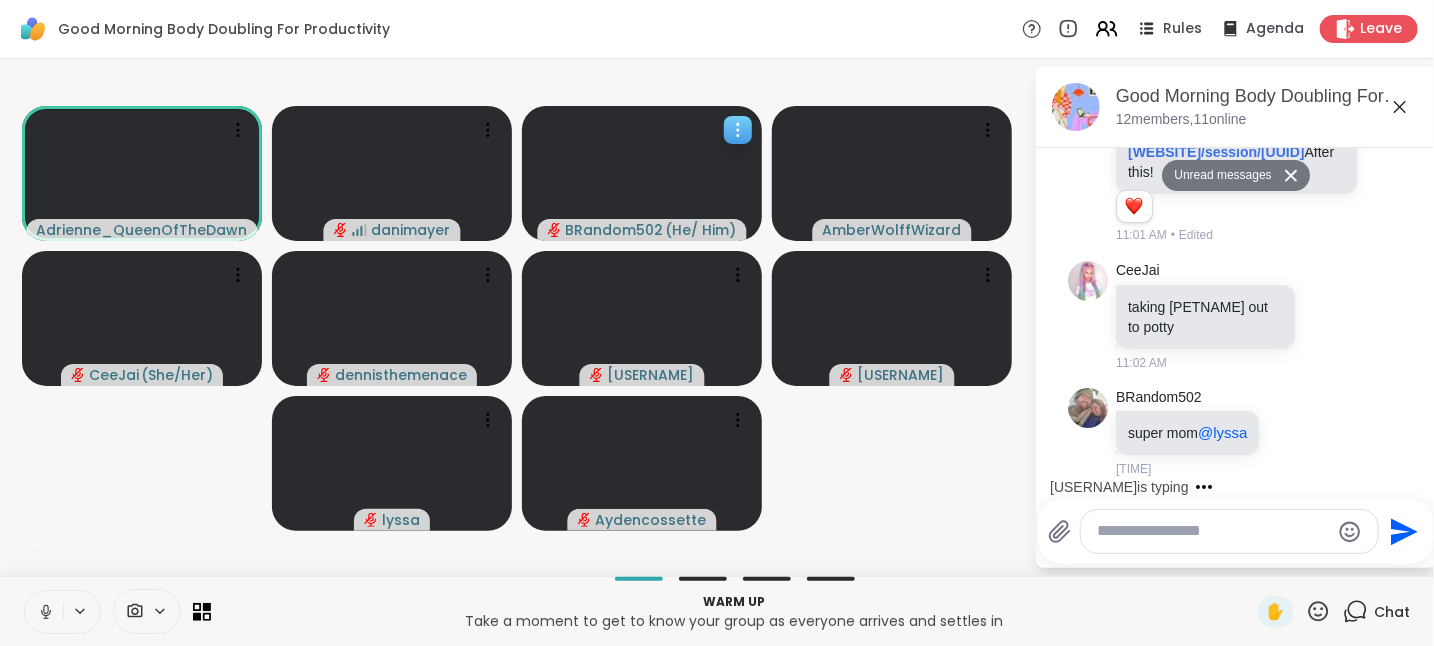click on "BRandom502" at bounding box center [615, 230] 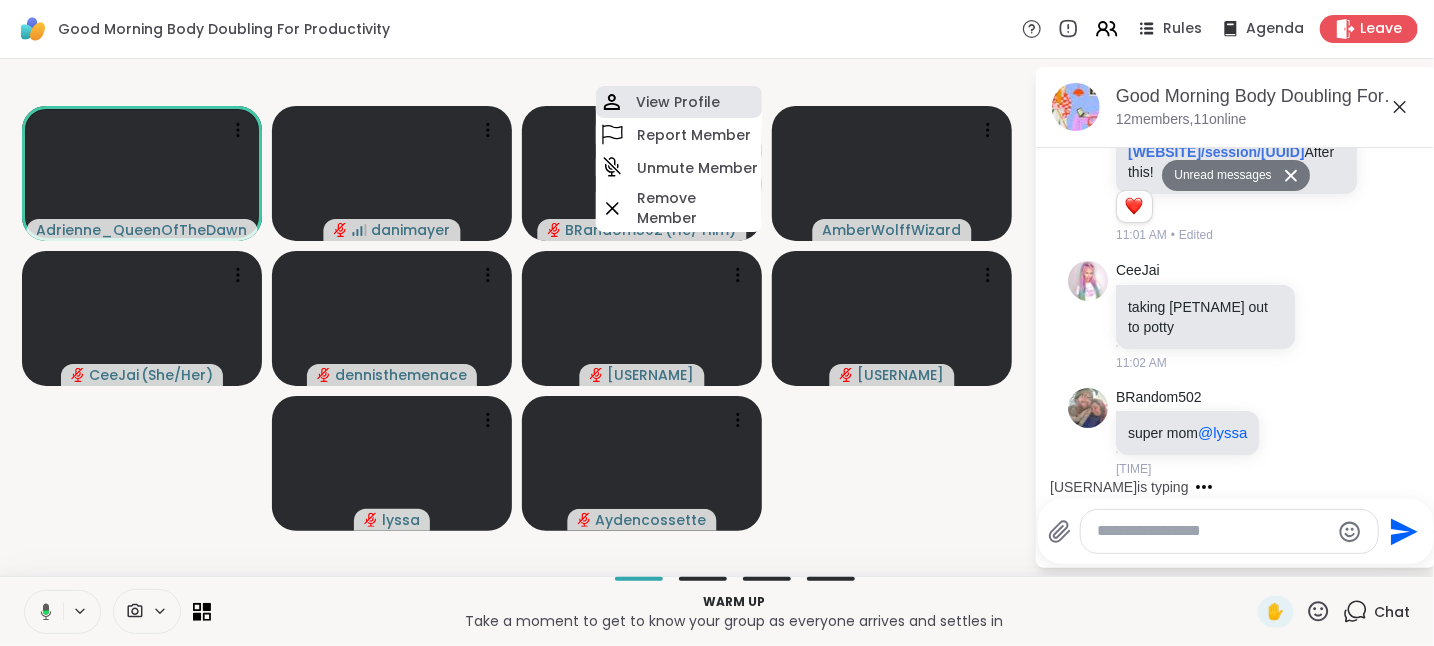 click on "View Profile" at bounding box center [678, 102] 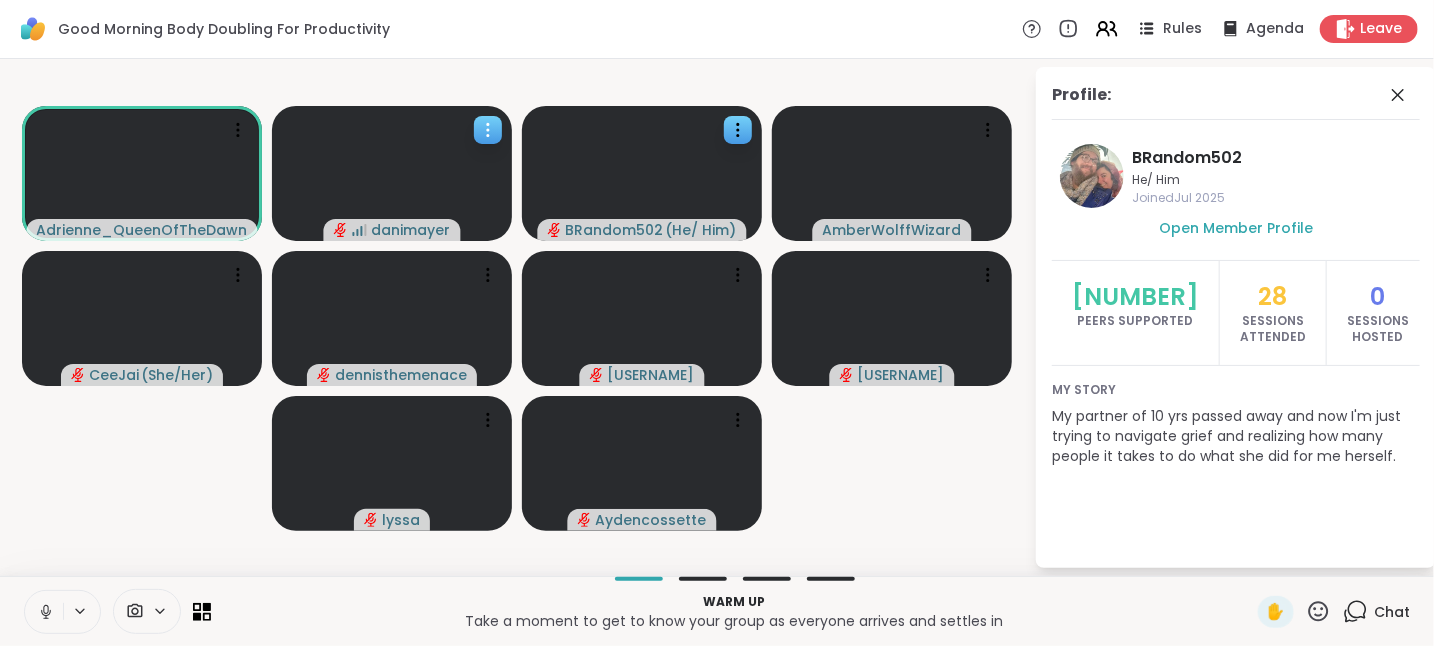 click on "danimayer" at bounding box center [411, 230] 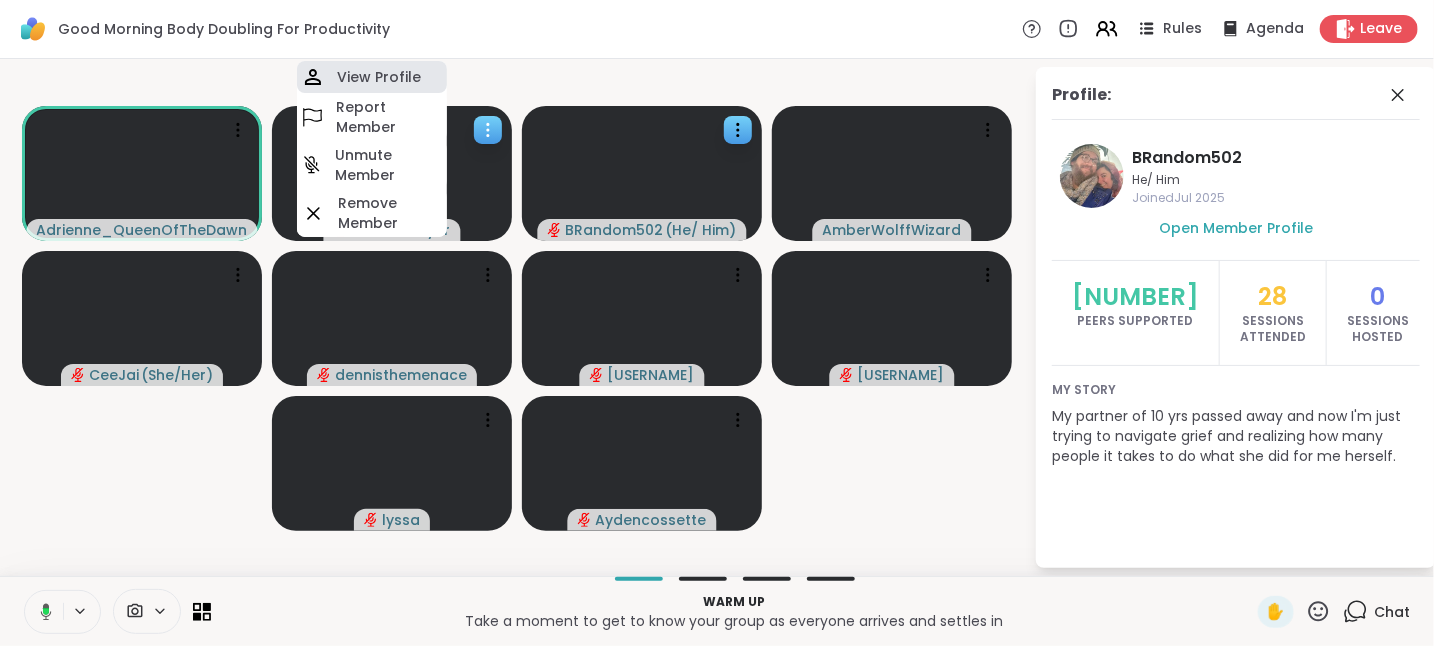 click on "View Profile" at bounding box center [379, 77] 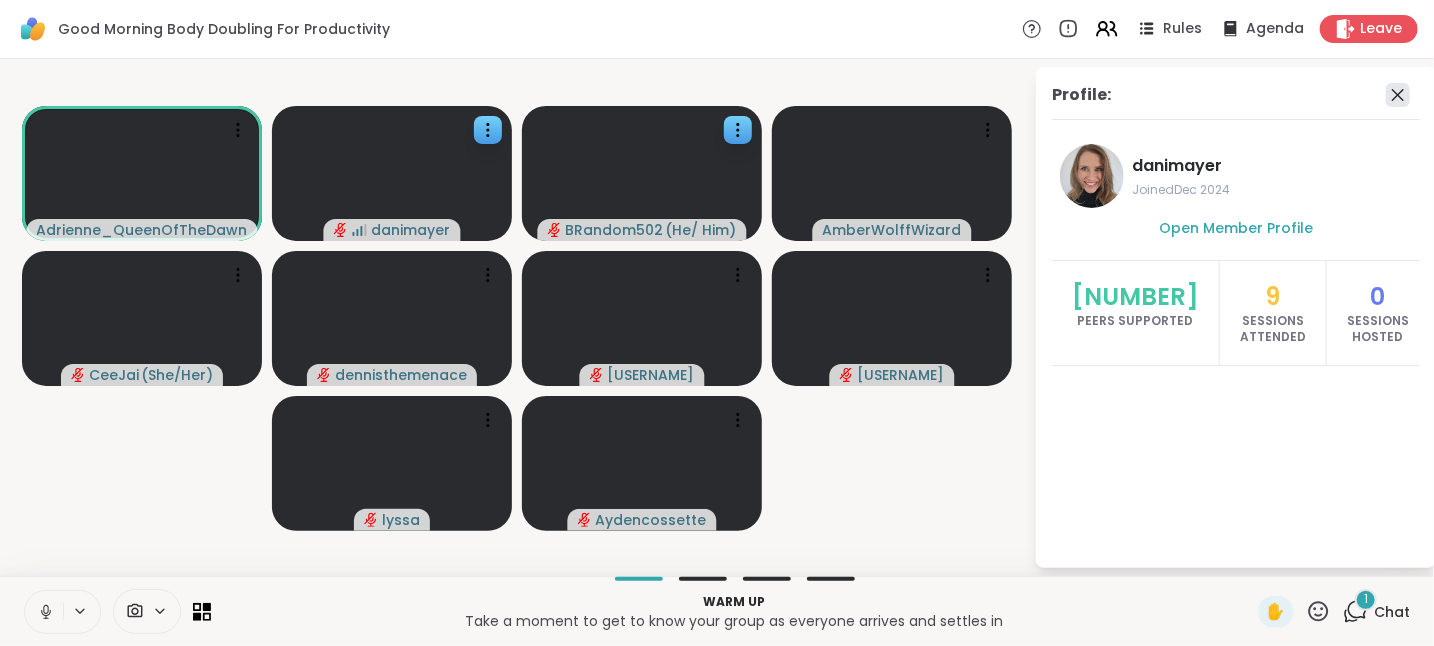 click 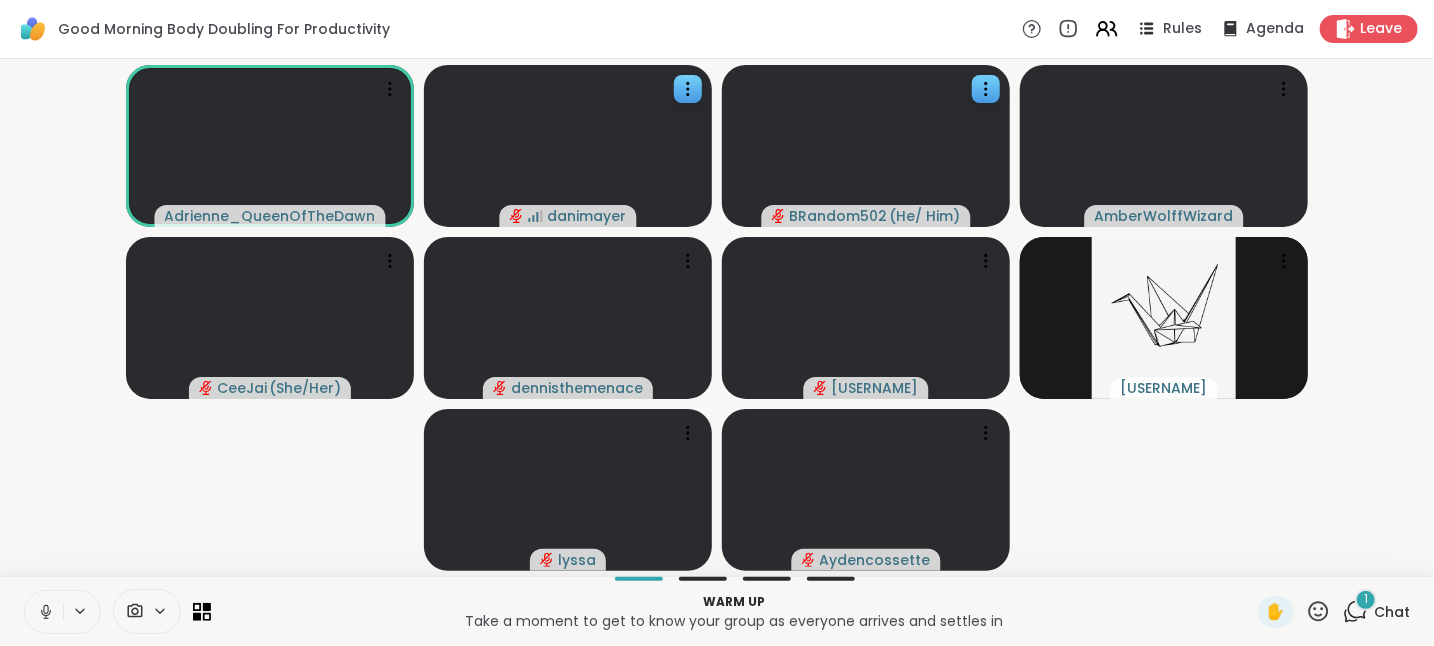click on "Adrienne_QueenOfTheDawn danimayer BRandom502 ( He/ Him ) AmberWolffWizard CeeJai ( She/Her ) dennisthemenace RitaPearlJoy KimR lyssa Aydencossette" at bounding box center [717, 317] 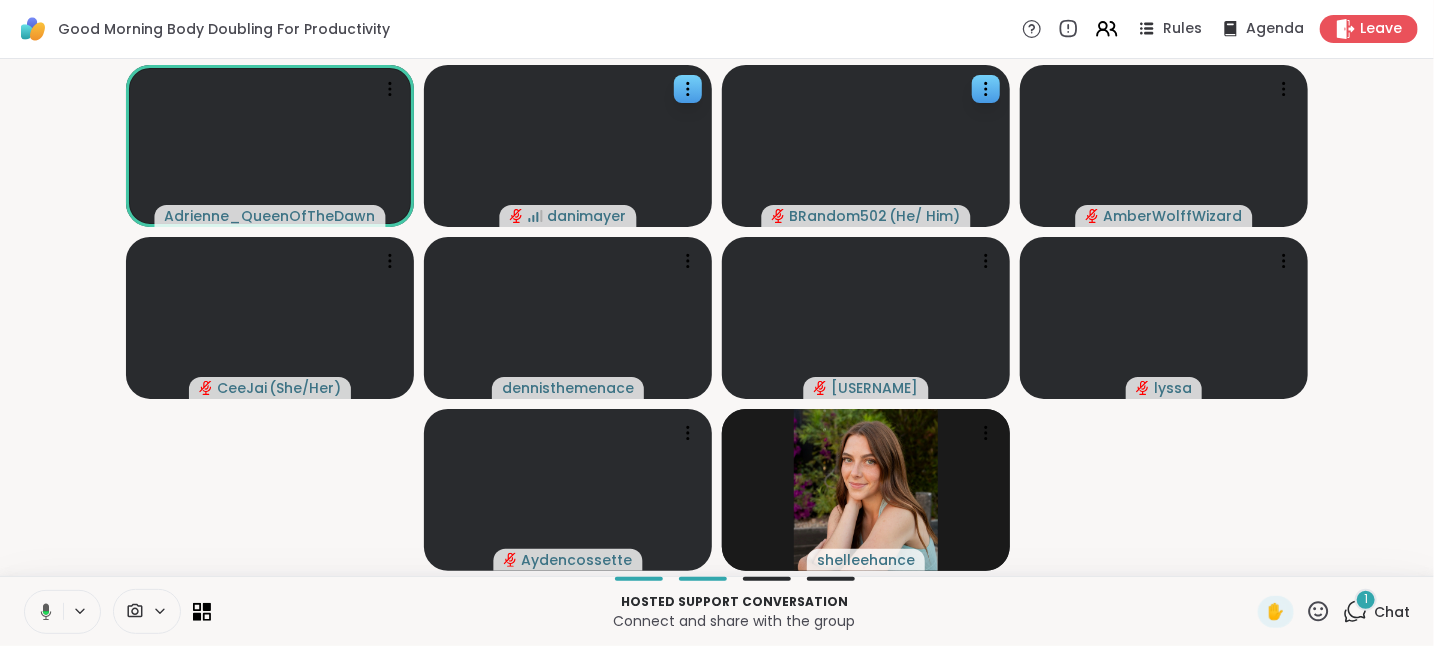 click on "1" at bounding box center (1366, 600) 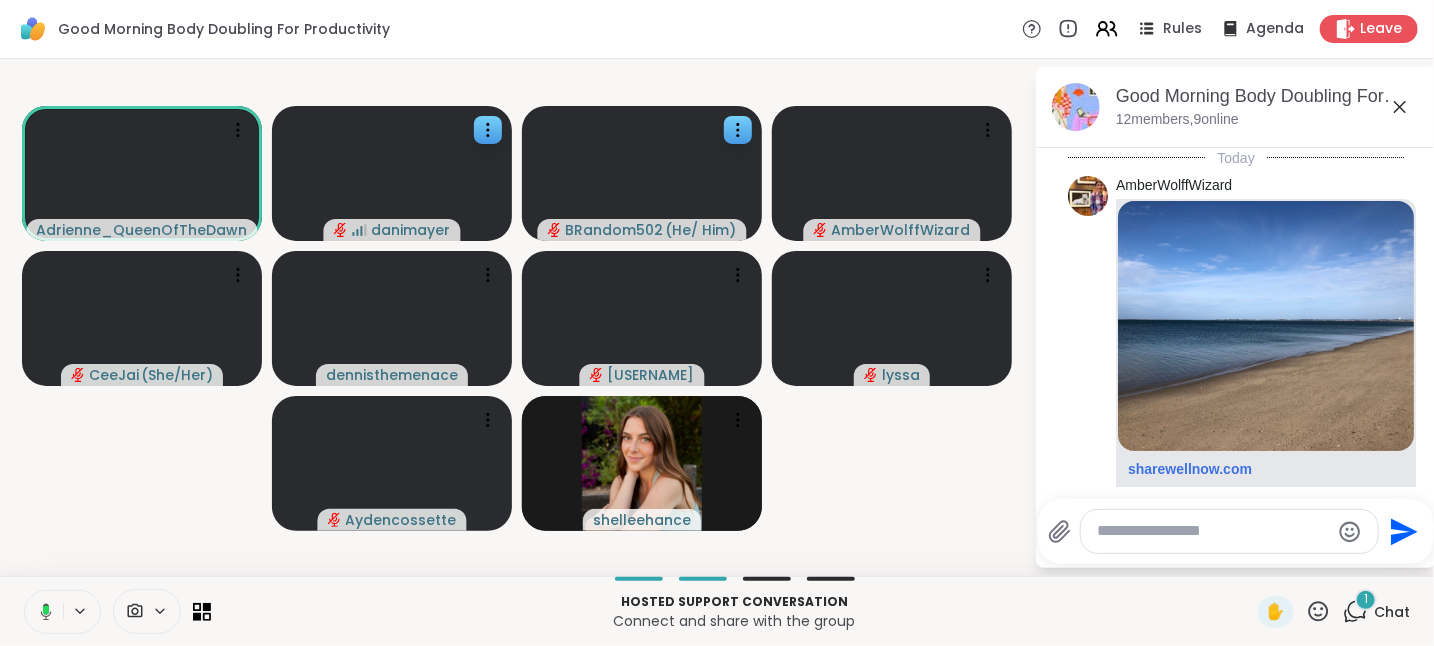 scroll, scrollTop: 687, scrollLeft: 0, axis: vertical 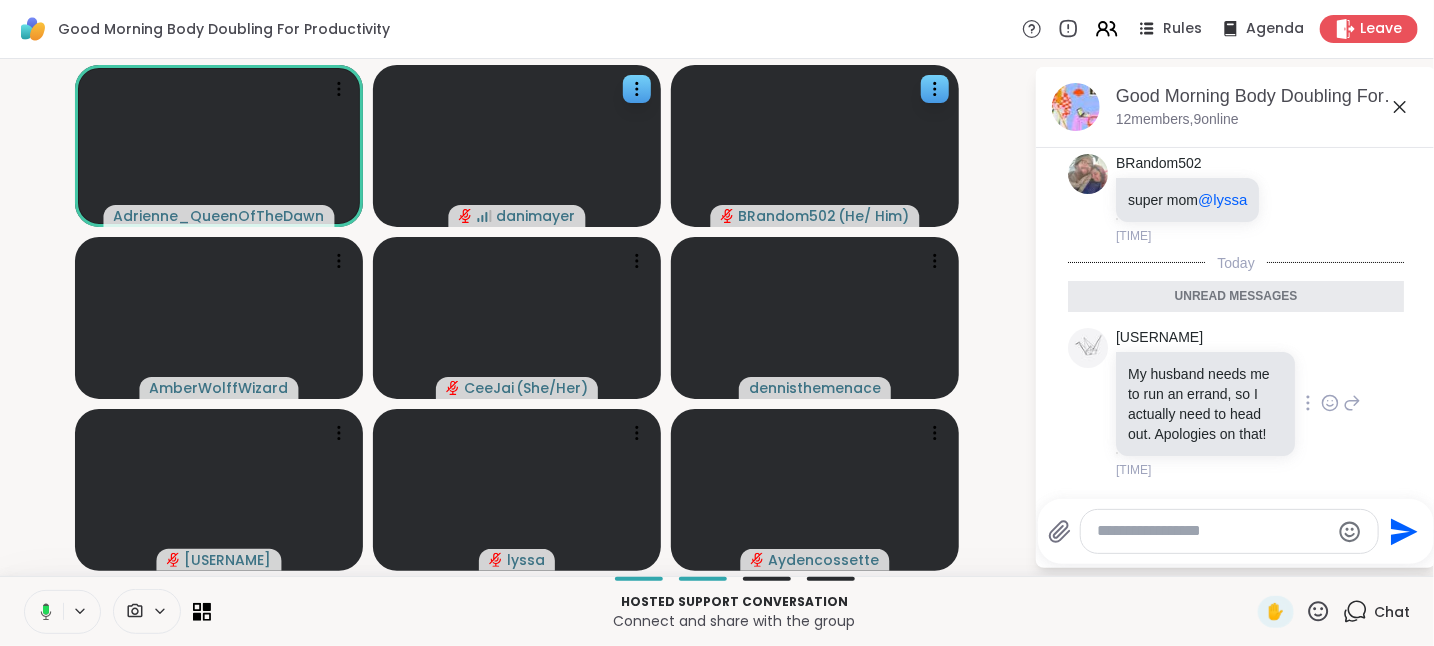 click at bounding box center (1330, 403) 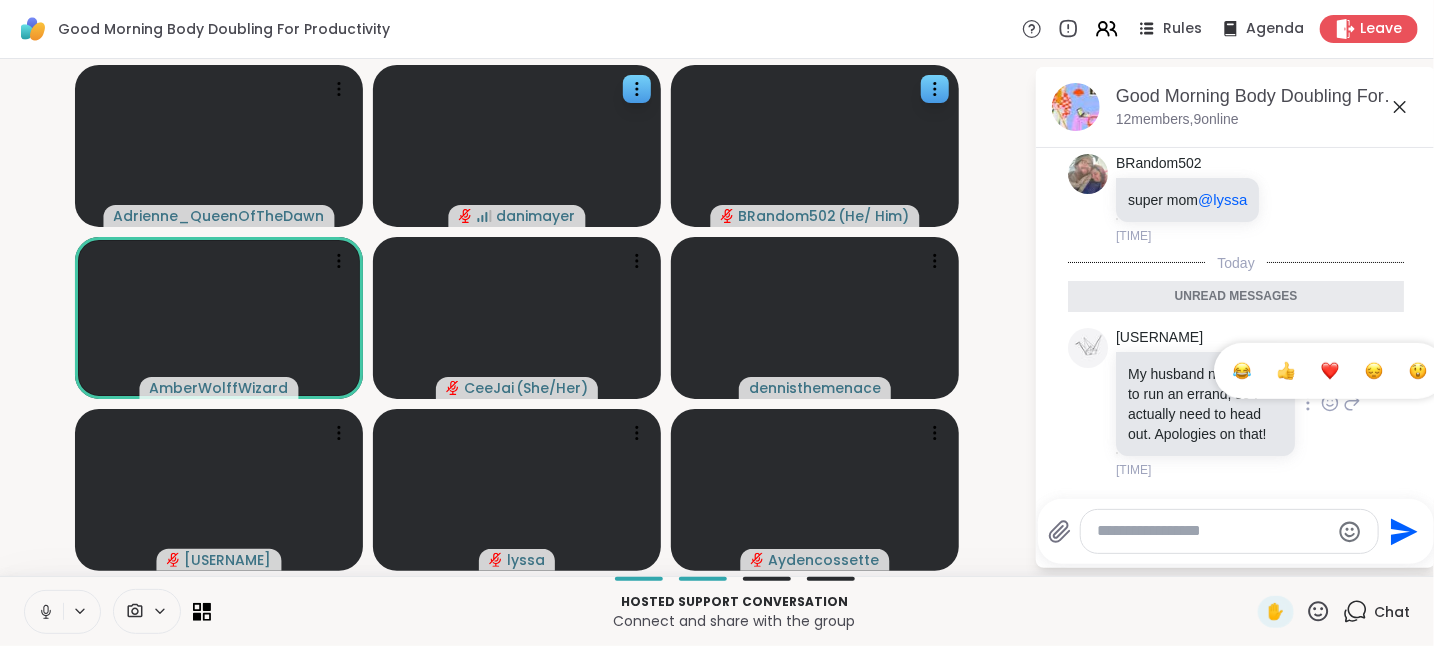 click at bounding box center [1330, 371] 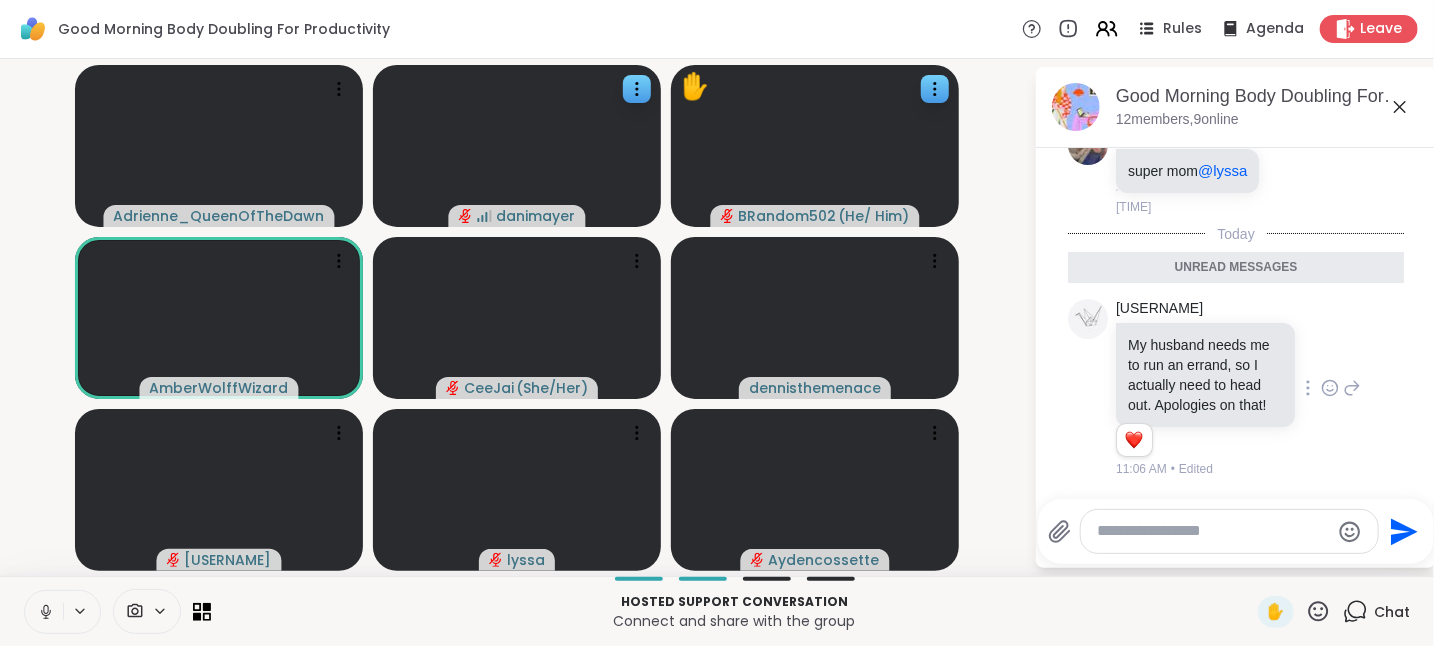 scroll, scrollTop: 833, scrollLeft: 0, axis: vertical 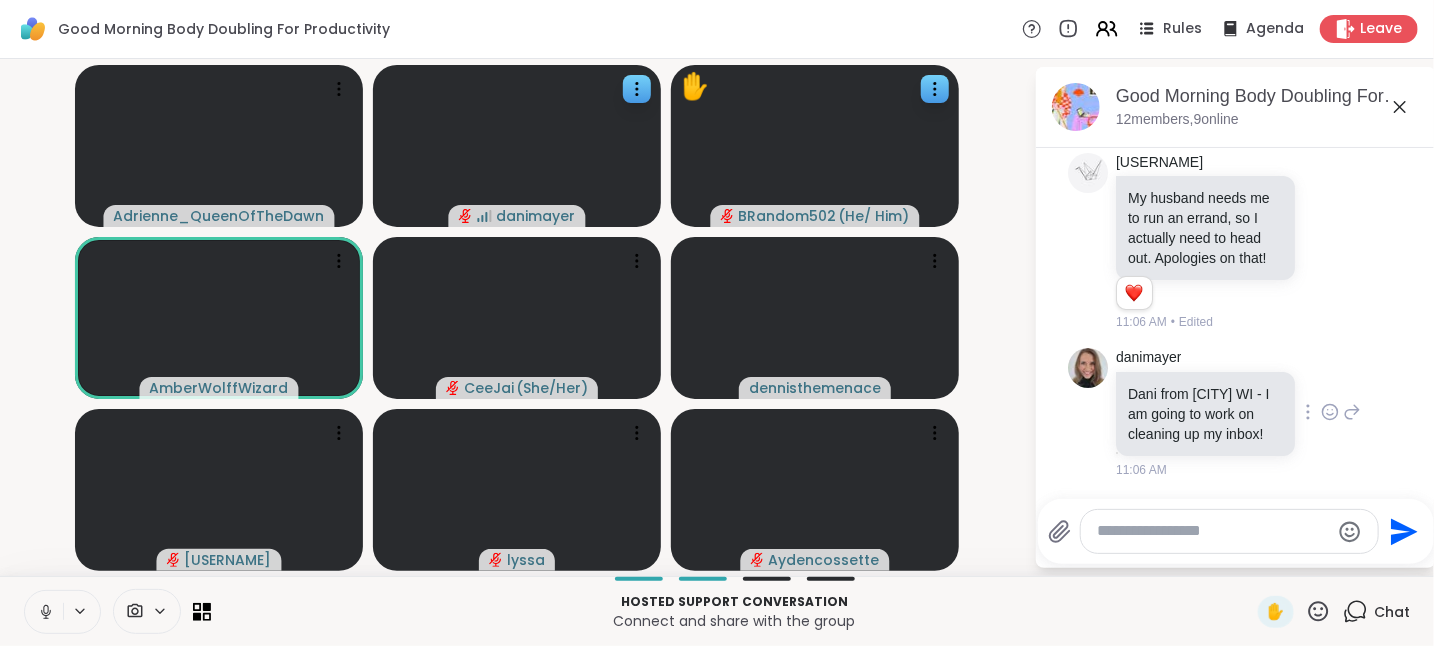 click 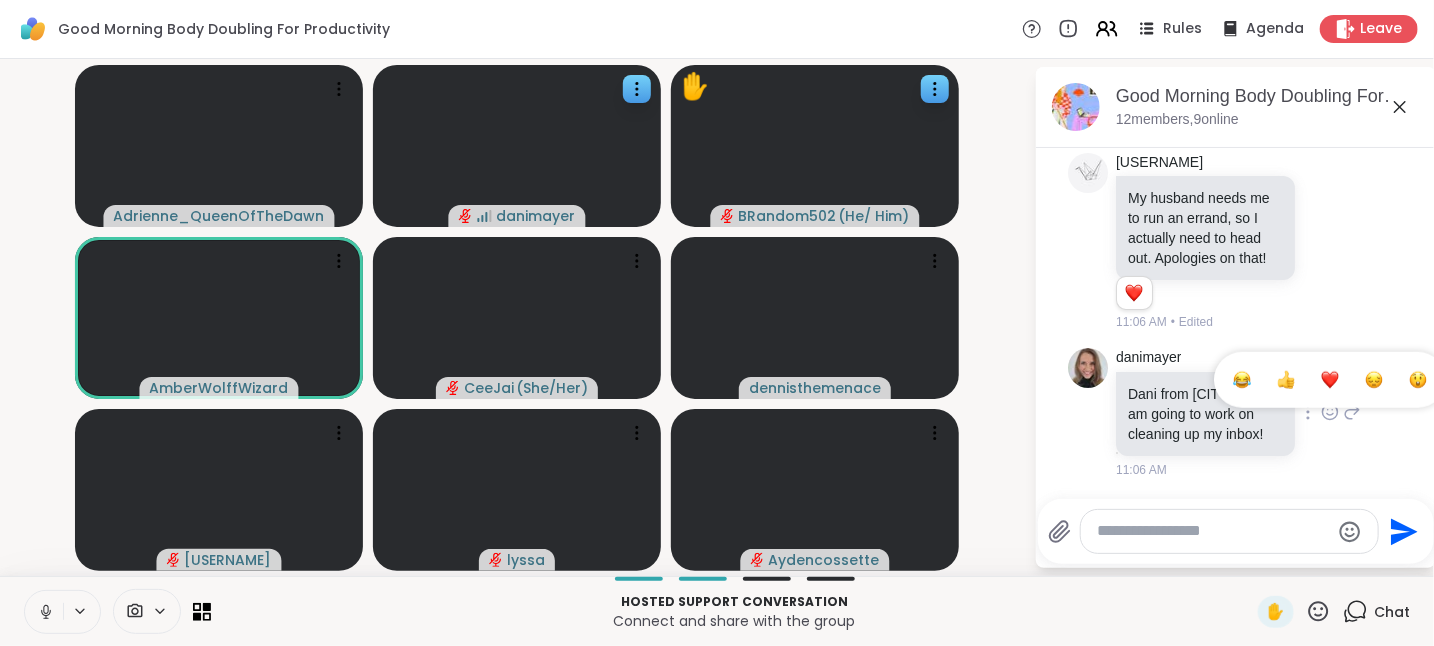 click at bounding box center [1330, 380] 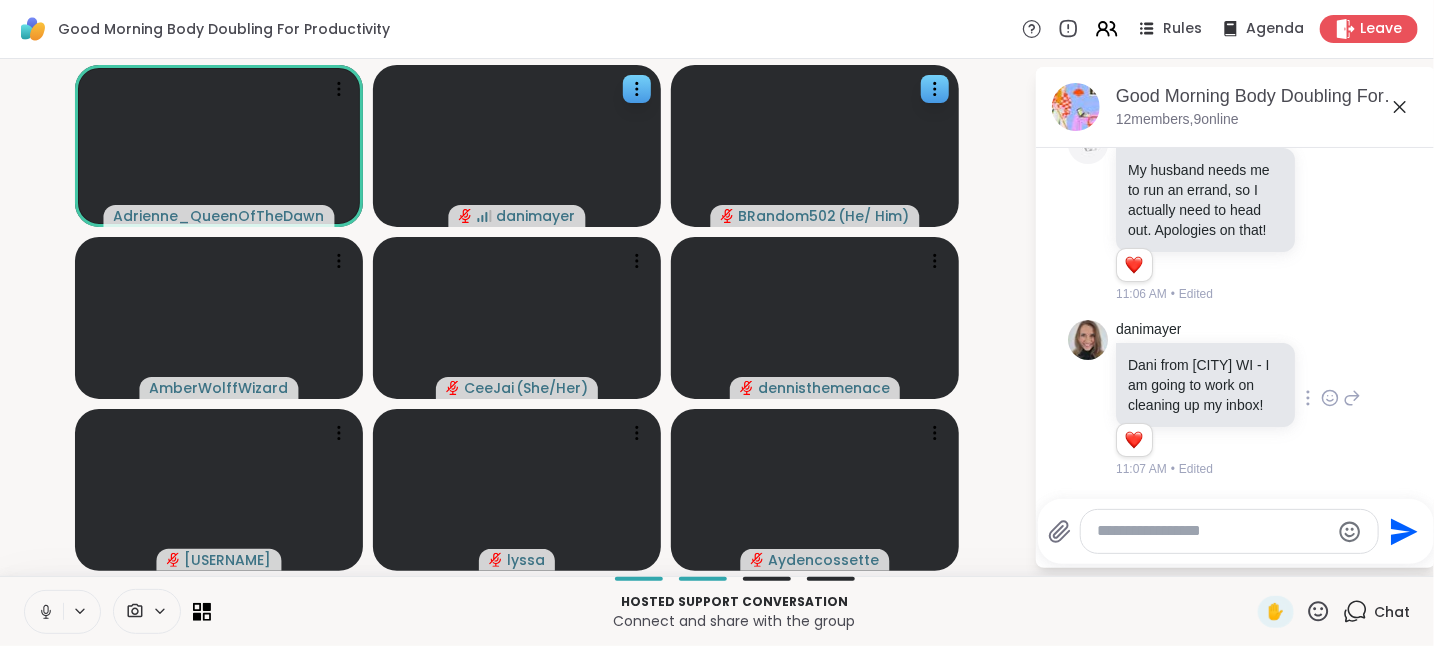 scroll, scrollTop: 891, scrollLeft: 0, axis: vertical 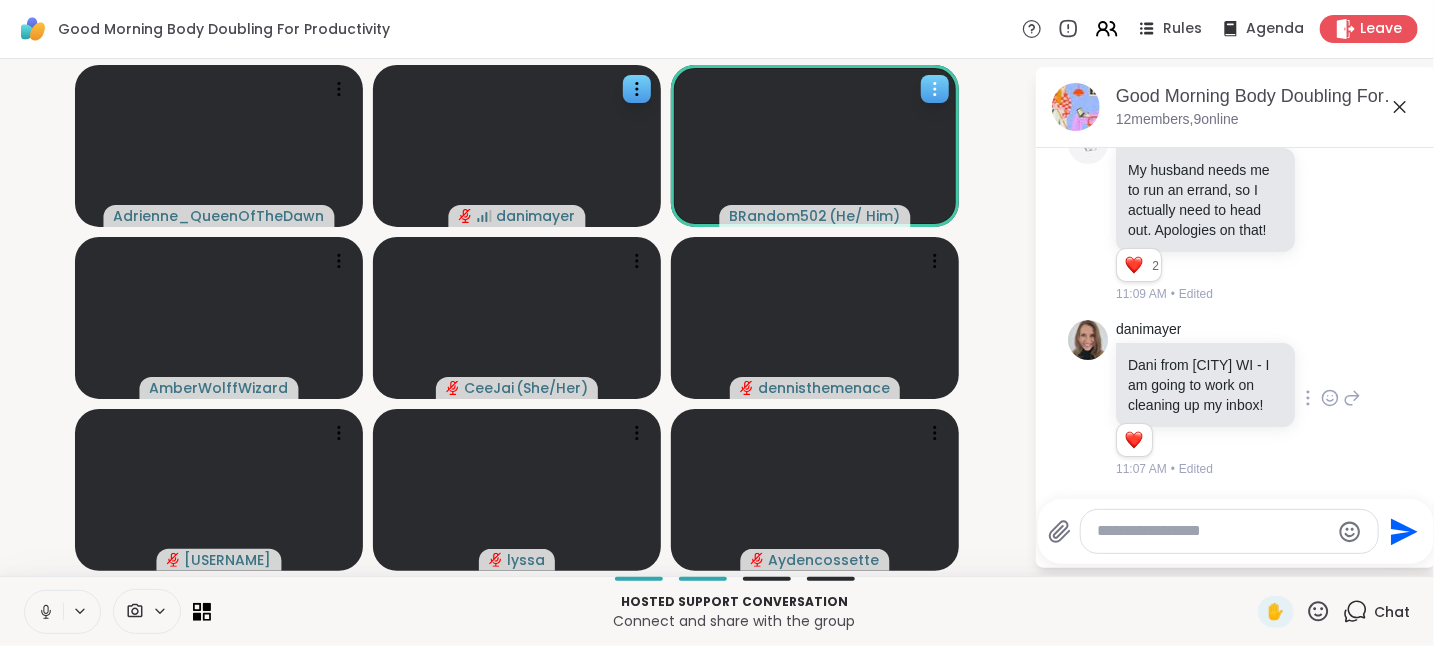 click on "BRandom502" at bounding box center (779, 216) 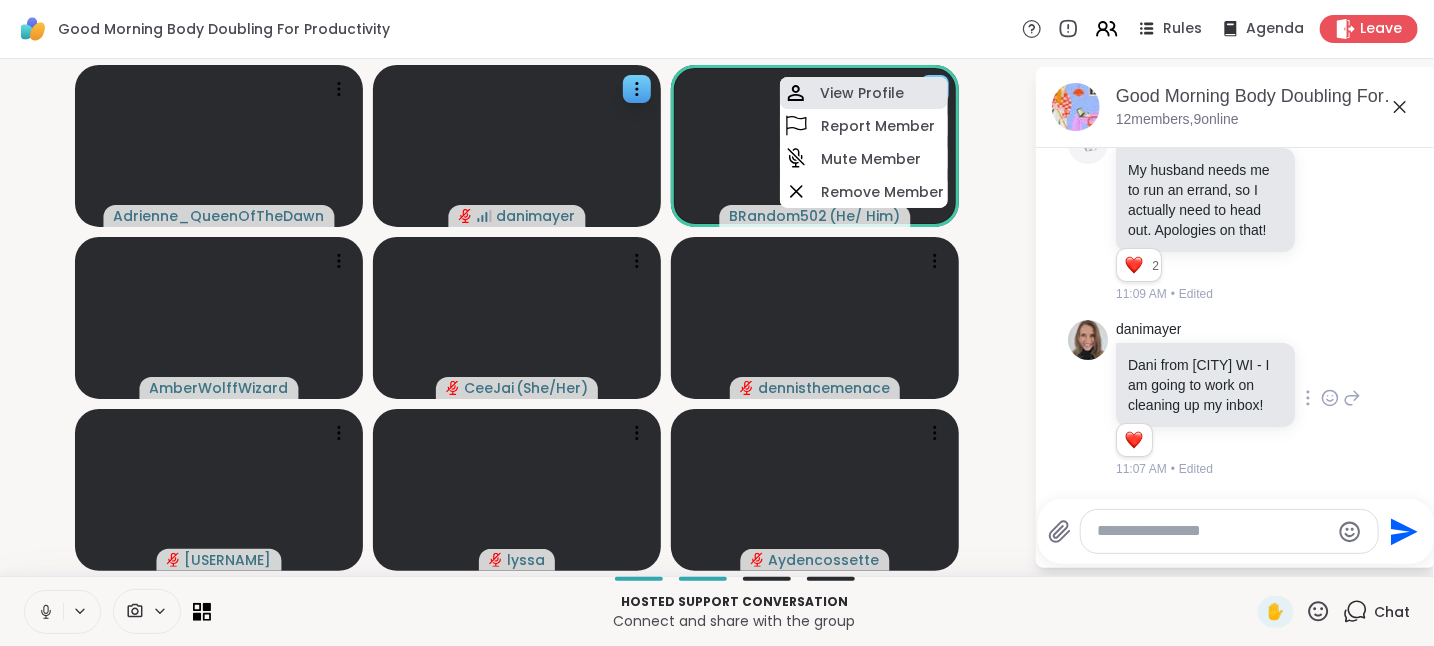 click on "View Profile" at bounding box center [862, 93] 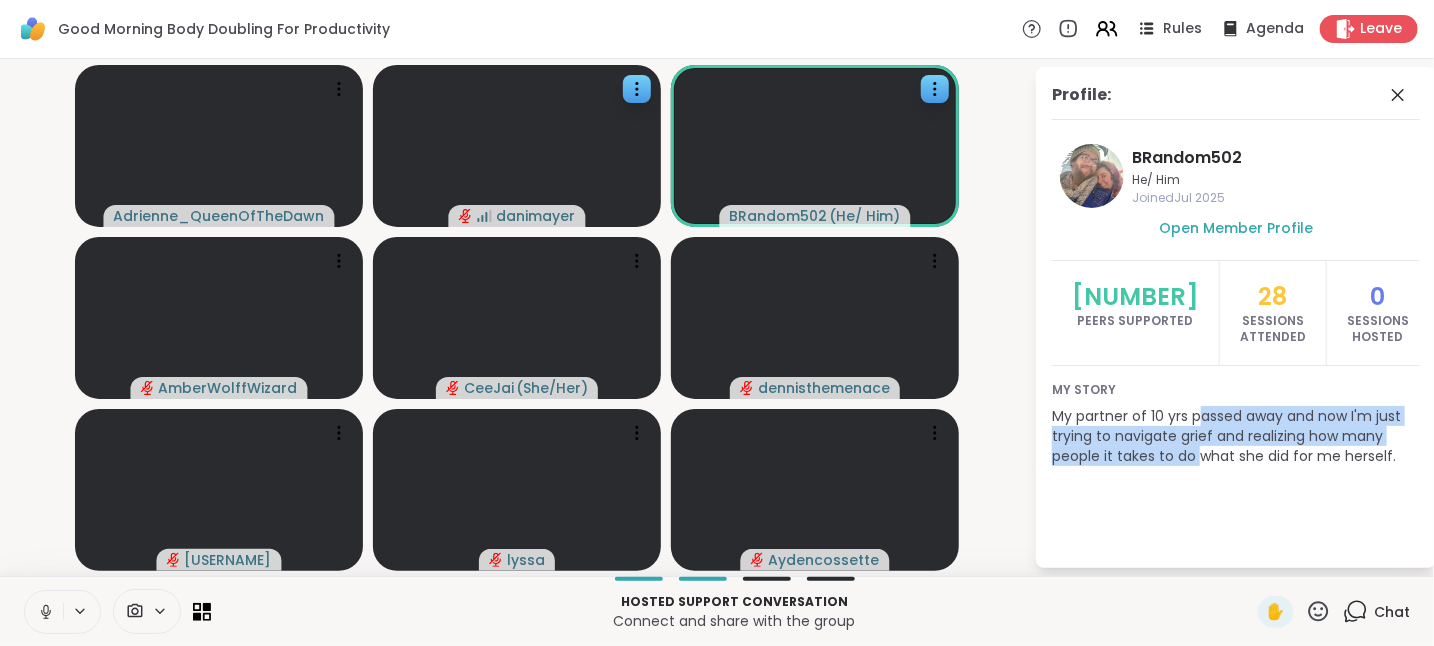 drag, startPoint x: 1204, startPoint y: 406, endPoint x: 1202, endPoint y: 458, distance: 52.03845 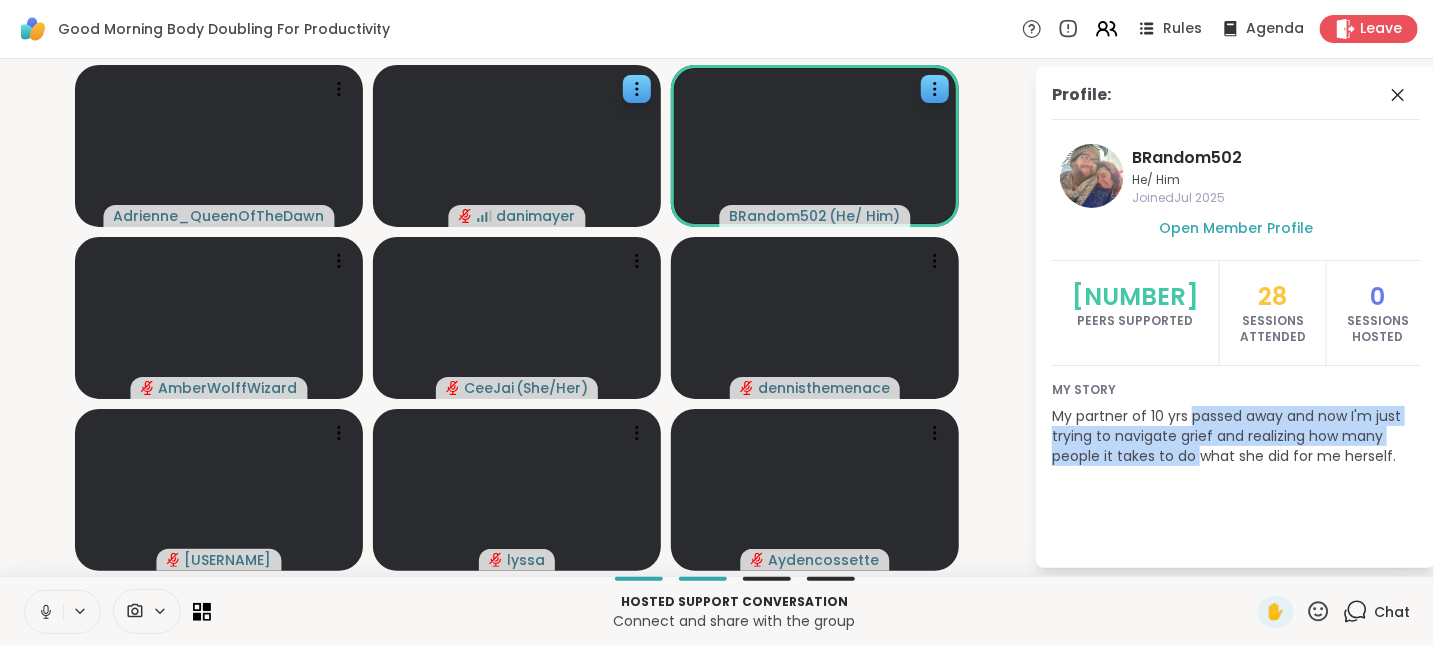 drag, startPoint x: 1202, startPoint y: 458, endPoint x: 1189, endPoint y: 419, distance: 41.109608 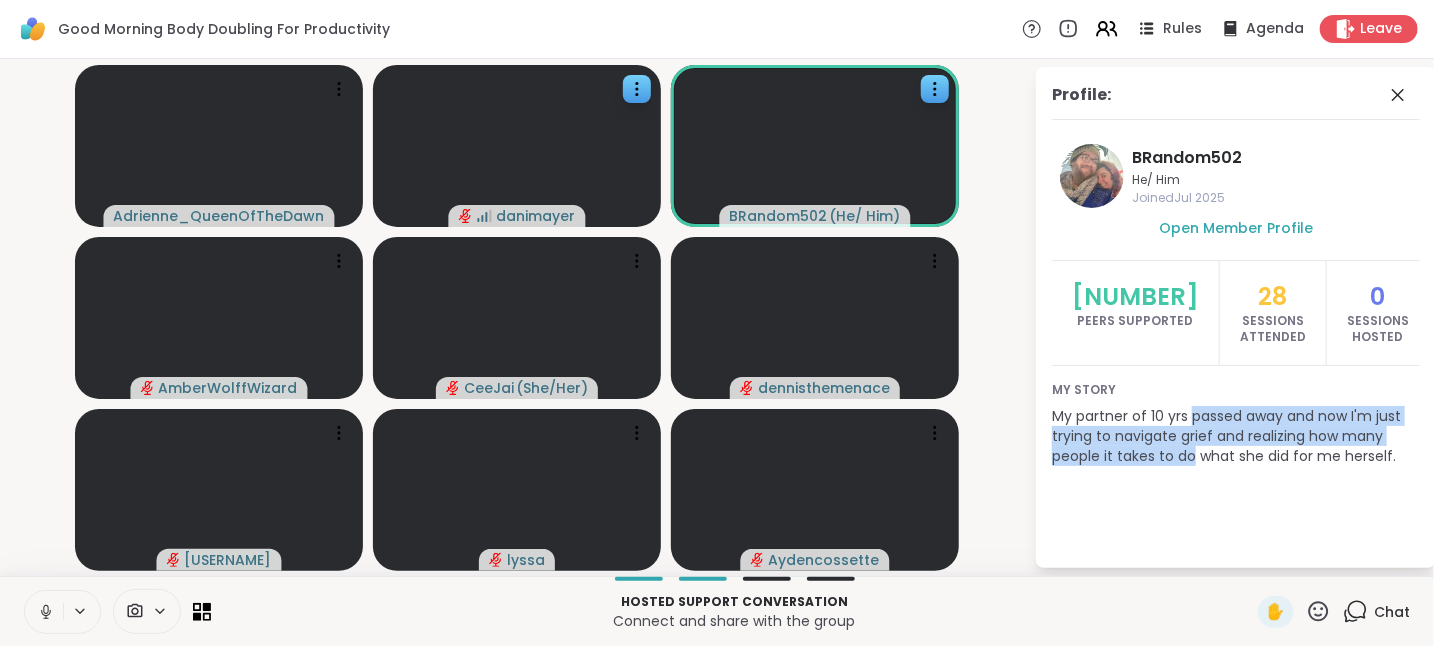 drag, startPoint x: 1189, startPoint y: 419, endPoint x: 1195, endPoint y: 462, distance: 43.416588 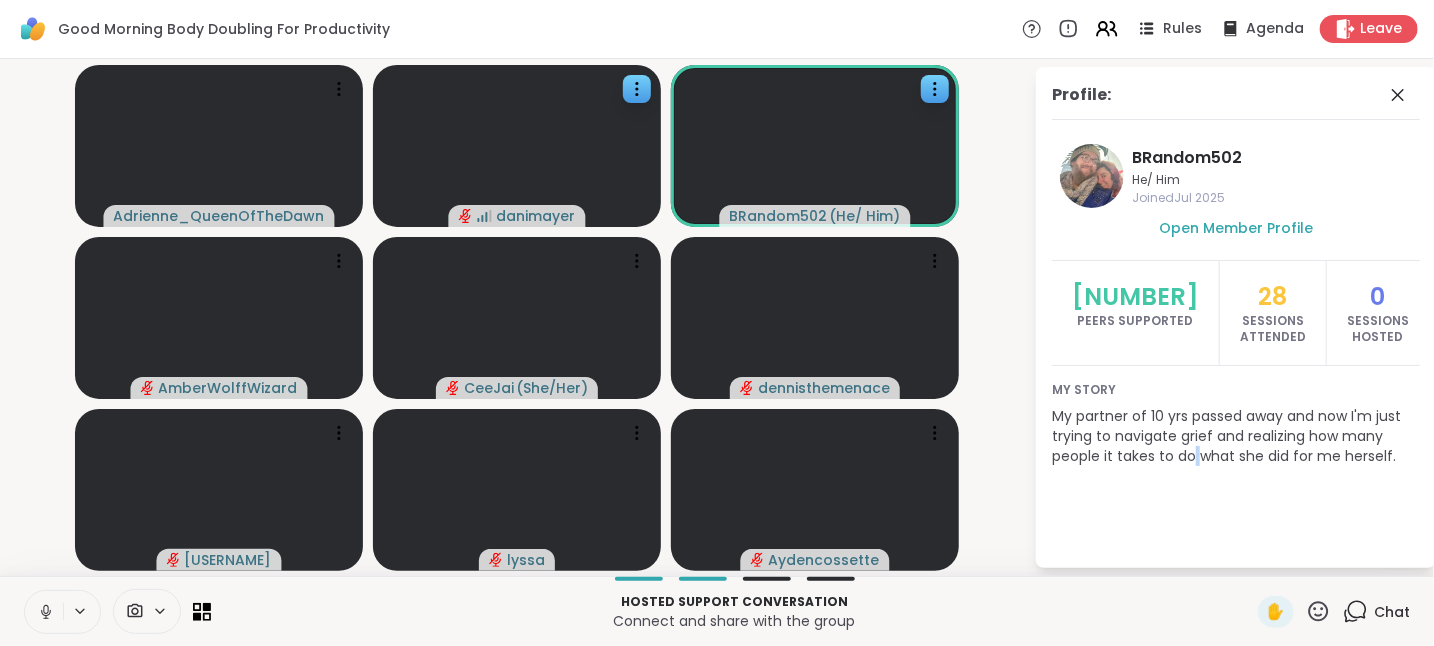 click on "My partner of 10 yrs passed away and now I'm just trying to navigate grief and realizing how many people it takes to do what she did for me herself." at bounding box center (1236, 436) 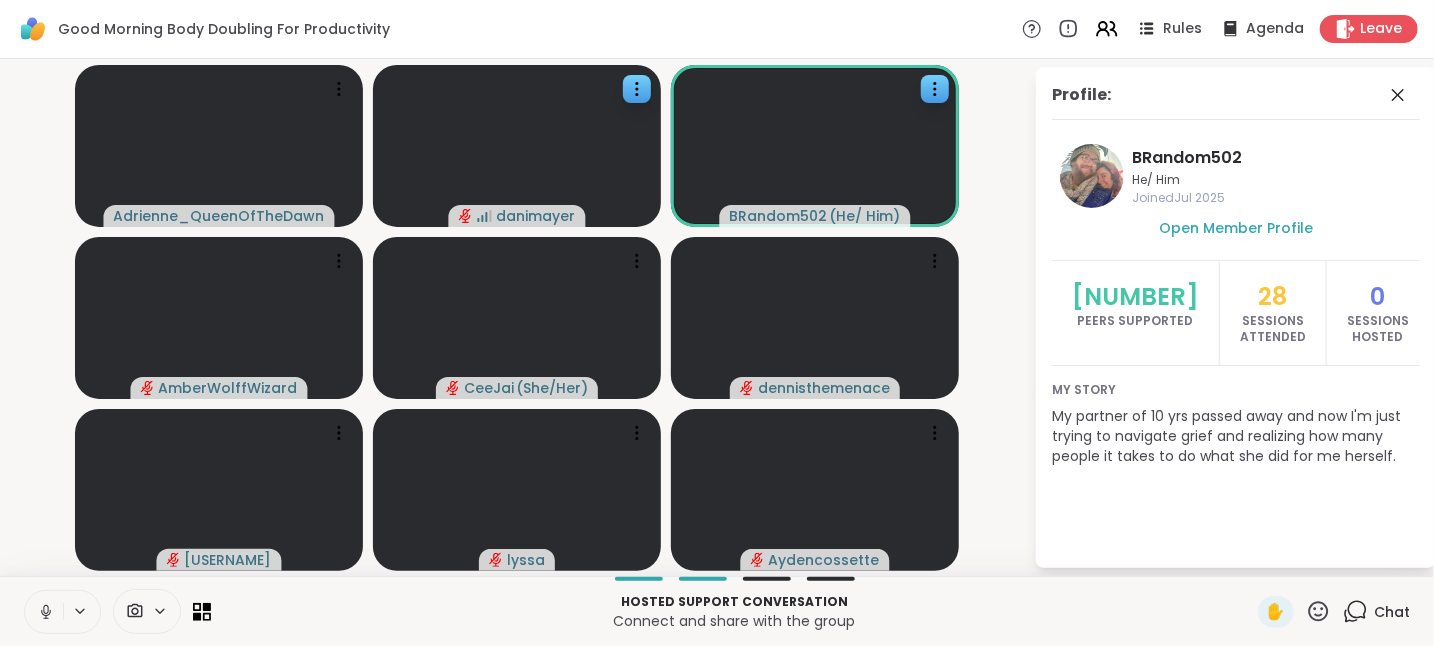 click on "My partner of 10 yrs passed away and now I'm just trying to navigate grief and realizing how many people it takes to do what she did for me herself." at bounding box center [1236, 436] 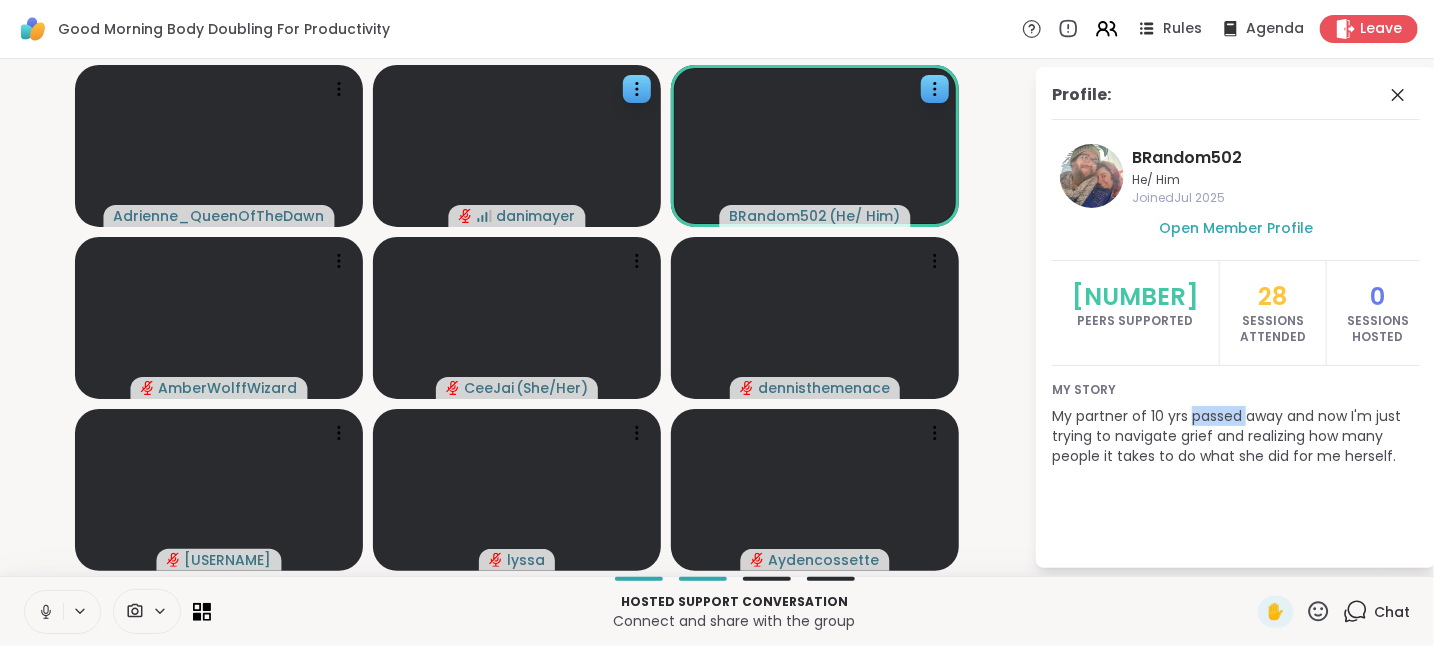click on "My partner of 10 yrs passed away and now I'm just trying to navigate grief and realizing how many people it takes to do what she did for me herself." at bounding box center [1236, 436] 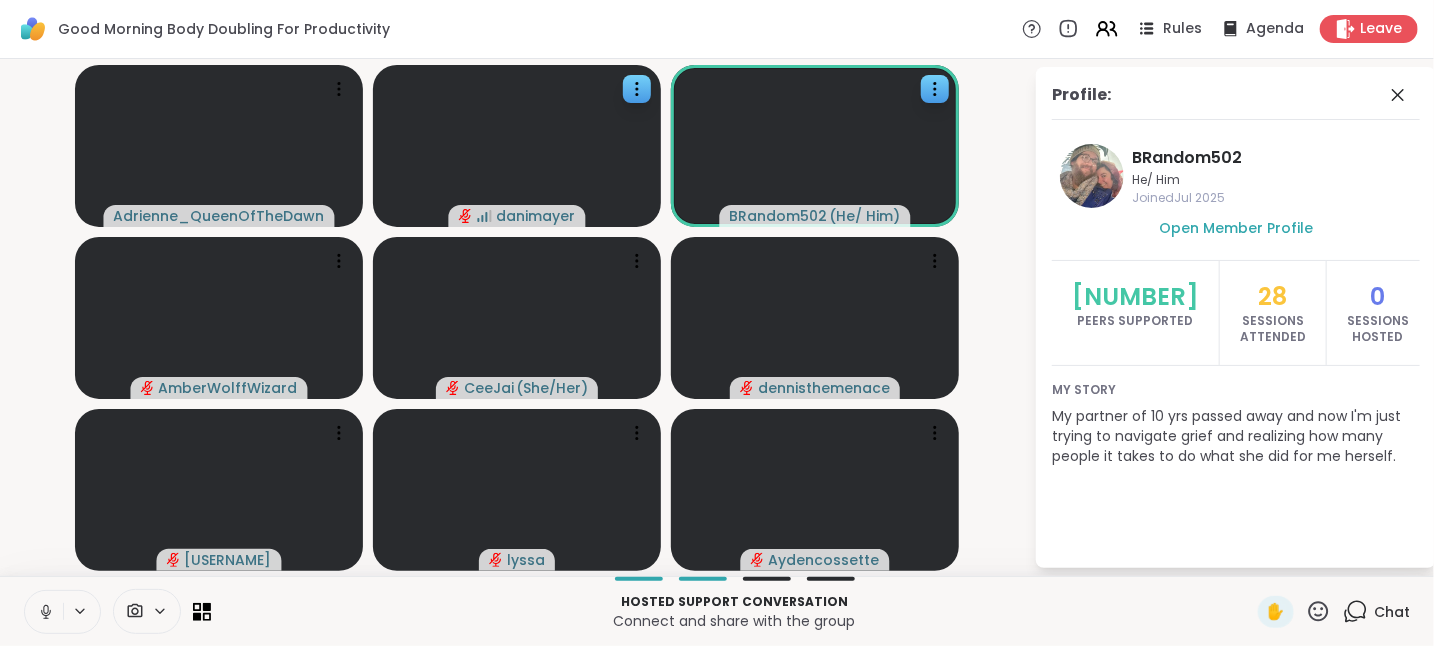 click on "My partner of 10 yrs passed away and now I'm just trying to navigate grief and realizing how many people it takes to do what she did for me herself." at bounding box center (1236, 436) 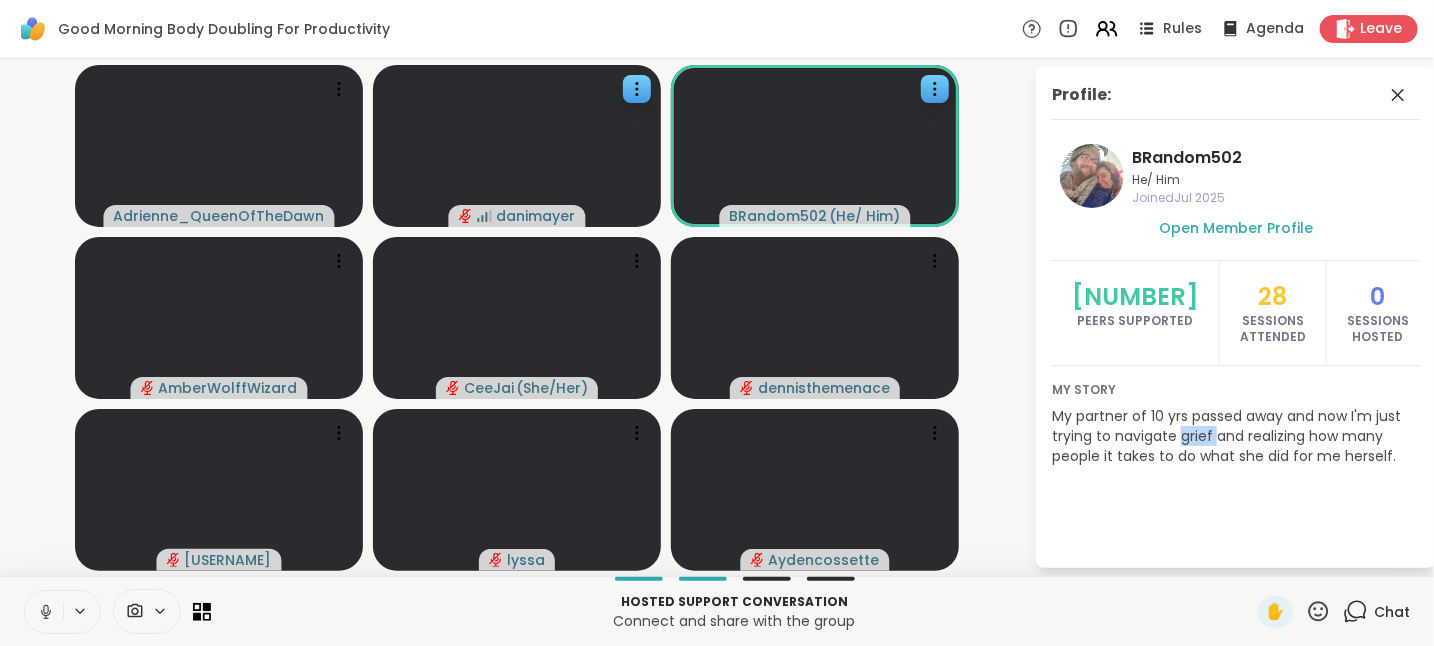 click on "My partner of 10 yrs passed away and now I'm just trying to navigate grief and realizing how many people it takes to do what she did for me herself." at bounding box center (1236, 436) 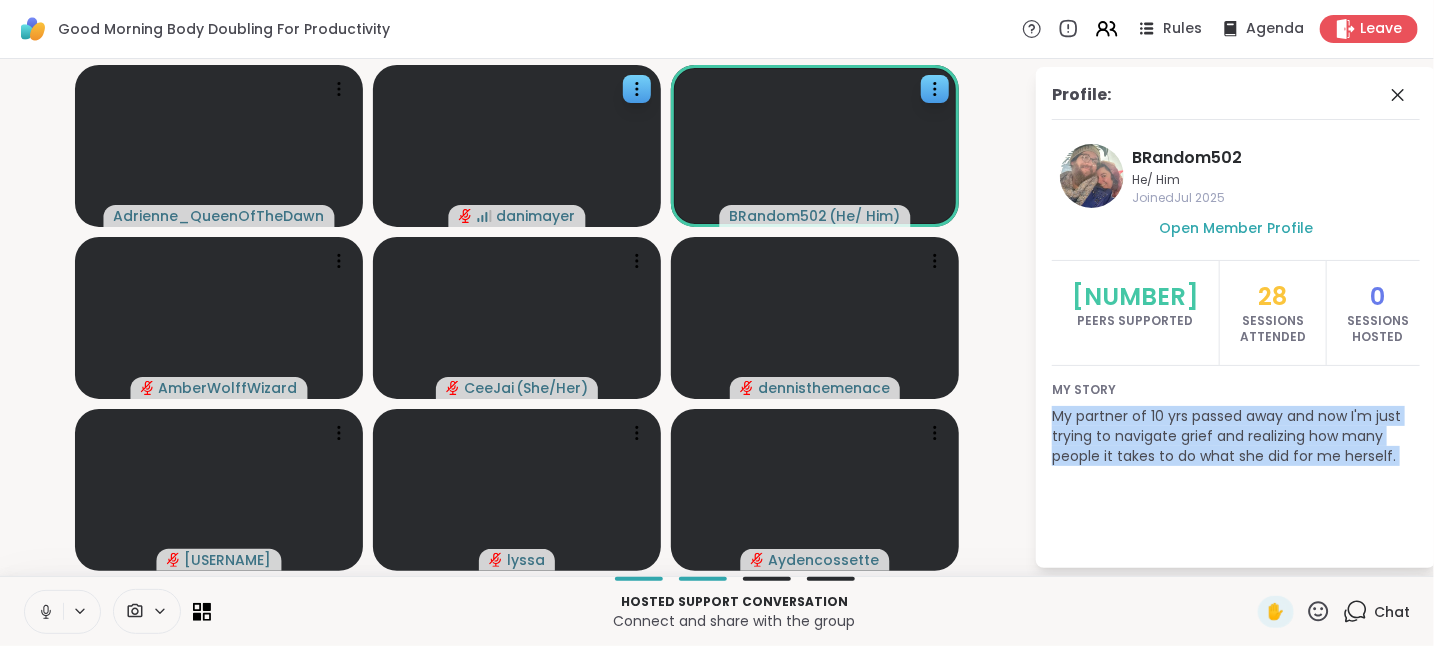 click on "My partner of 10 yrs passed away and now I'm just trying to navigate grief and realizing how many people it takes to do what she did for me herself." at bounding box center [1236, 436] 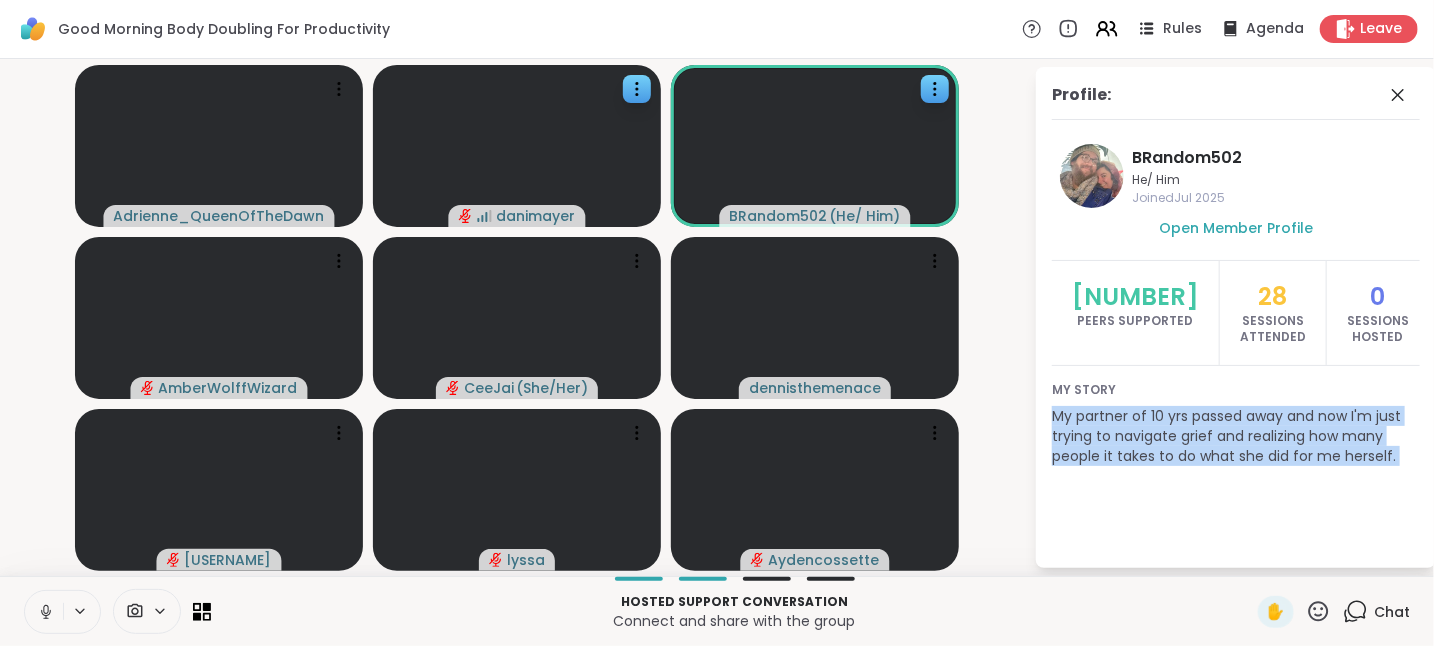 click on "My partner of 10 yrs passed away and now I'm just trying to navigate grief and realizing how many people it takes to do what she did for me herself." at bounding box center [1236, 436] 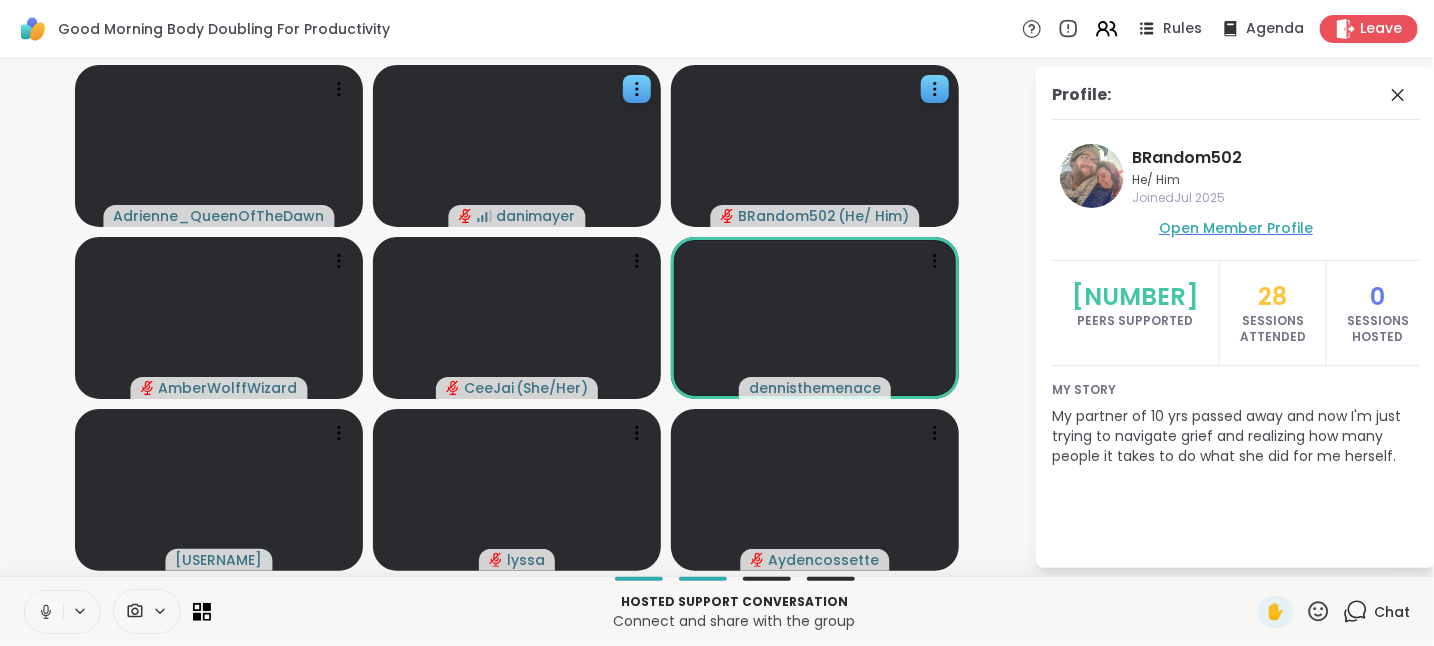 click on "Open Member Profile" at bounding box center [1236, 228] 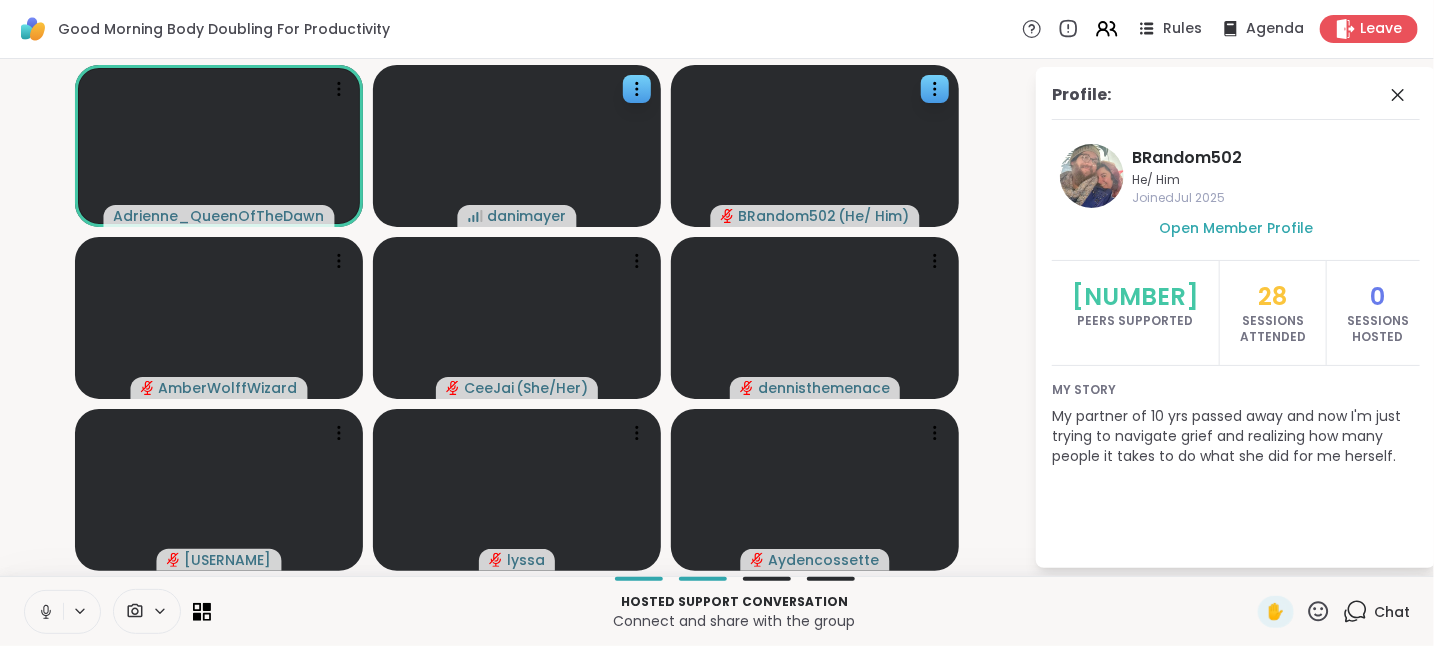 click on "Hosted support conversation Connect and share with the group ✋ Chat" at bounding box center (717, 611) 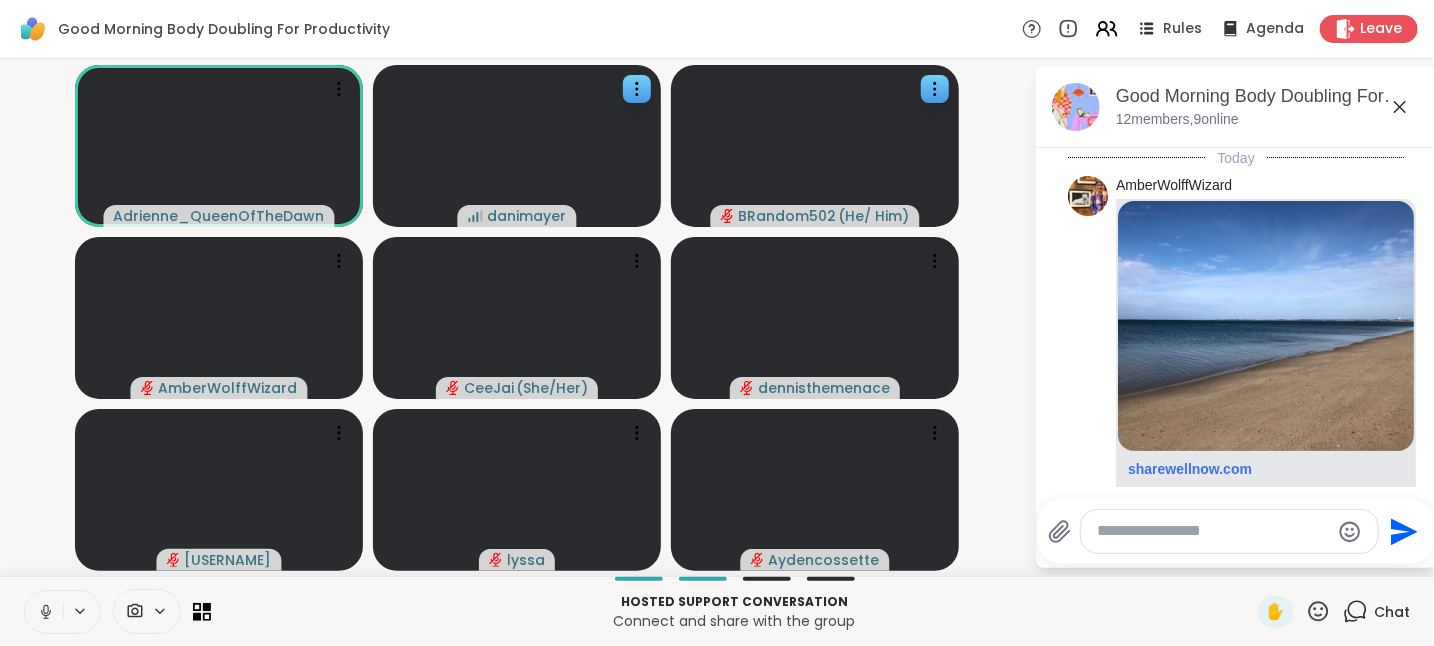 scroll, scrollTop: 871, scrollLeft: 0, axis: vertical 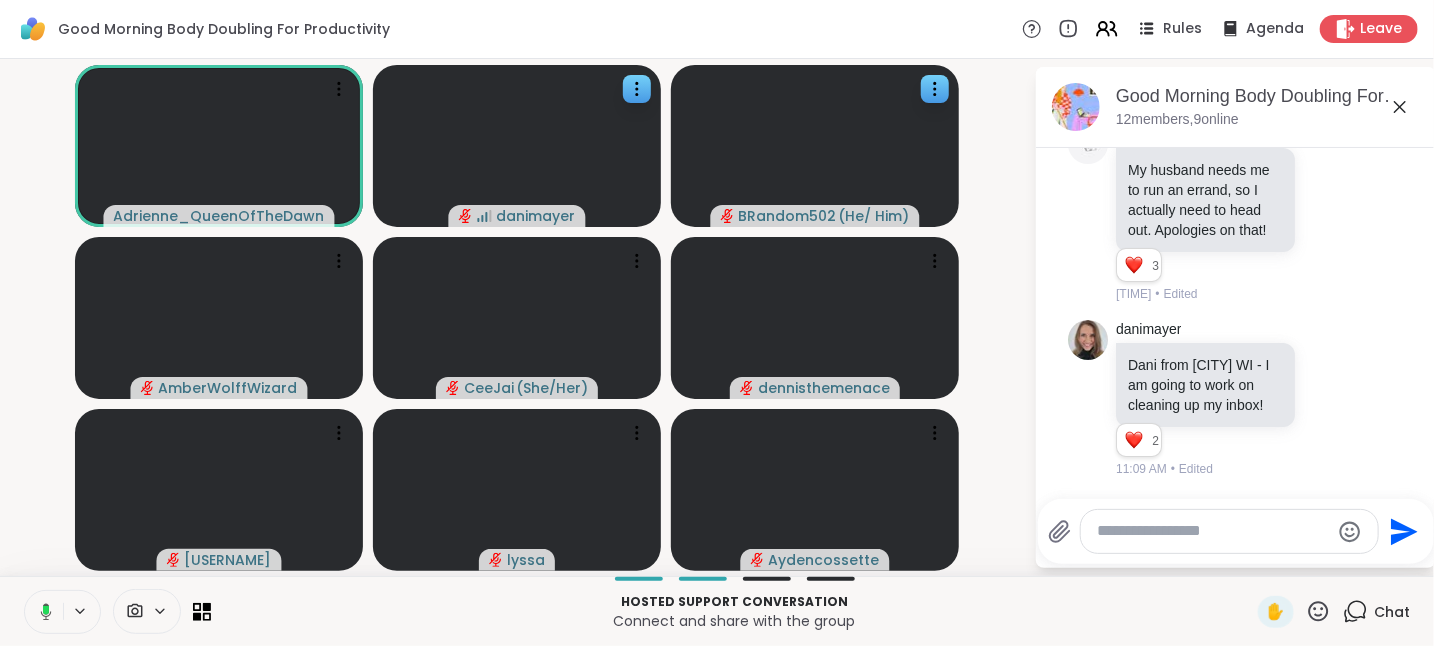 click 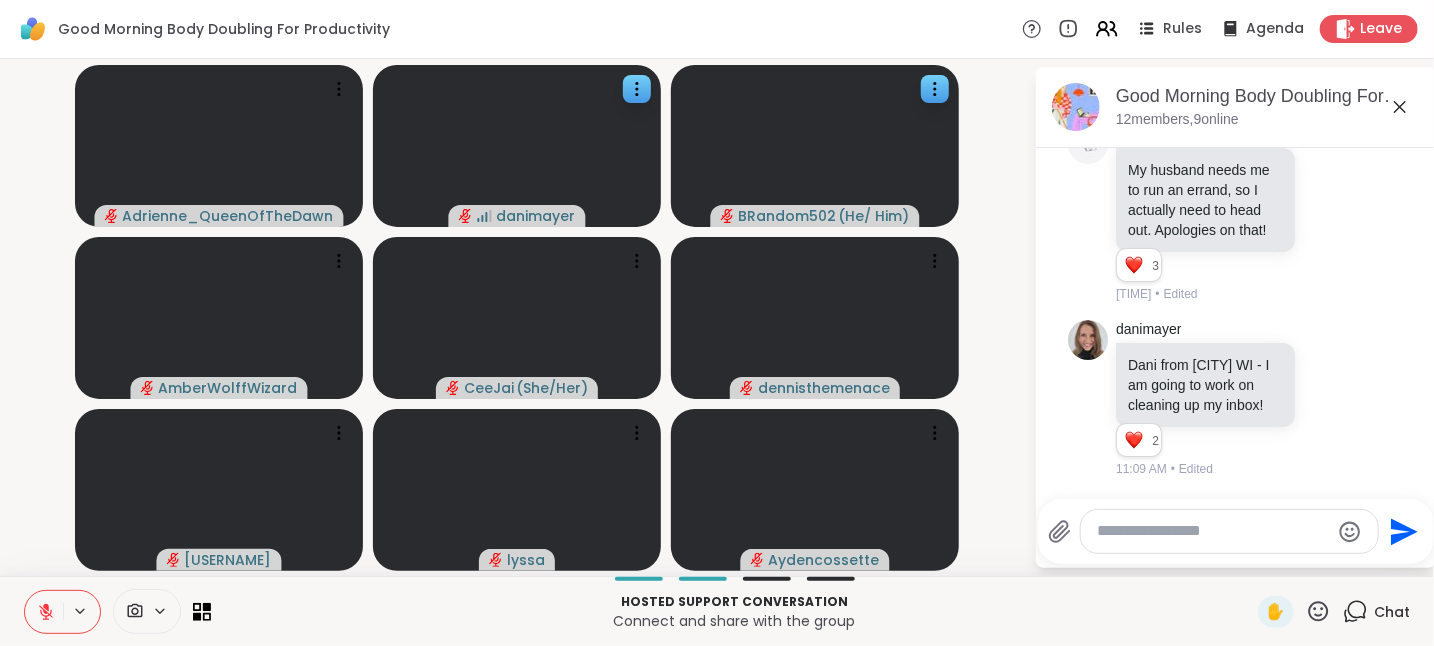click 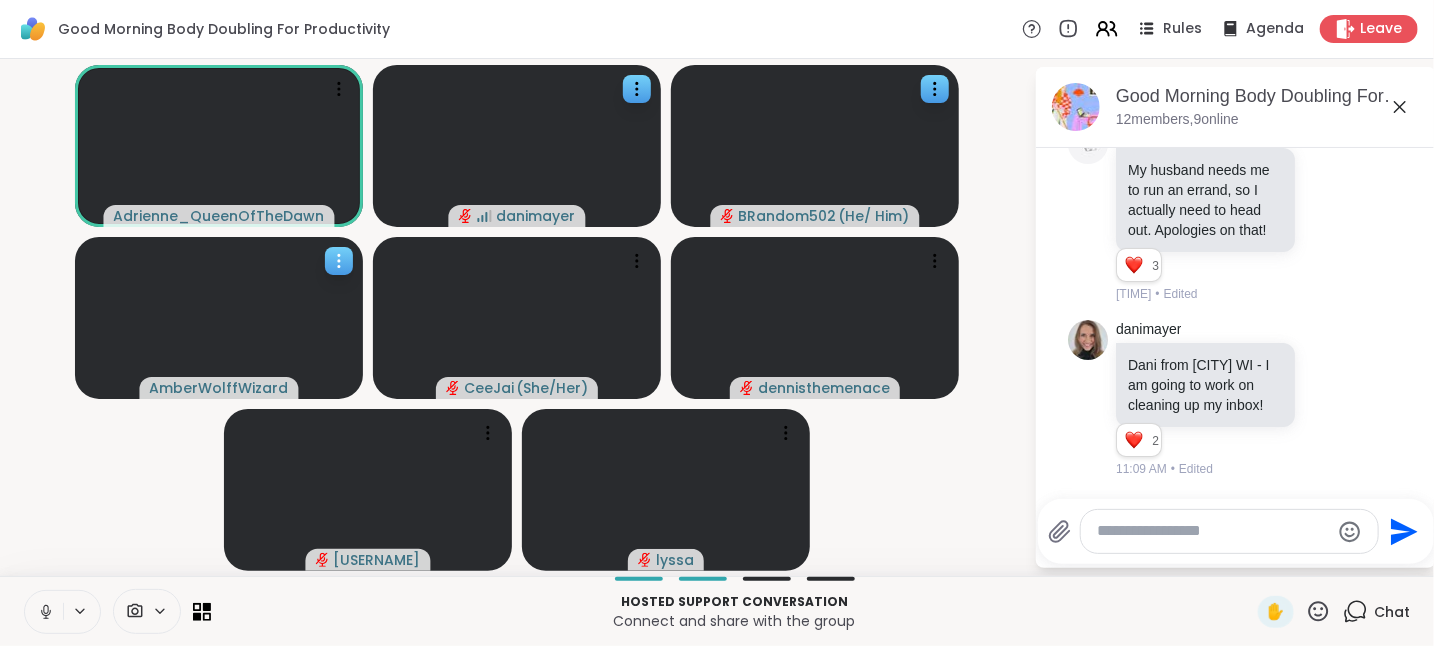 click 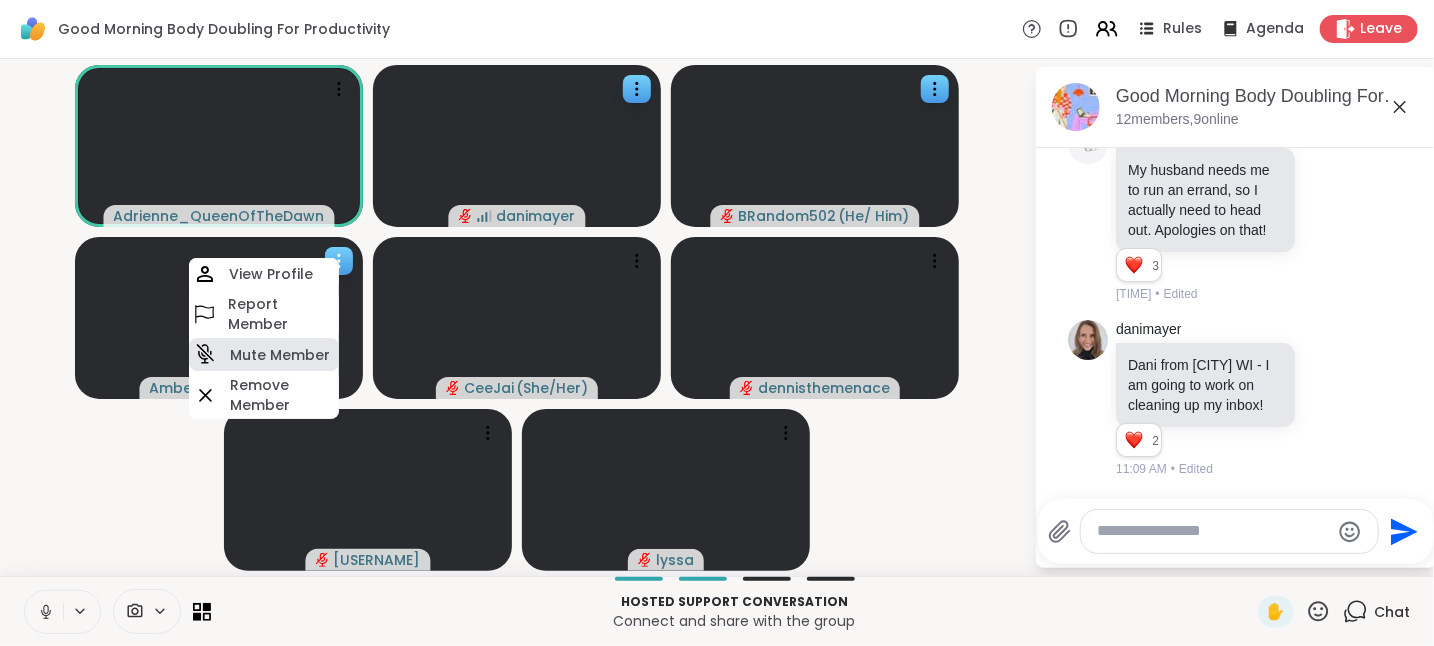 click on "Mute Member" at bounding box center [280, 355] 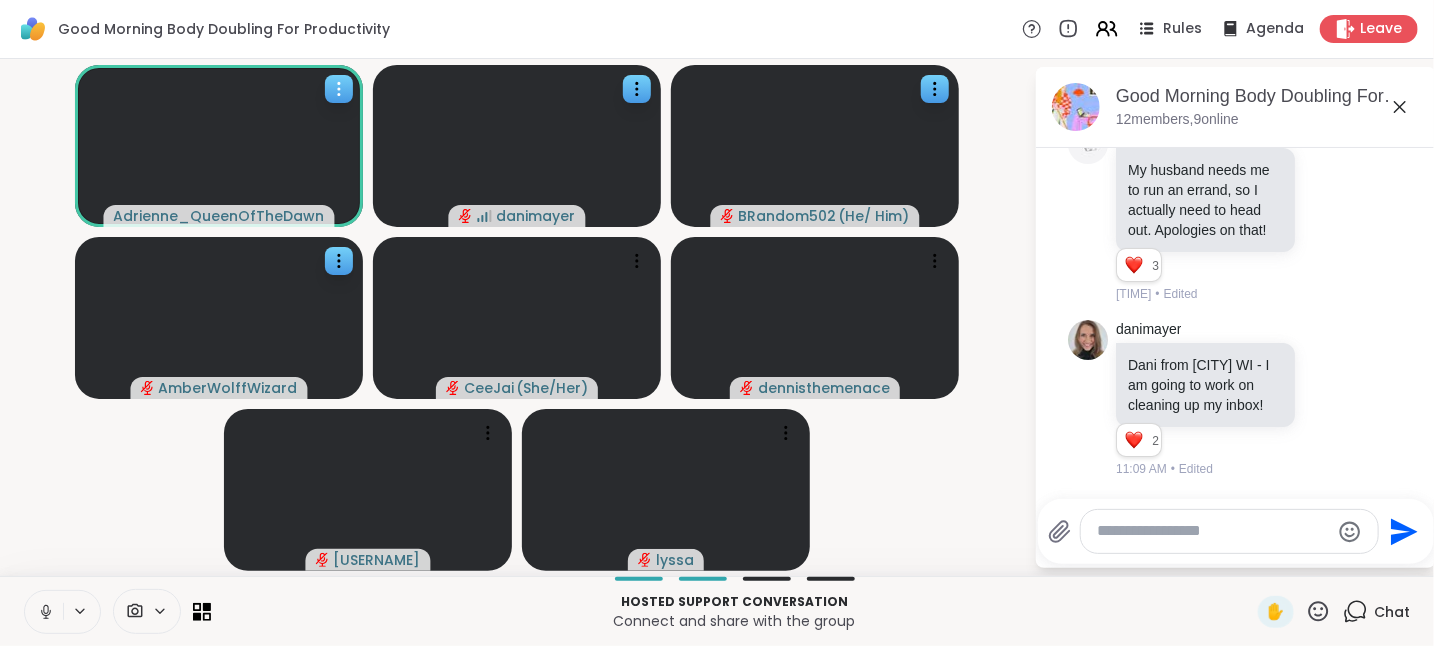 click 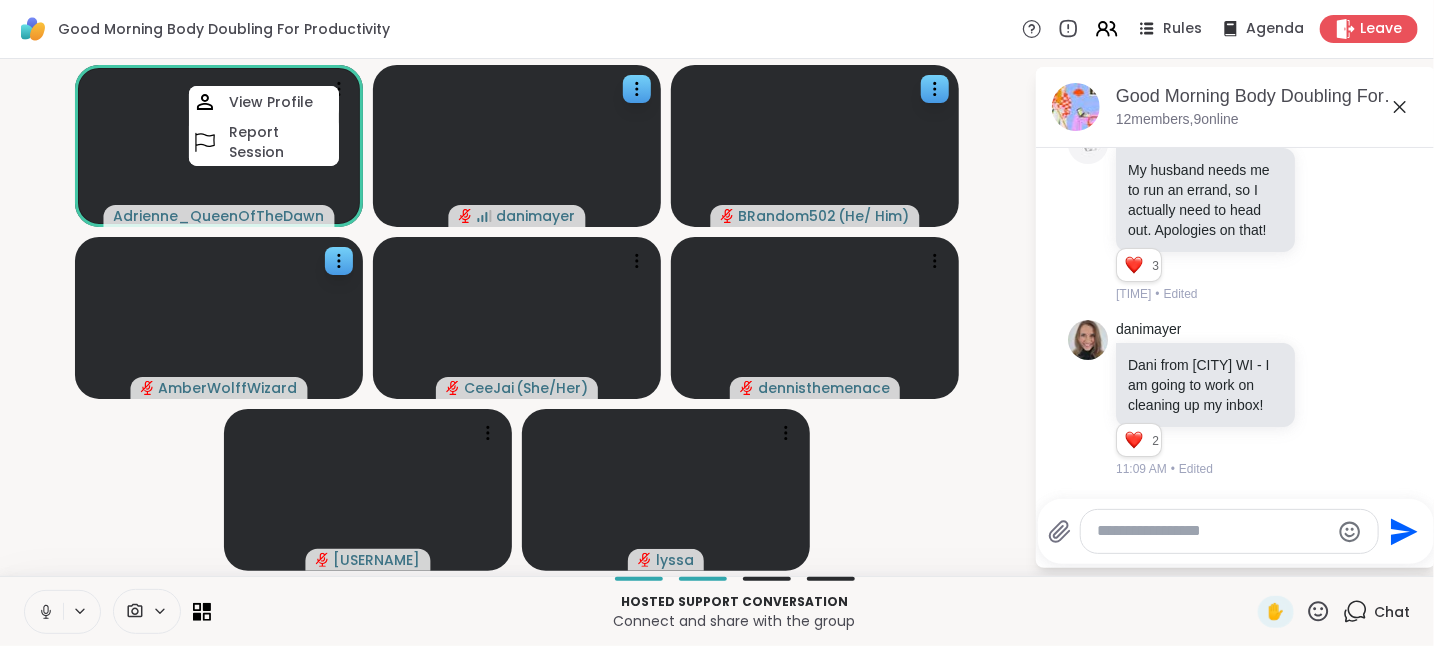 click 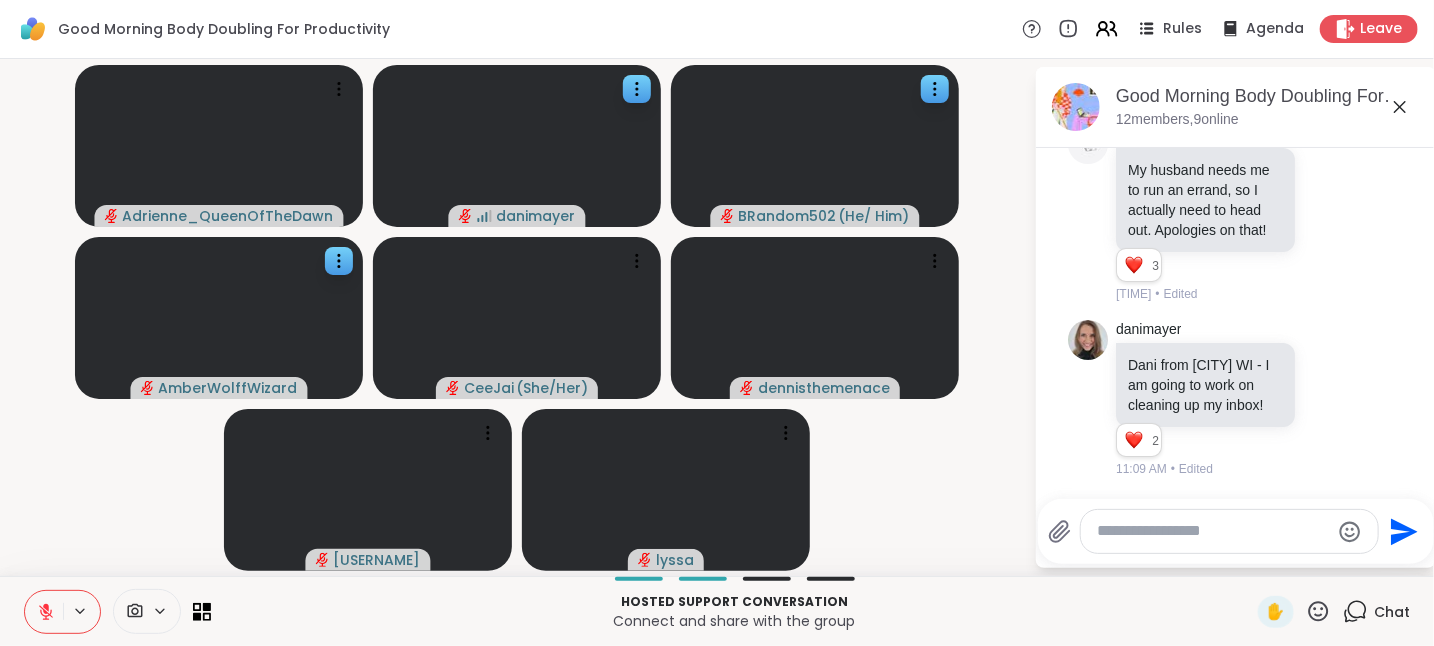 scroll, scrollTop: 1057, scrollLeft: 0, axis: vertical 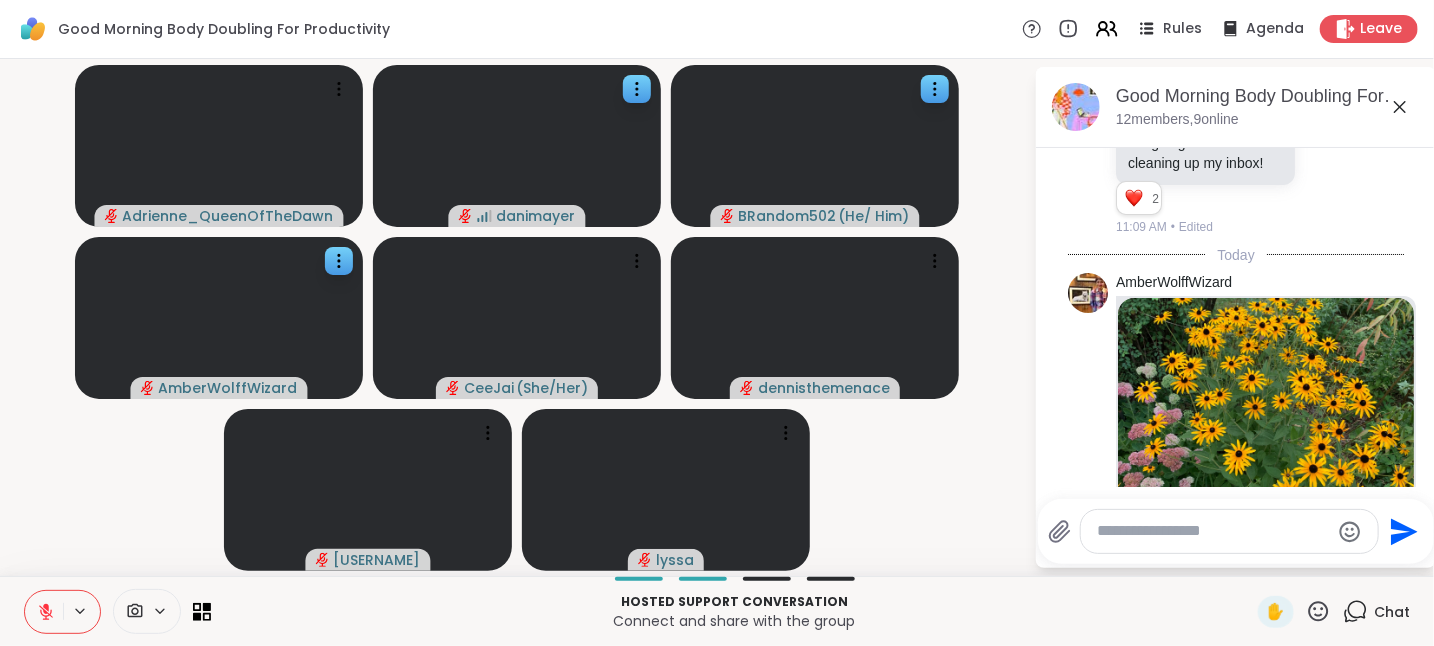 click at bounding box center (44, 612) 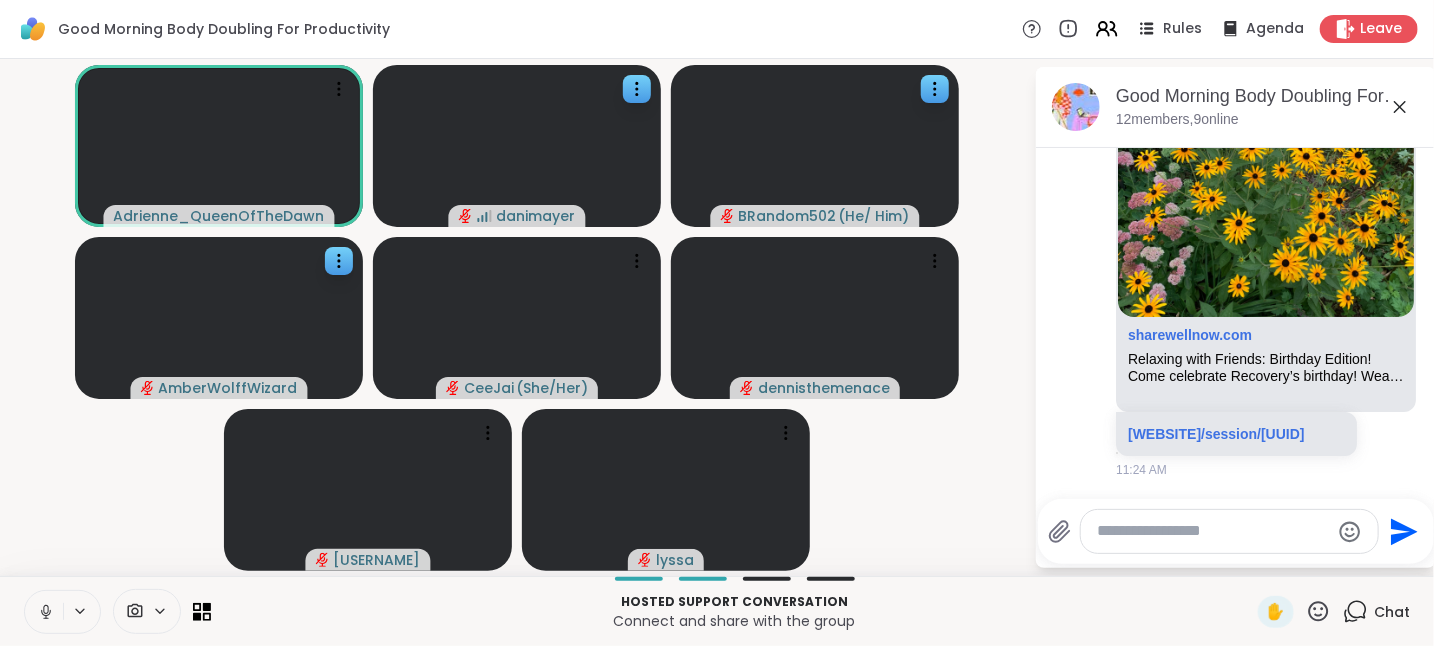 scroll, scrollTop: 1384, scrollLeft: 0, axis: vertical 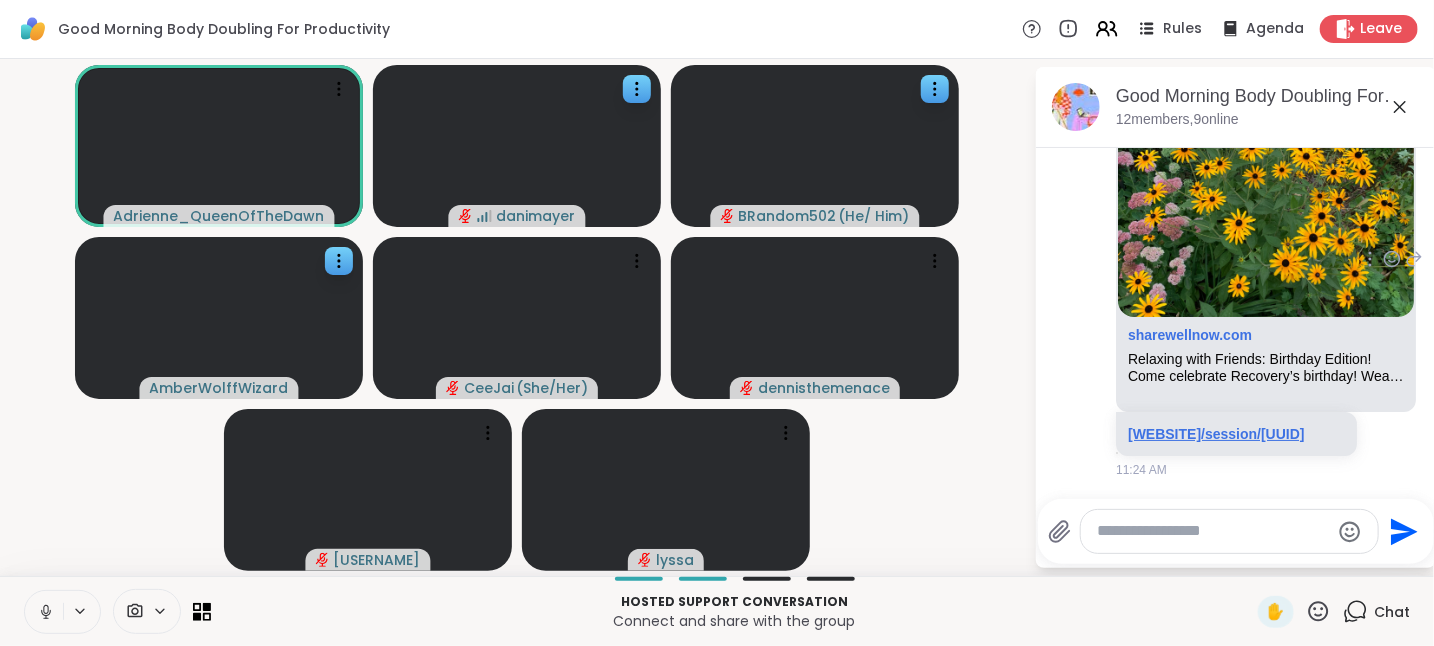 click on "[WEBSITE]/session/[UUID]" at bounding box center [1216, 434] 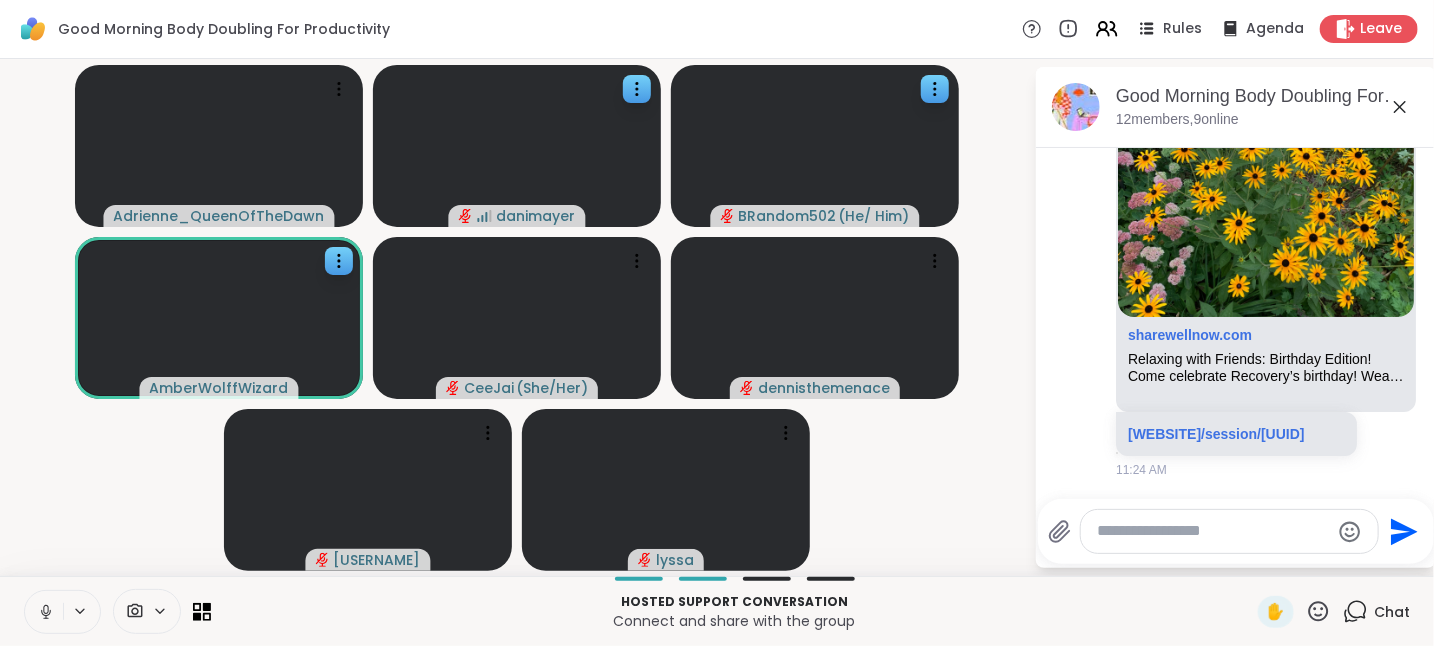 scroll, scrollTop: 1412, scrollLeft: 0, axis: vertical 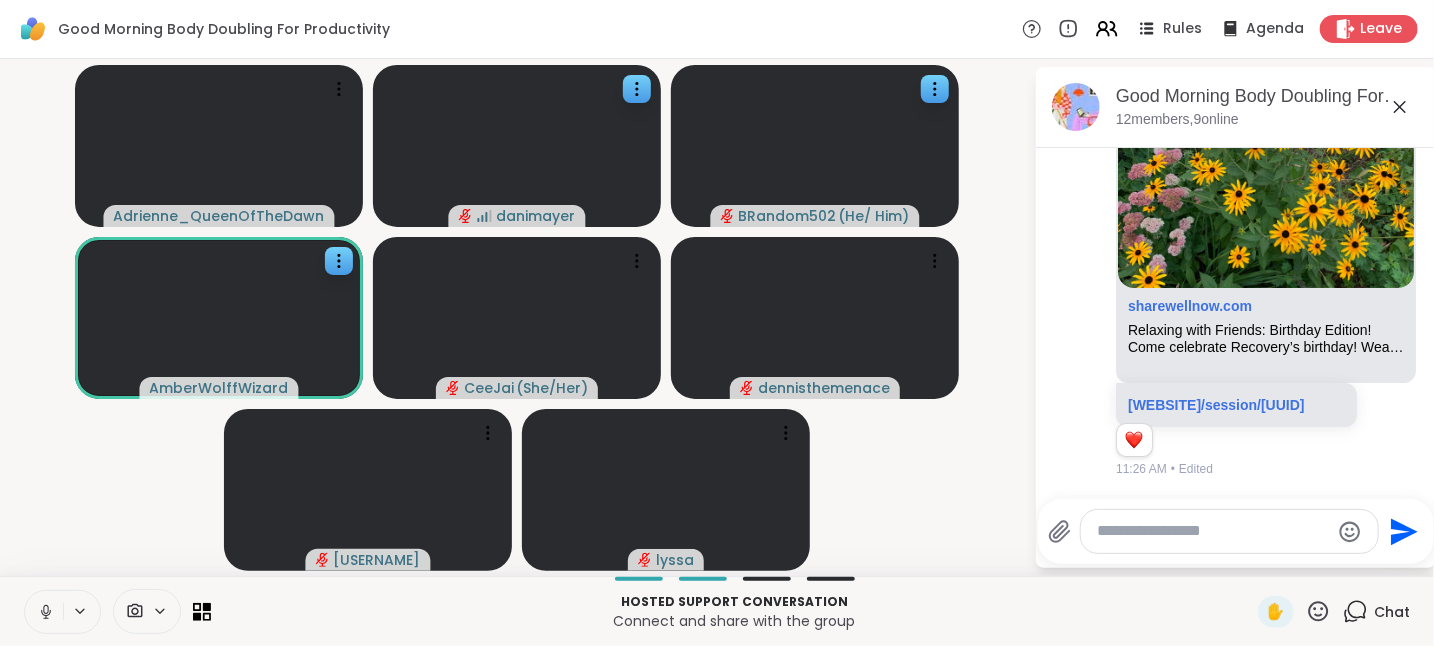 click at bounding box center (44, 612) 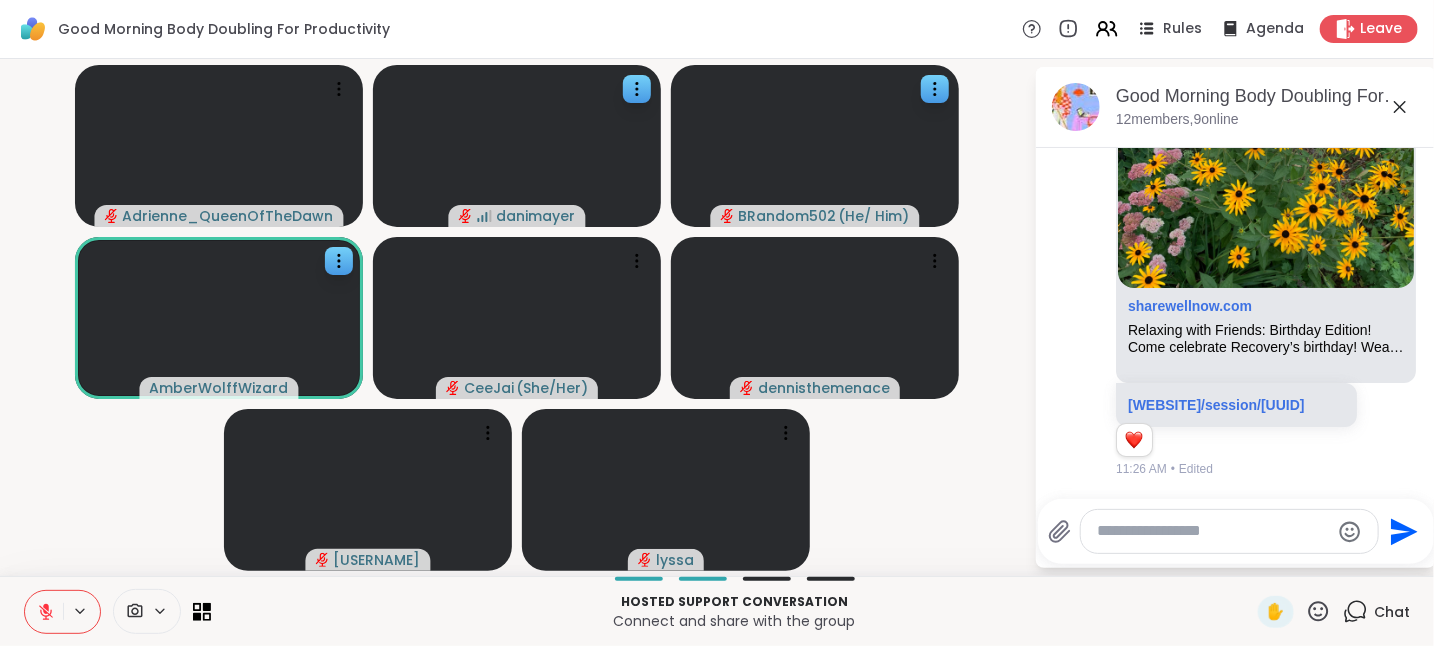 click at bounding box center (44, 612) 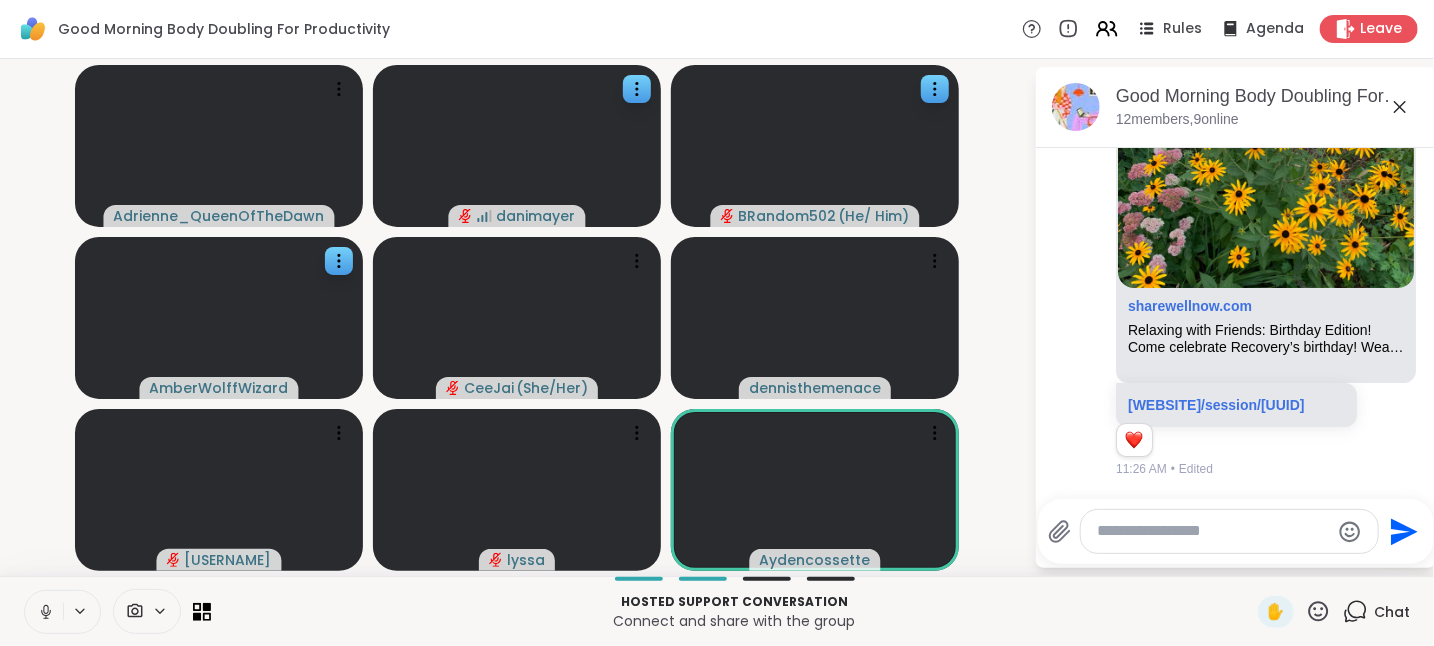 click 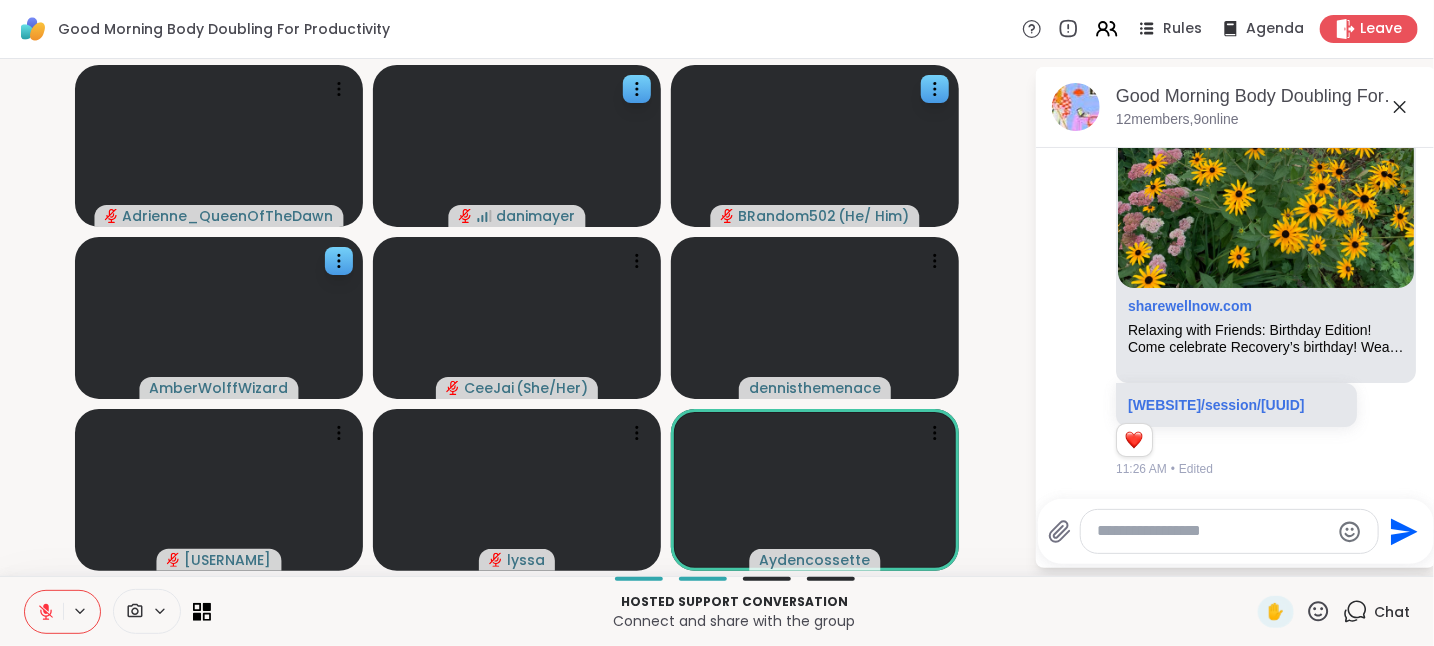 click 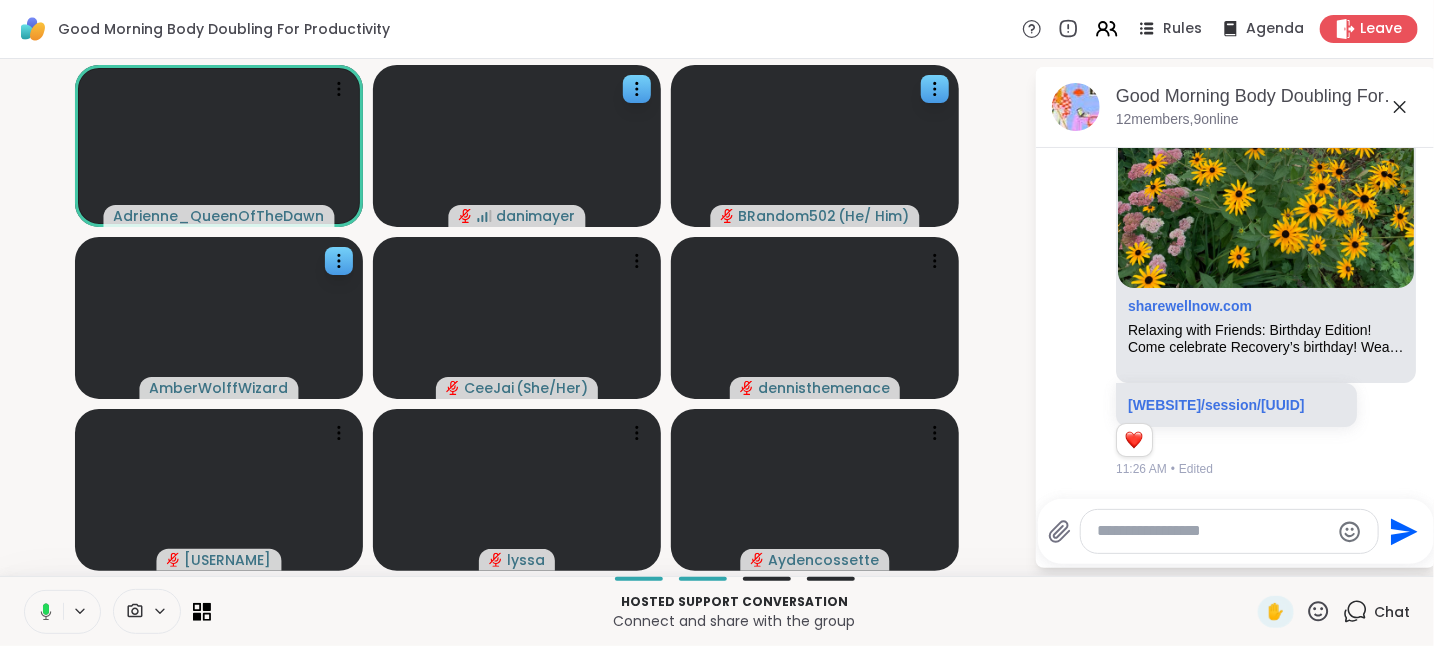 click 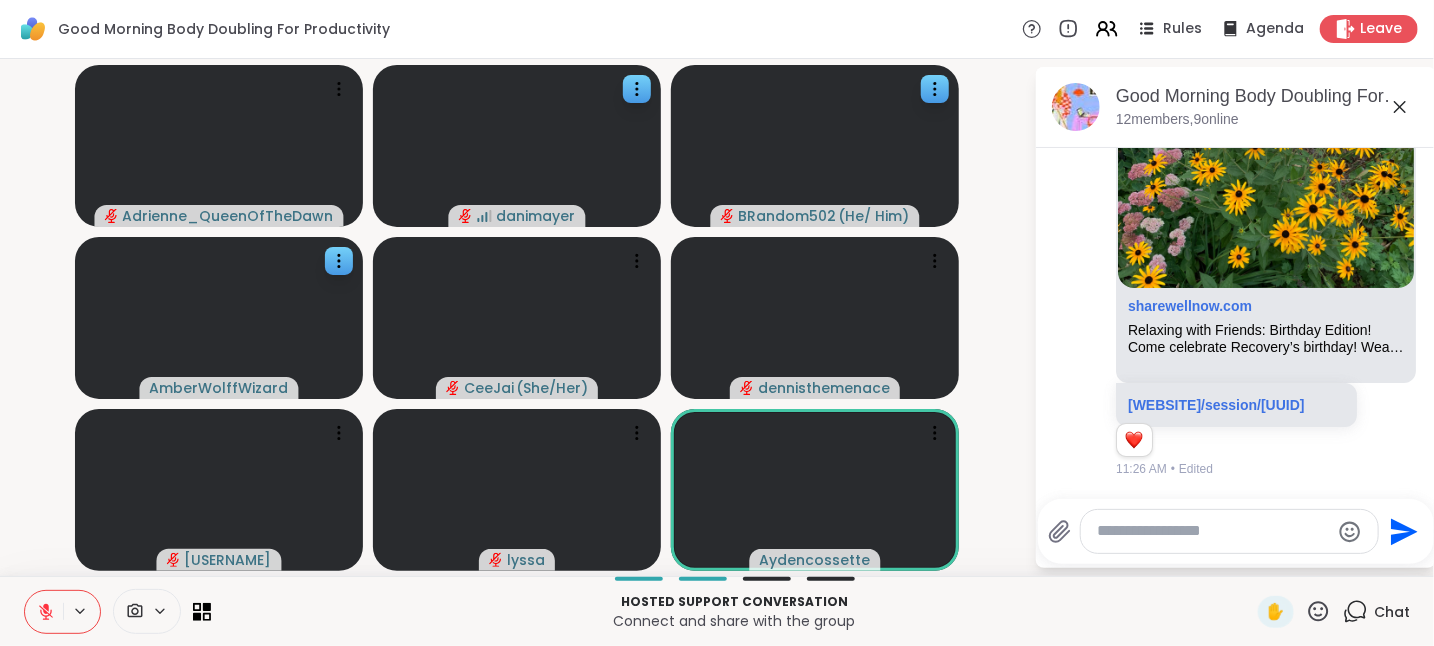click 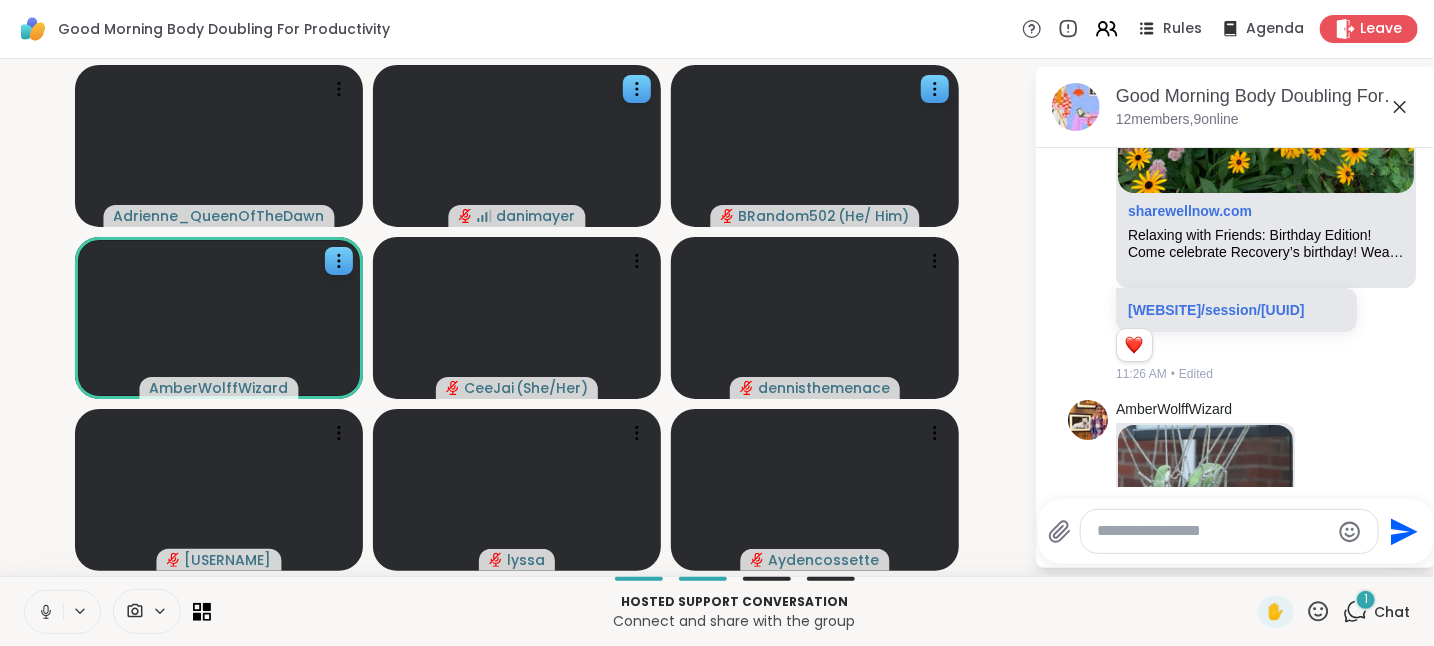 scroll, scrollTop: 1811, scrollLeft: 0, axis: vertical 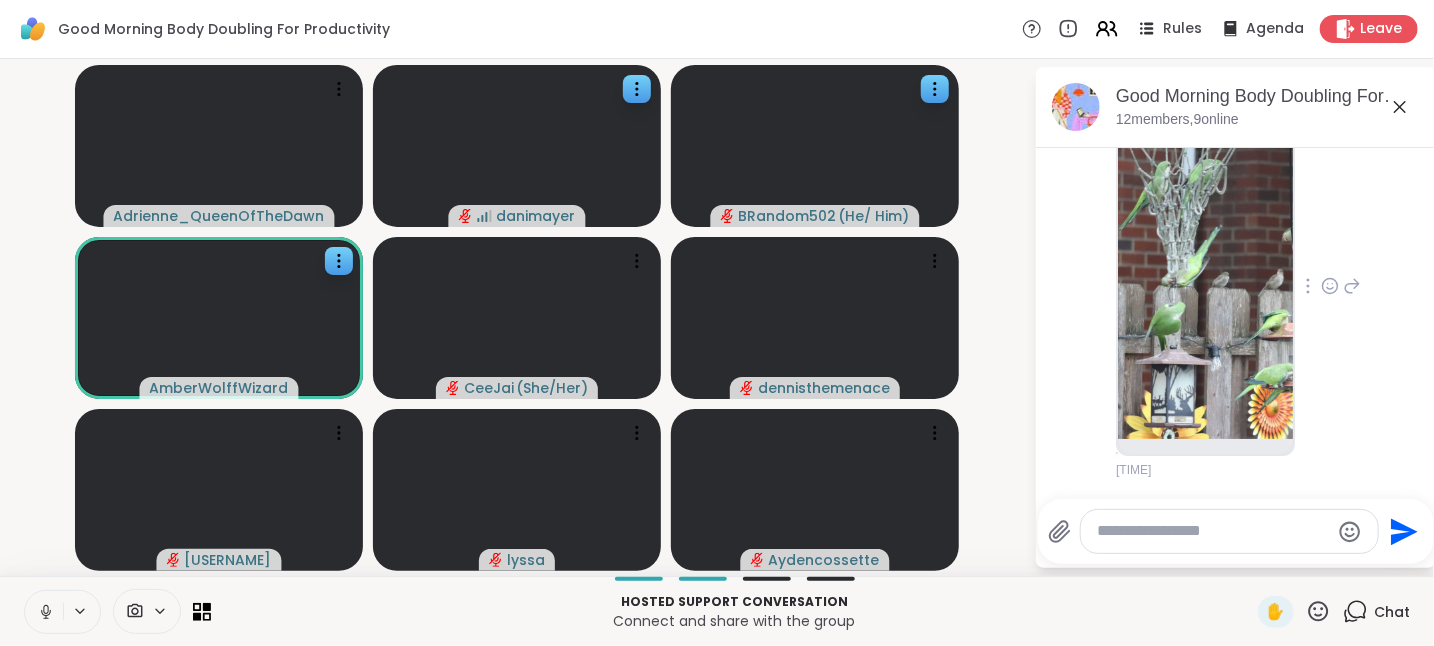click at bounding box center [1205, 279] 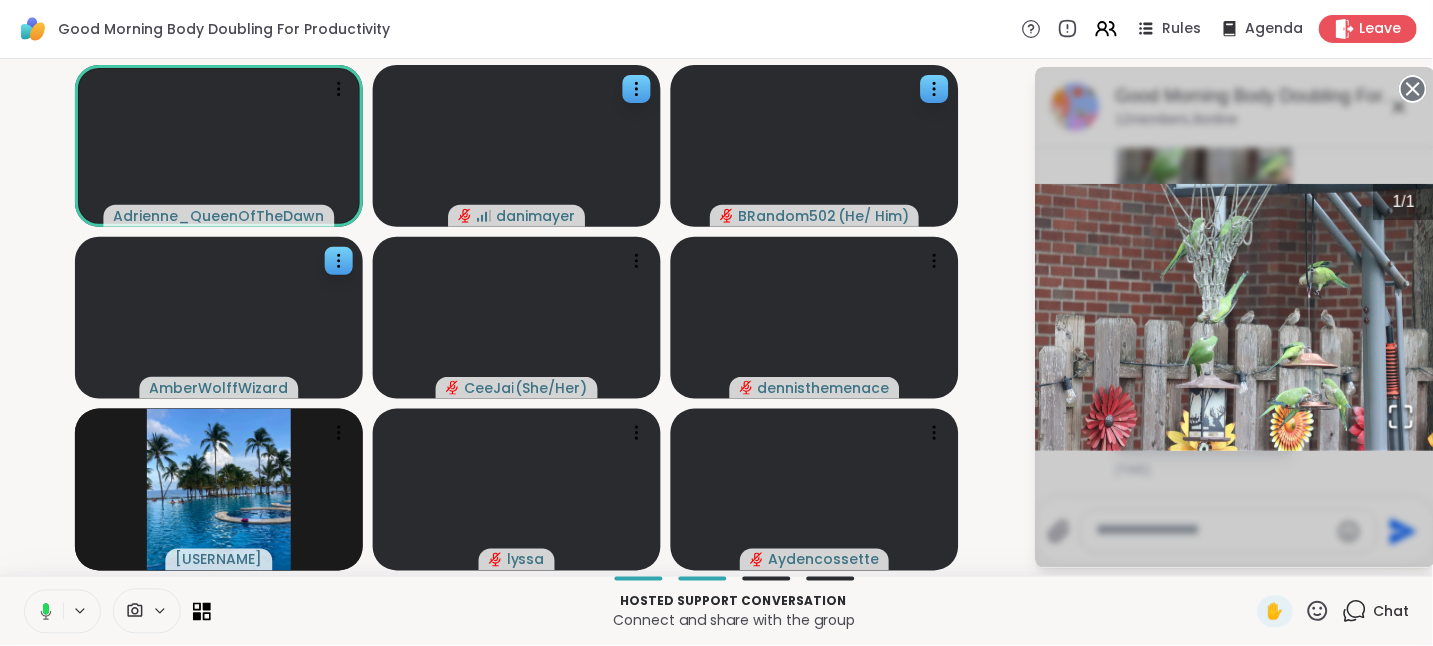 scroll, scrollTop: 1965, scrollLeft: 0, axis: vertical 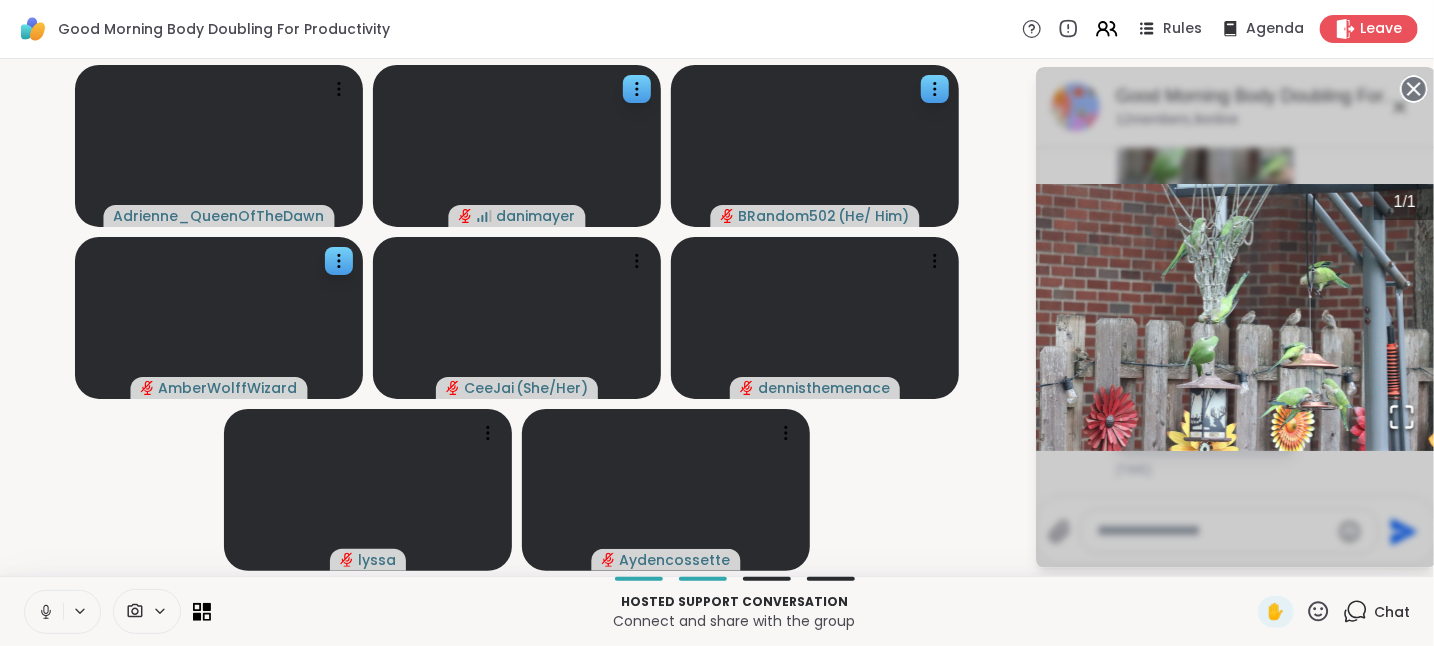 click at bounding box center [44, 612] 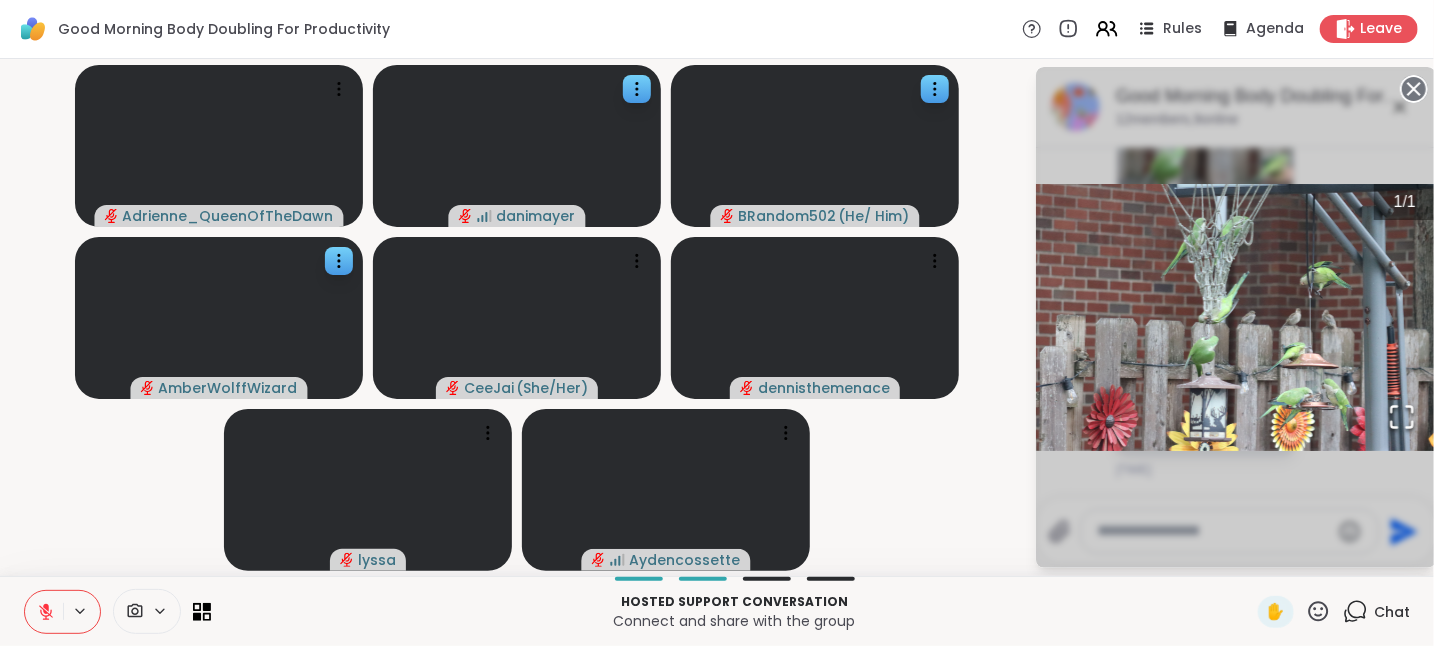 click 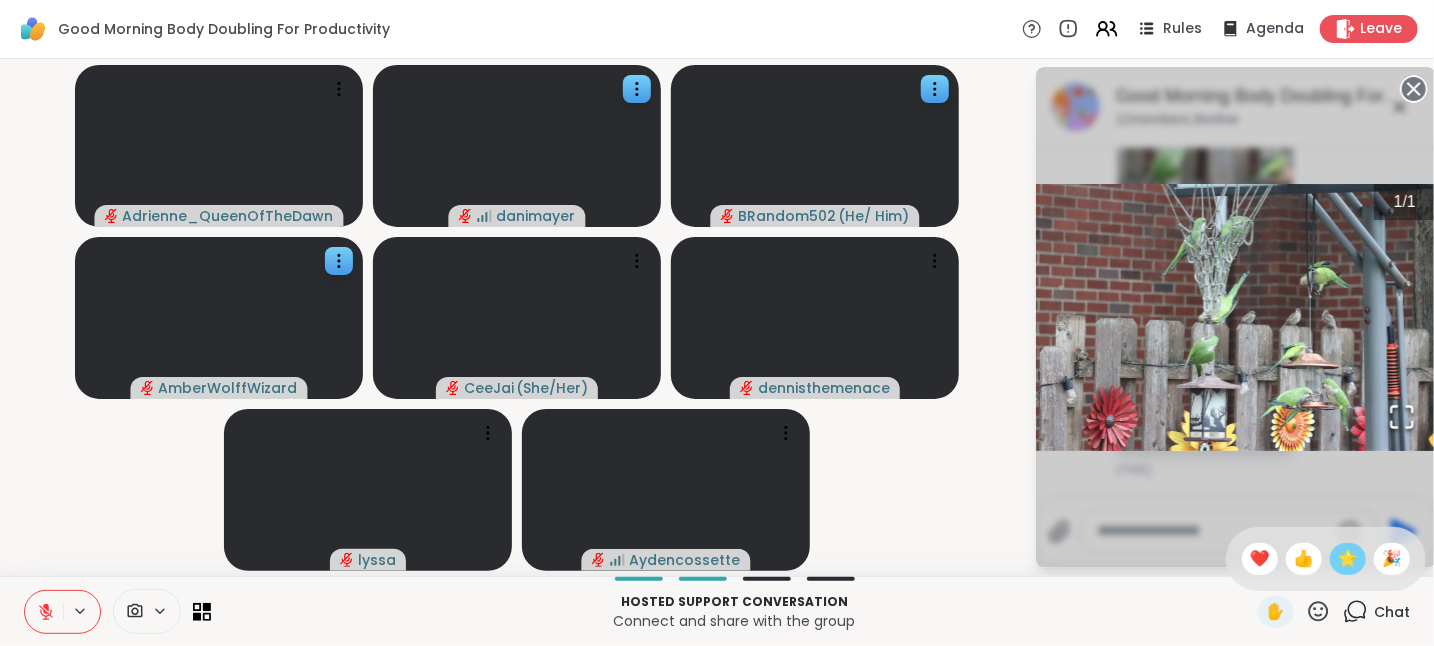 click on "🌟" at bounding box center [1348, 559] 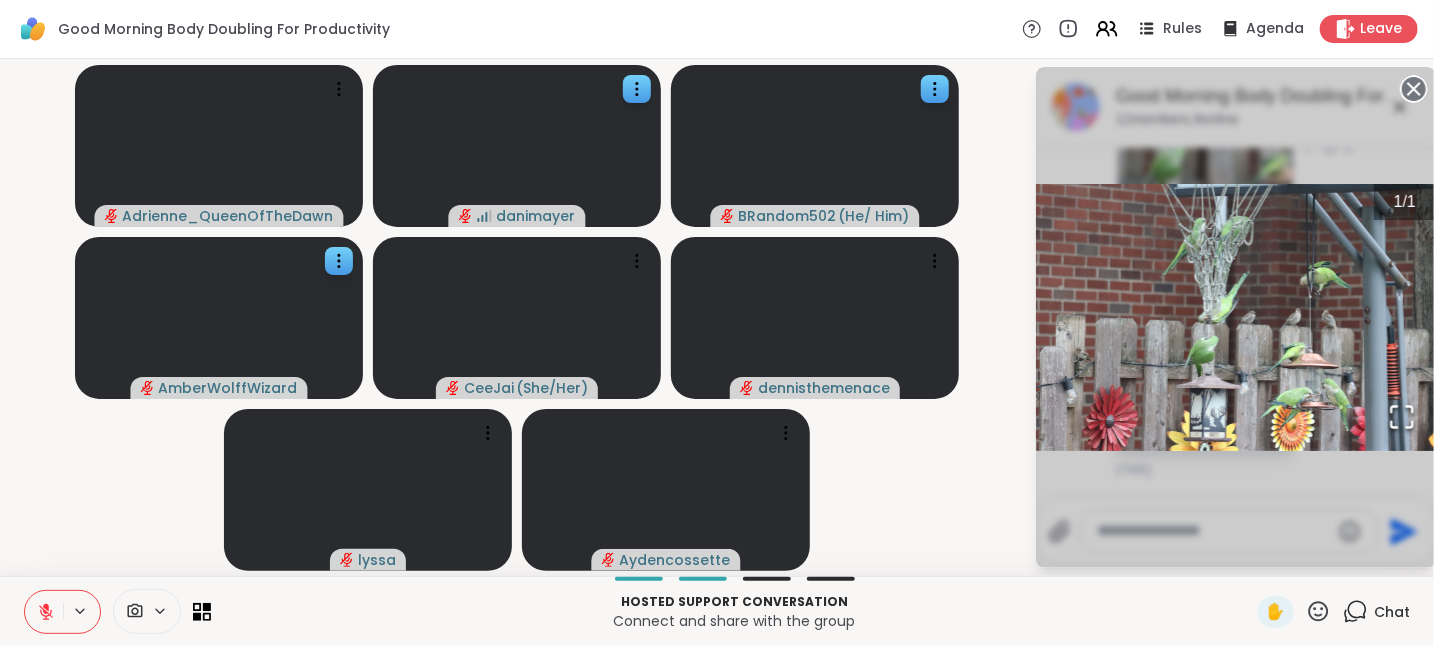 click 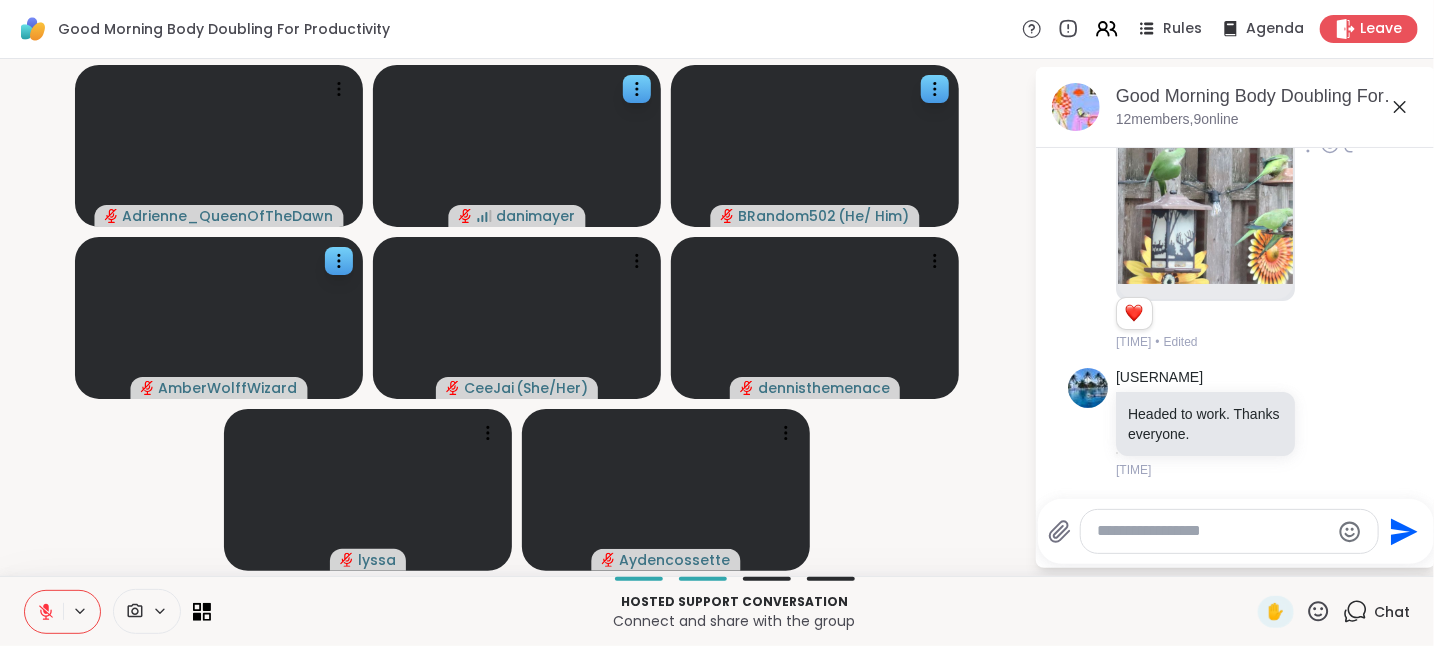 click at bounding box center (1213, 531) 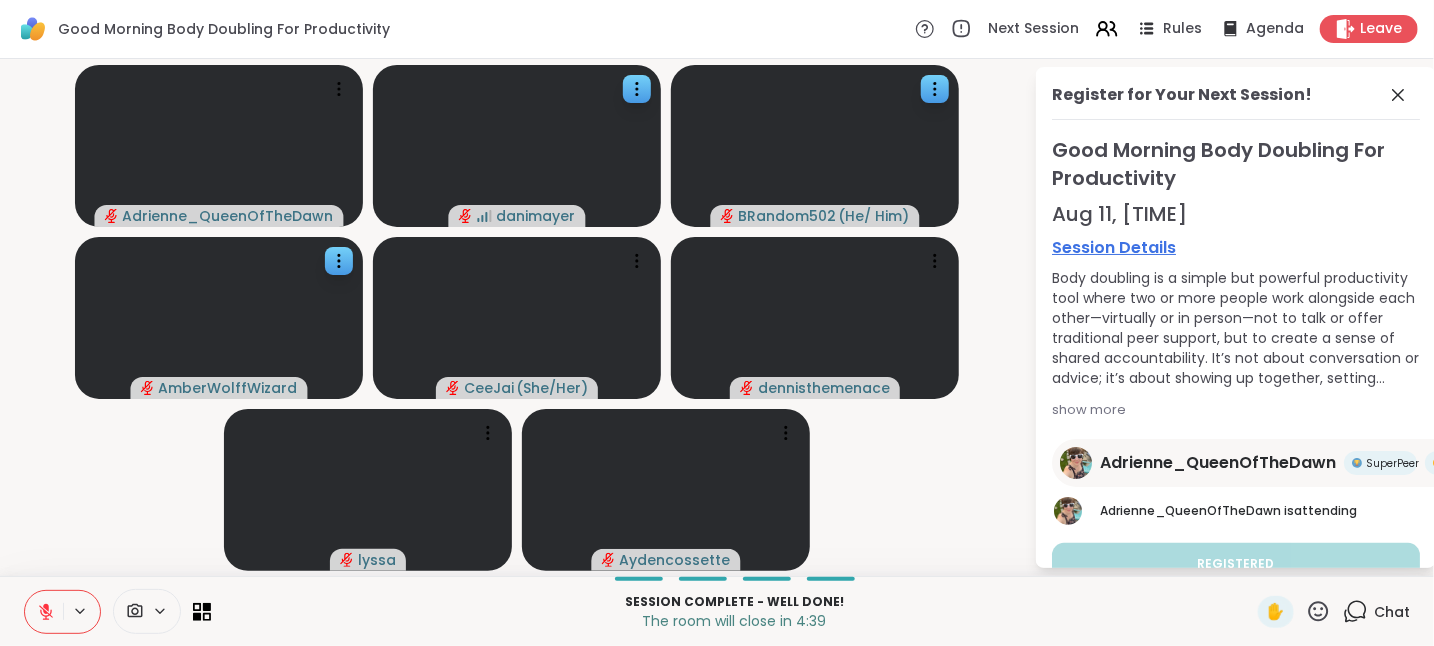 click 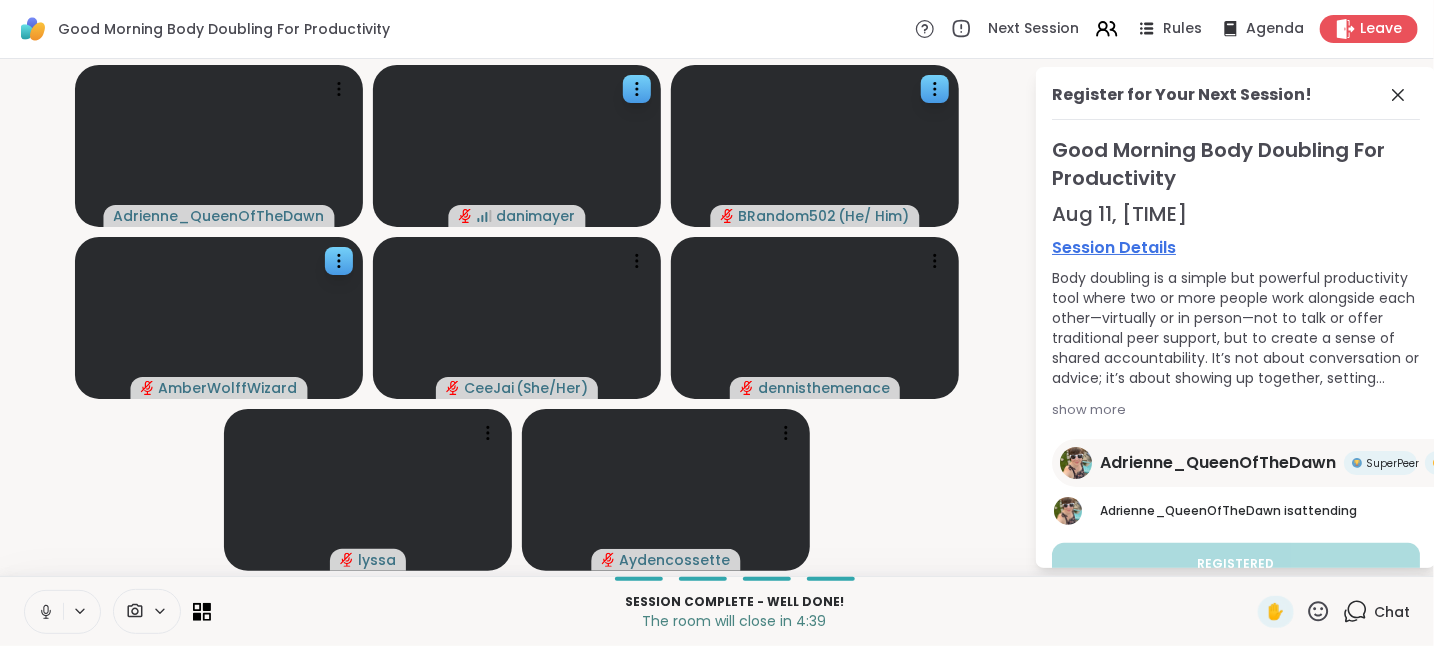 click 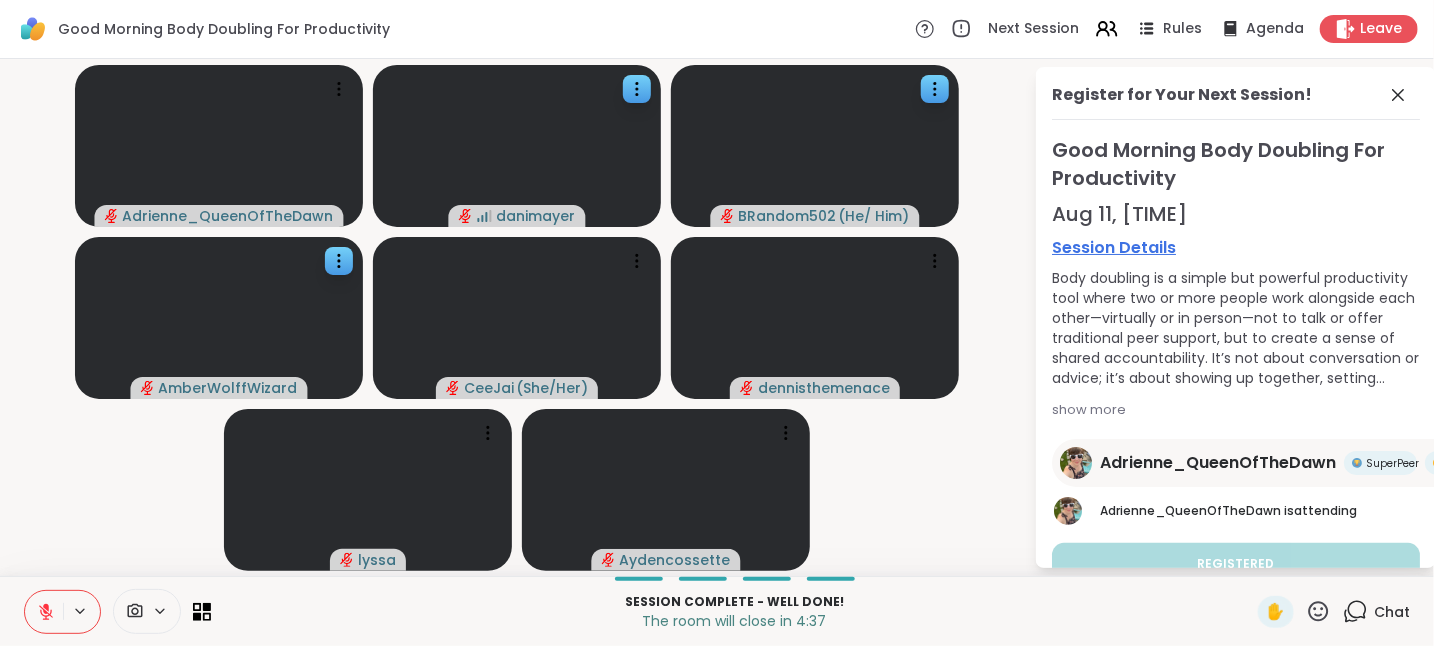 click 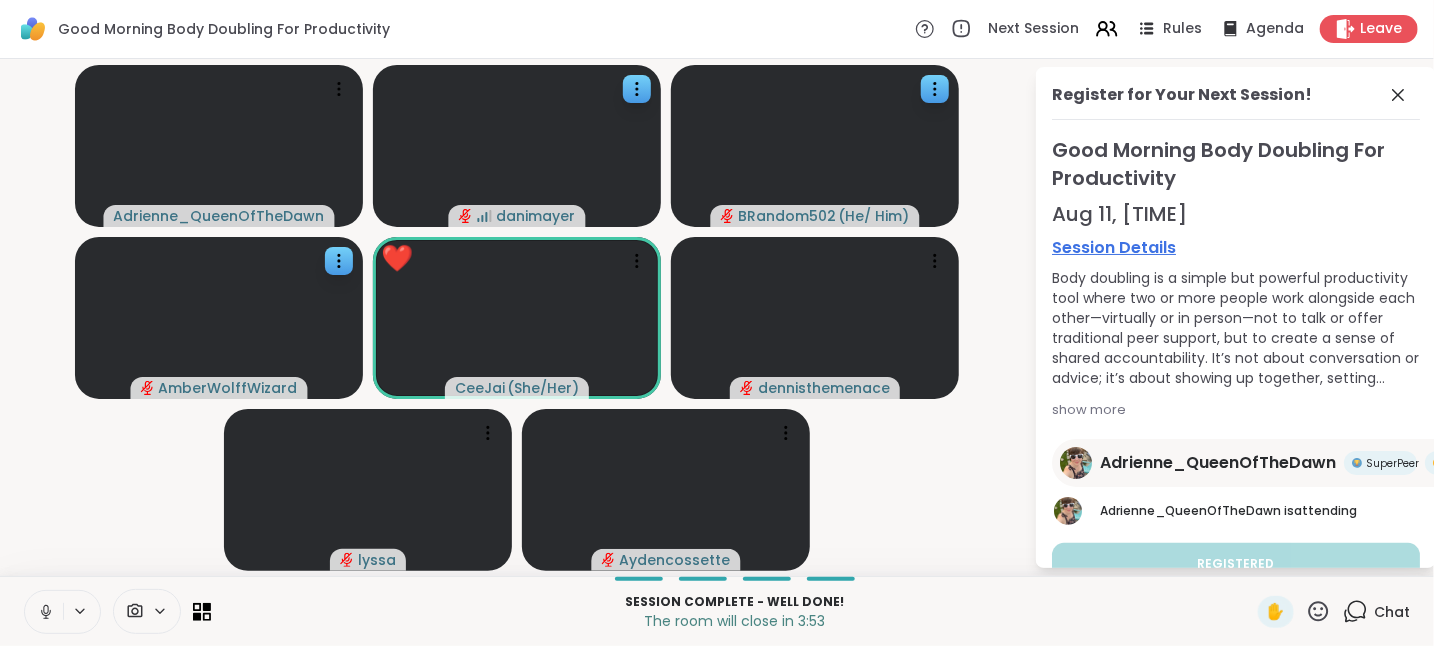 click 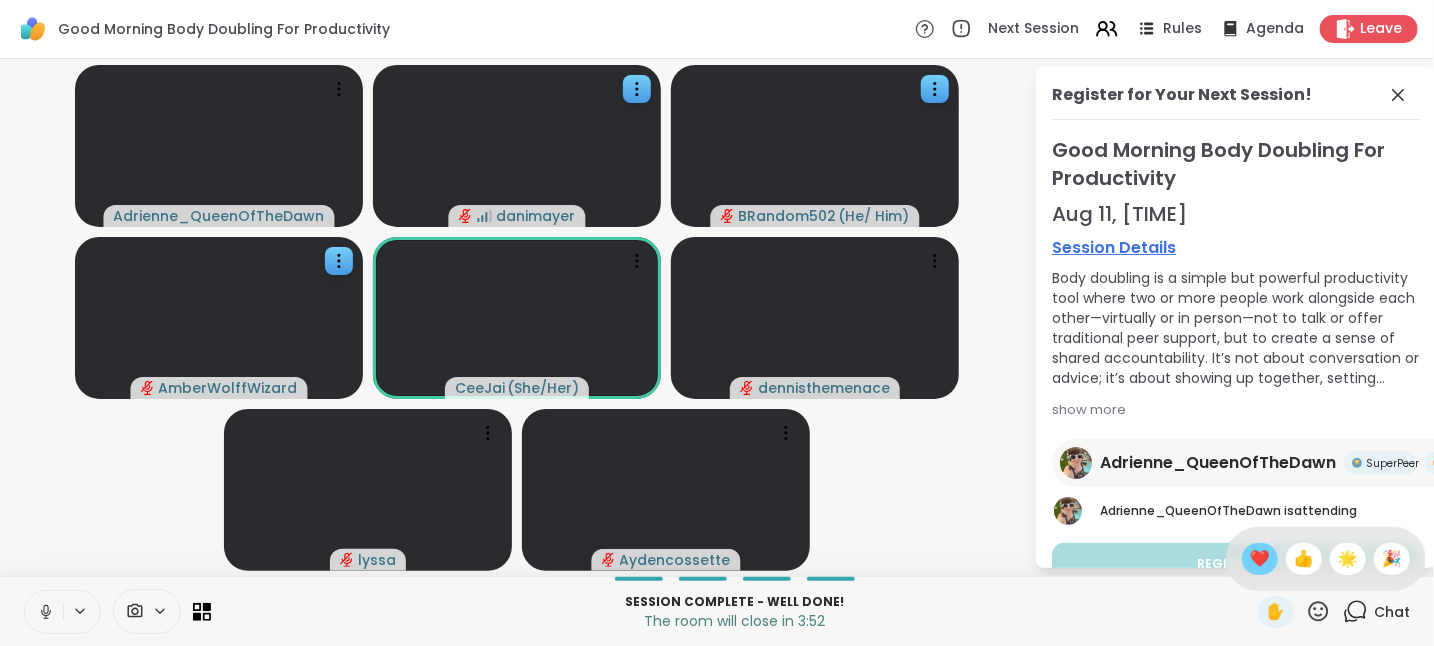 click on "❤️" at bounding box center (1260, 559) 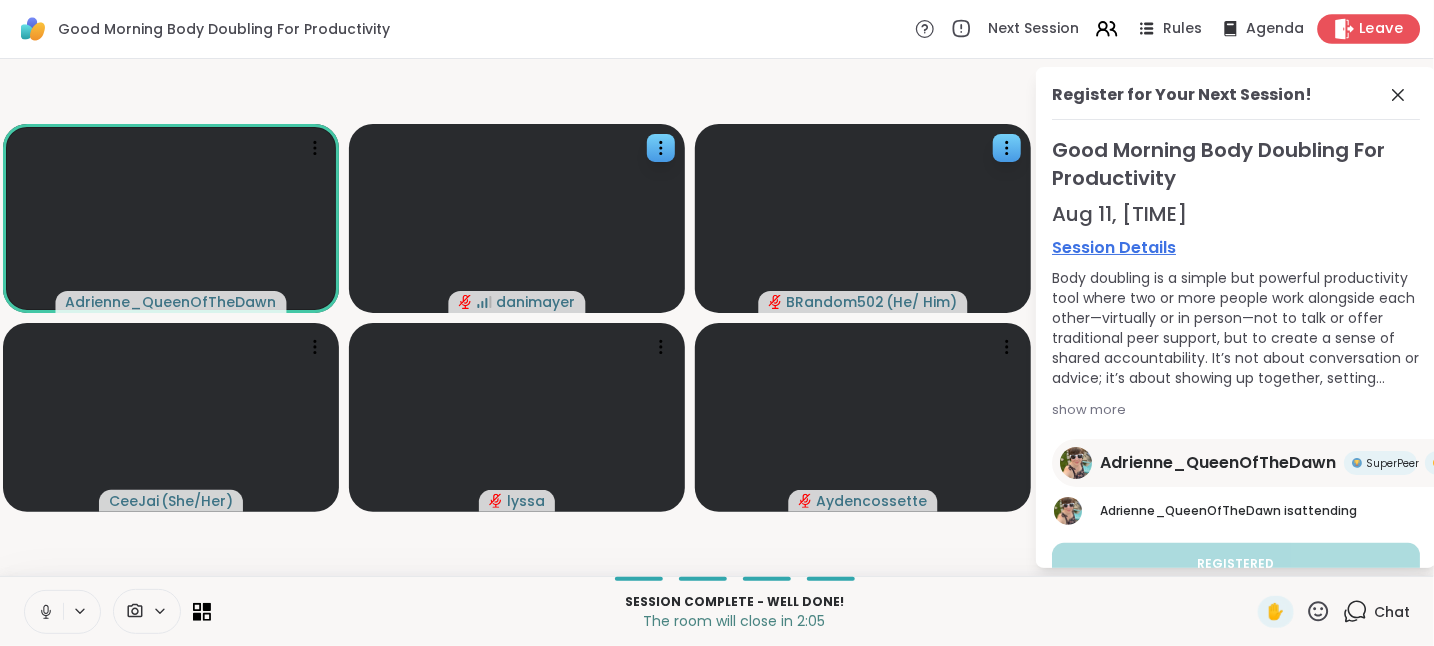 click on "Leave" at bounding box center [1382, 29] 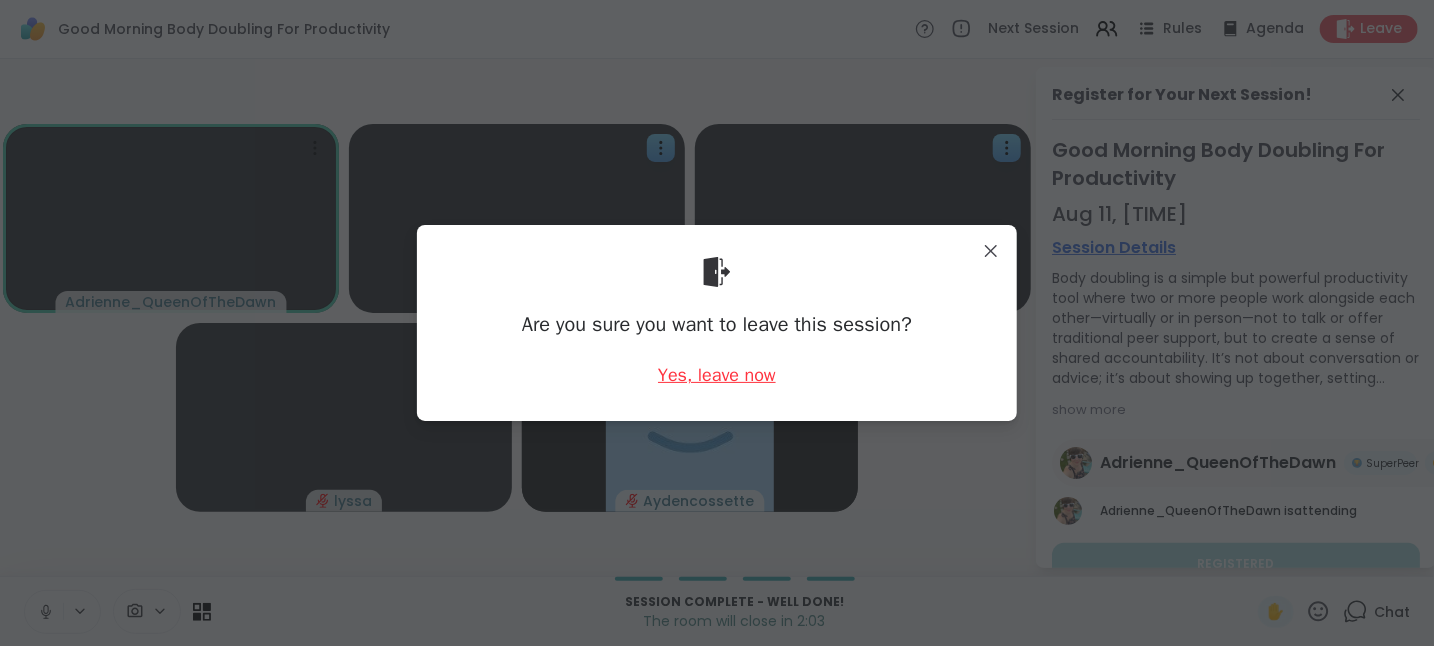 click on "Yes, leave now" at bounding box center [717, 375] 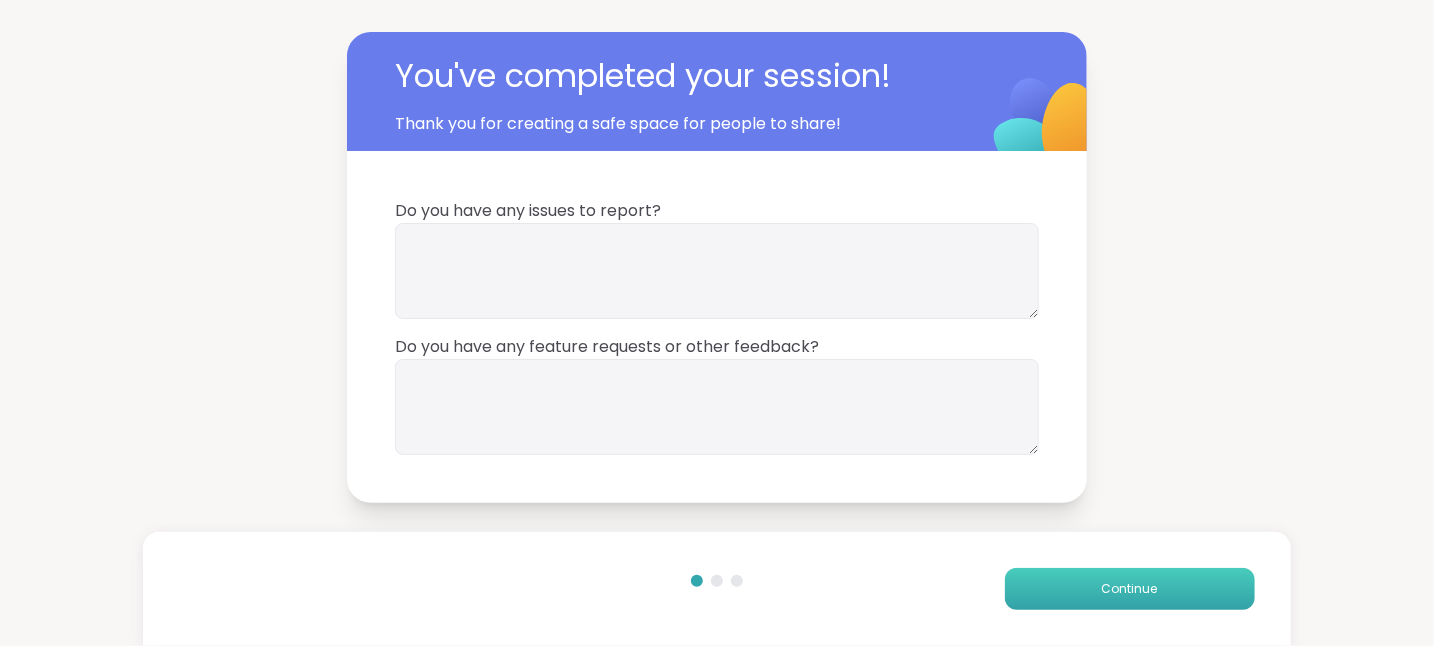 click on "Continue" at bounding box center (1130, 589) 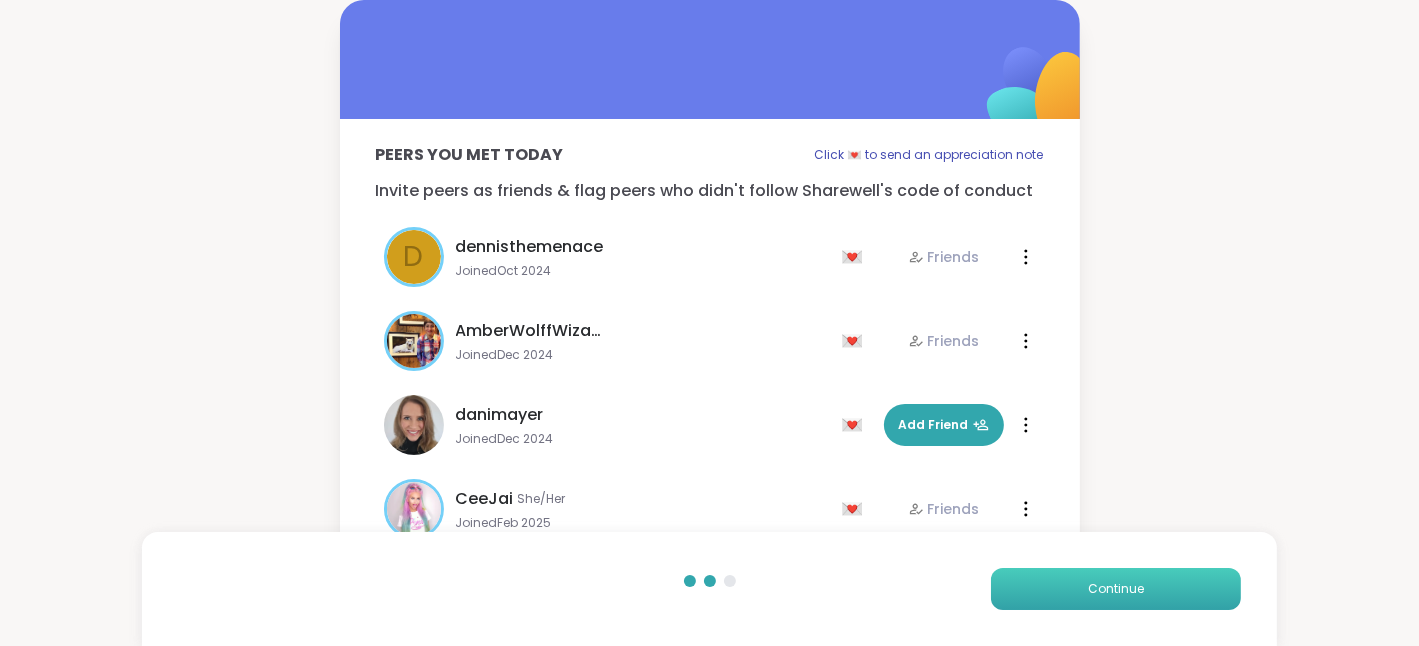 click on "Continue" at bounding box center (1116, 589) 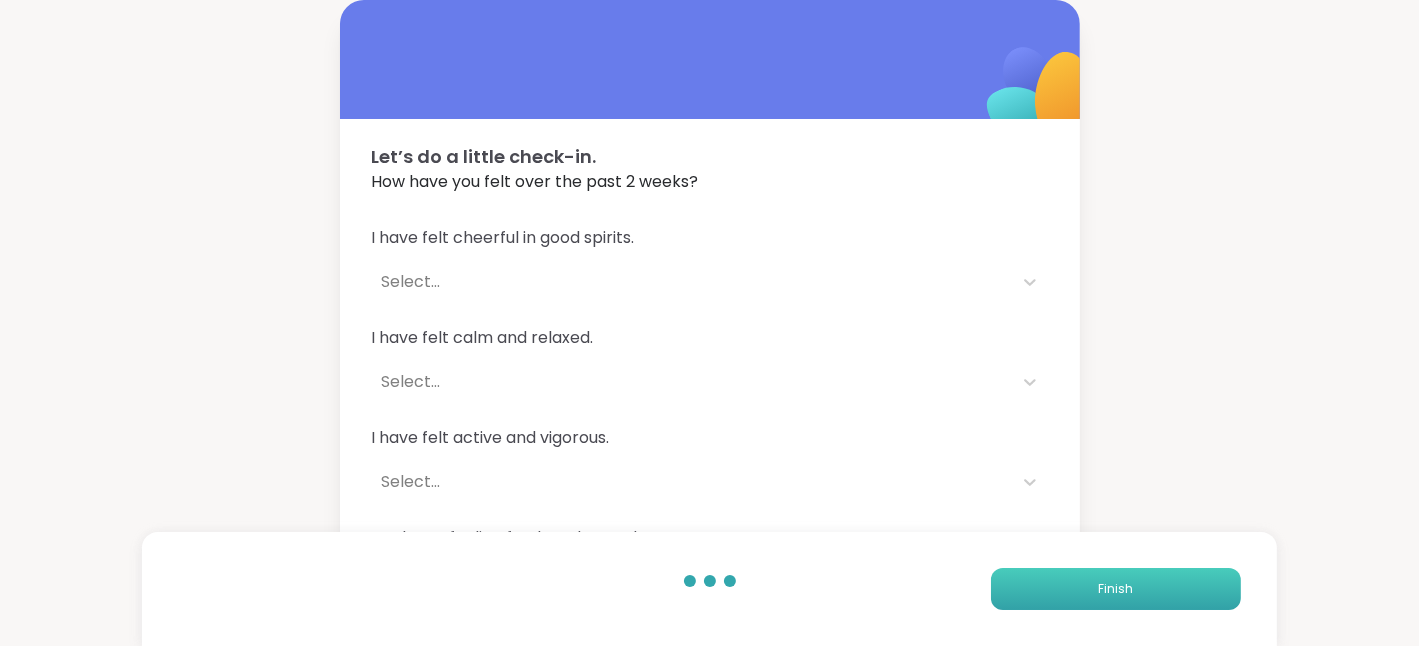 click on "Finish" at bounding box center [1116, 589] 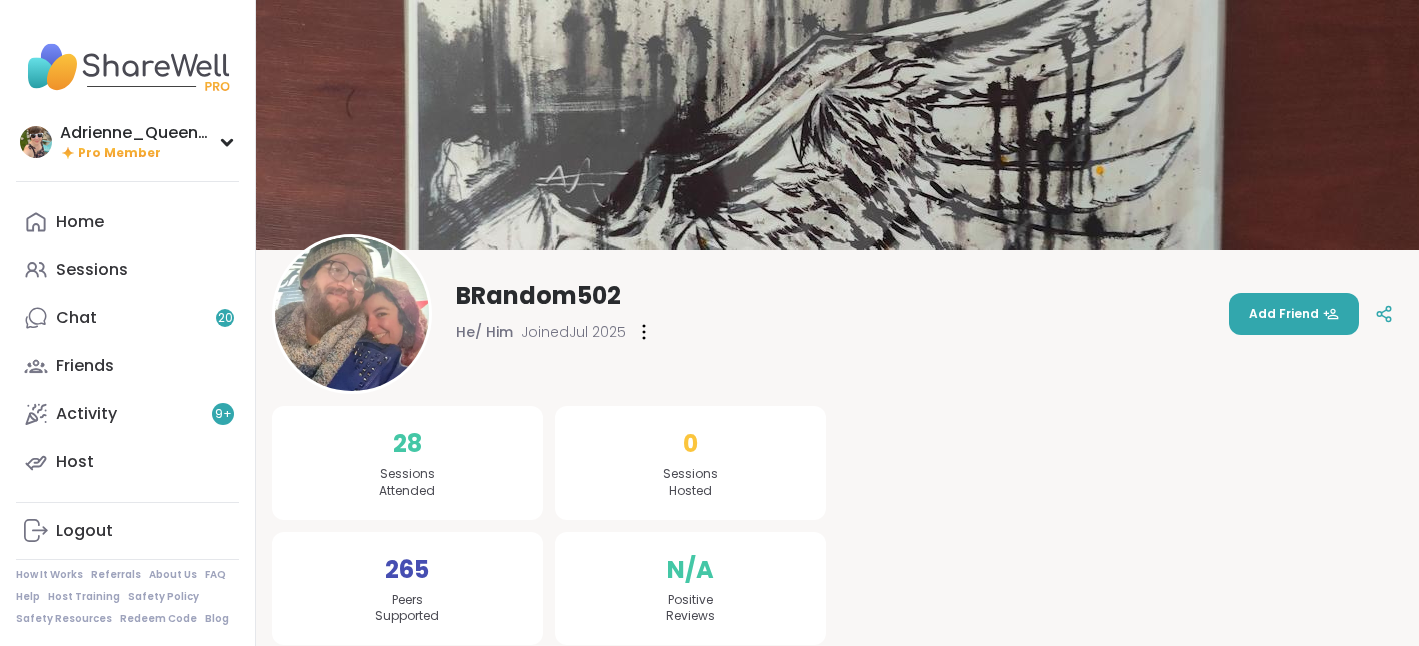 scroll, scrollTop: 0, scrollLeft: 0, axis: both 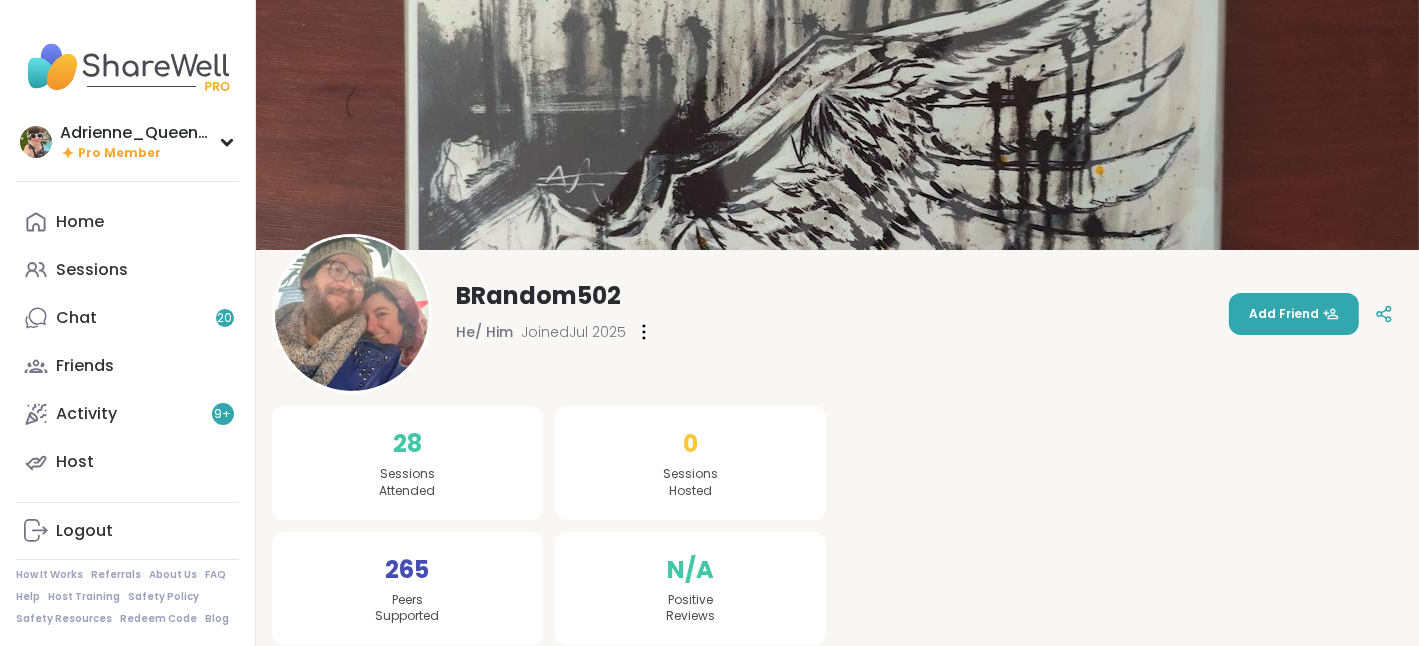 click at bounding box center (352, 314) 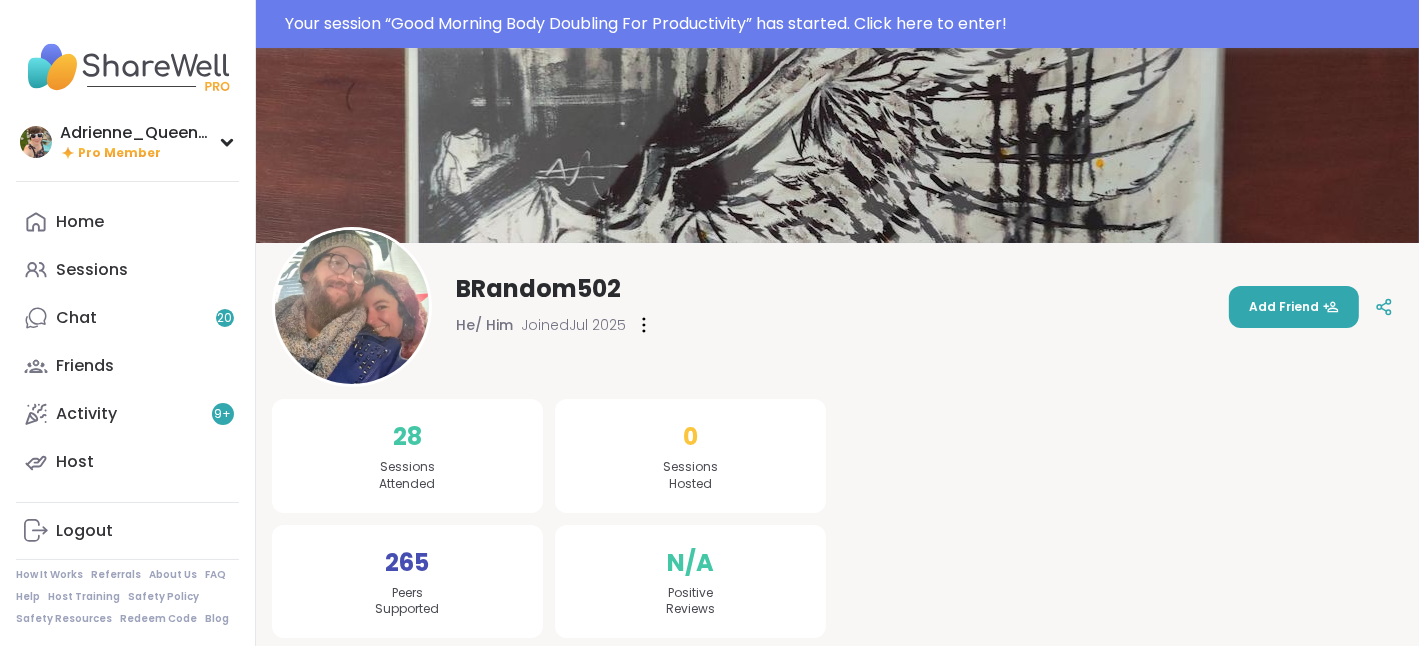 scroll, scrollTop: 0, scrollLeft: 0, axis: both 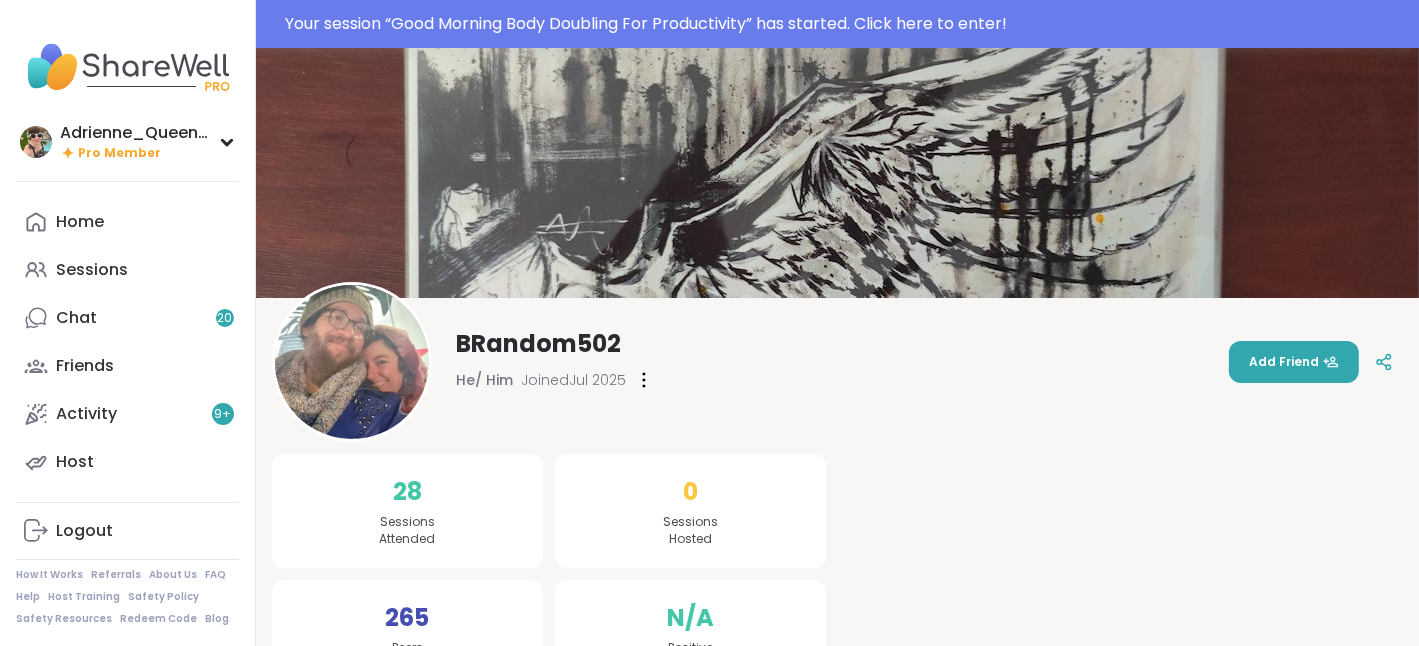 click at bounding box center [352, 362] 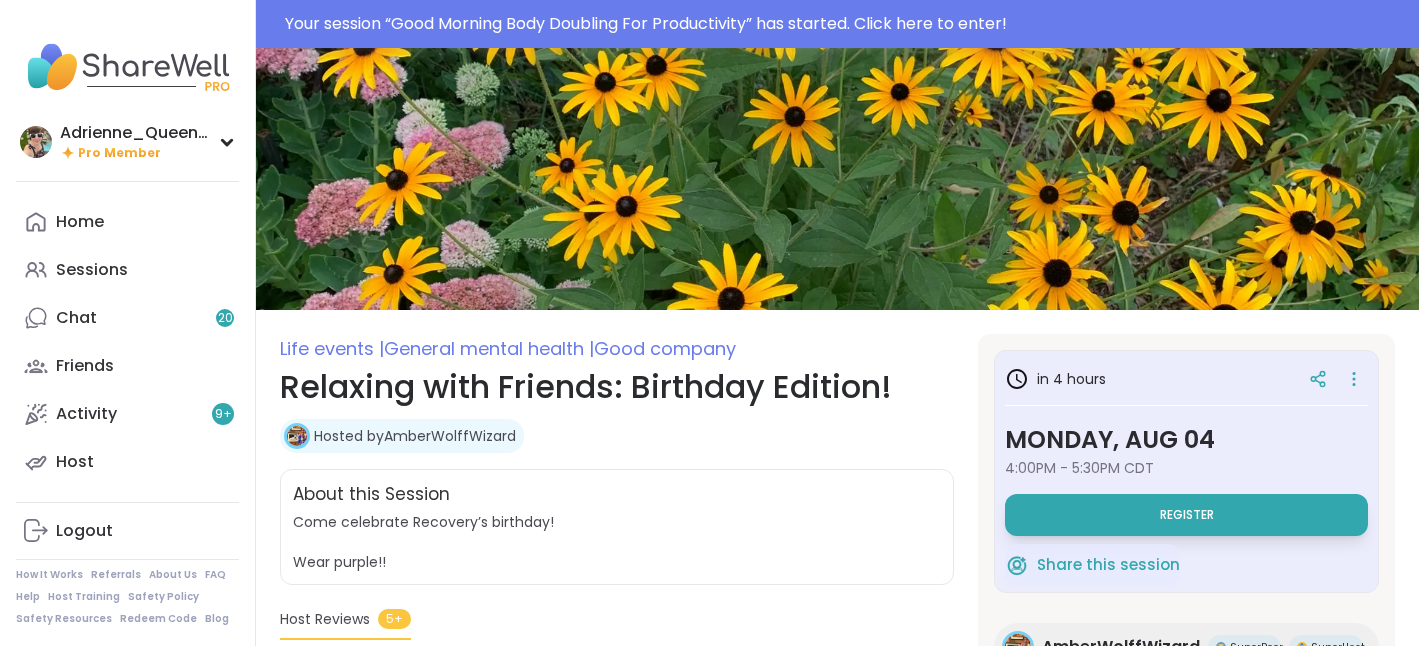 scroll, scrollTop: 0, scrollLeft: 0, axis: both 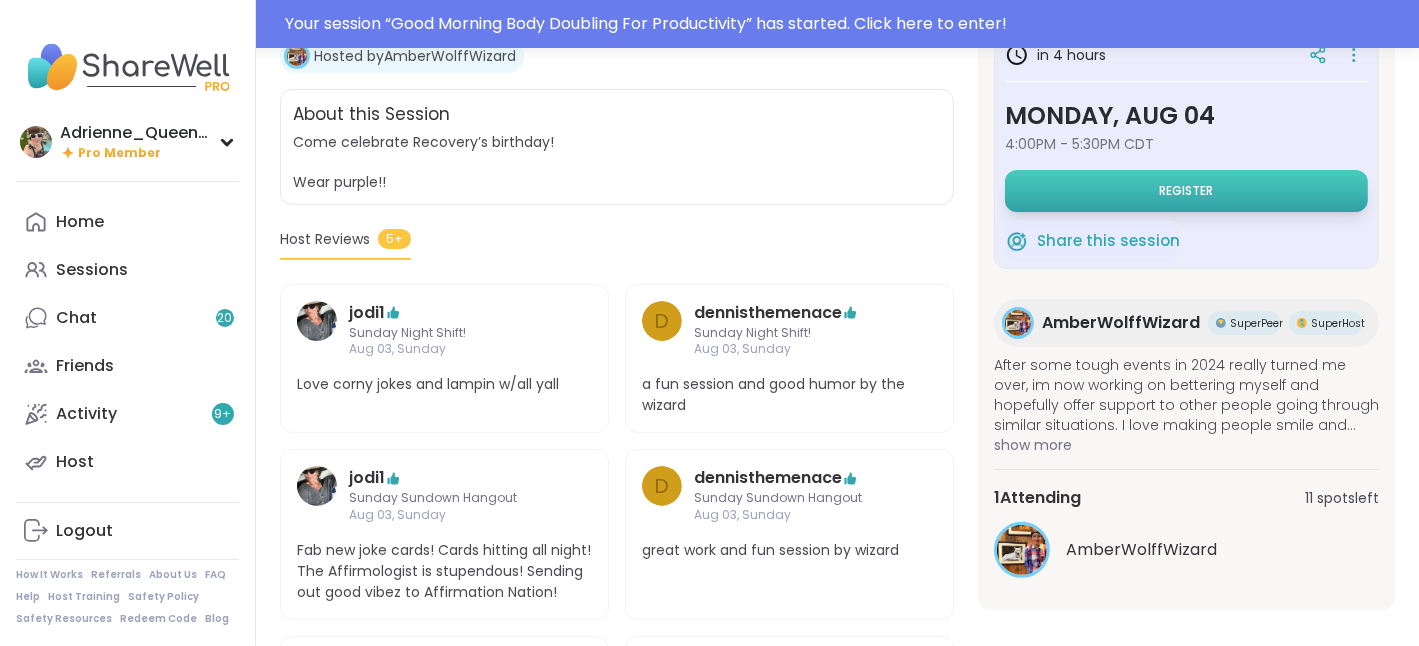 click on "Register" at bounding box center [1186, 191] 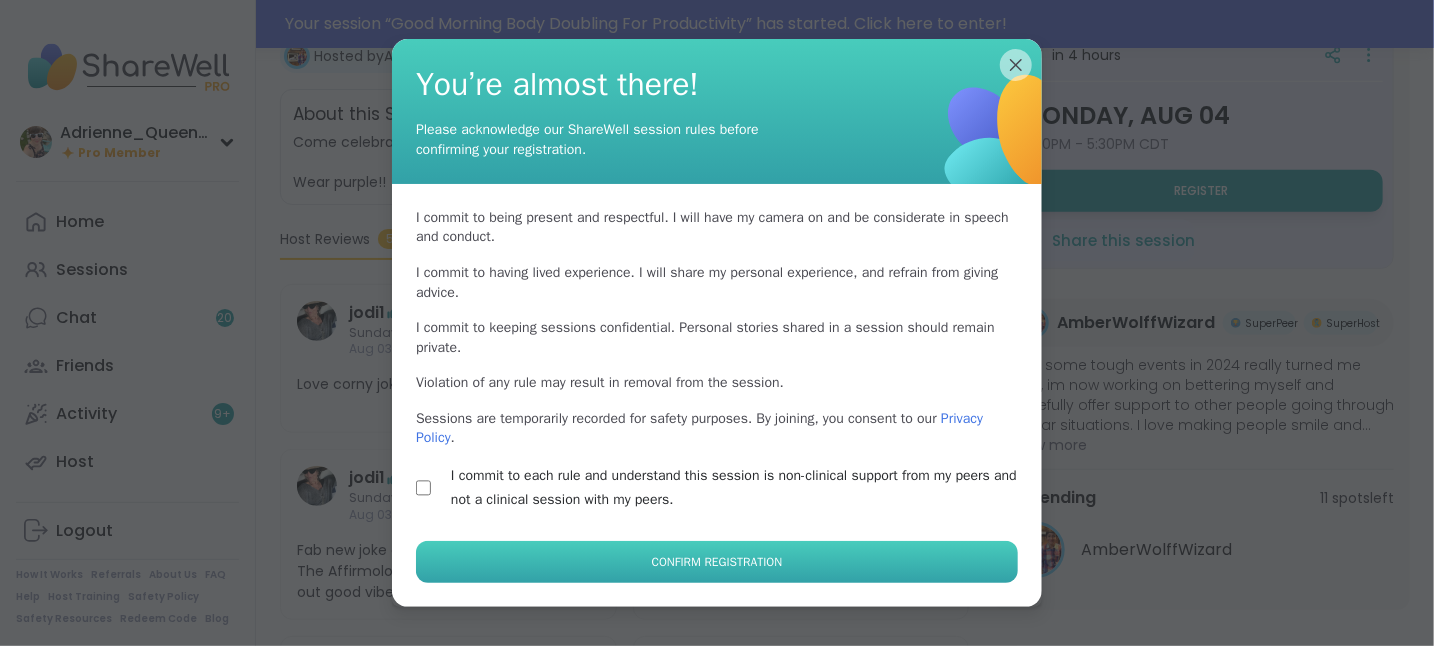 click on "Confirm Registration" at bounding box center [717, 562] 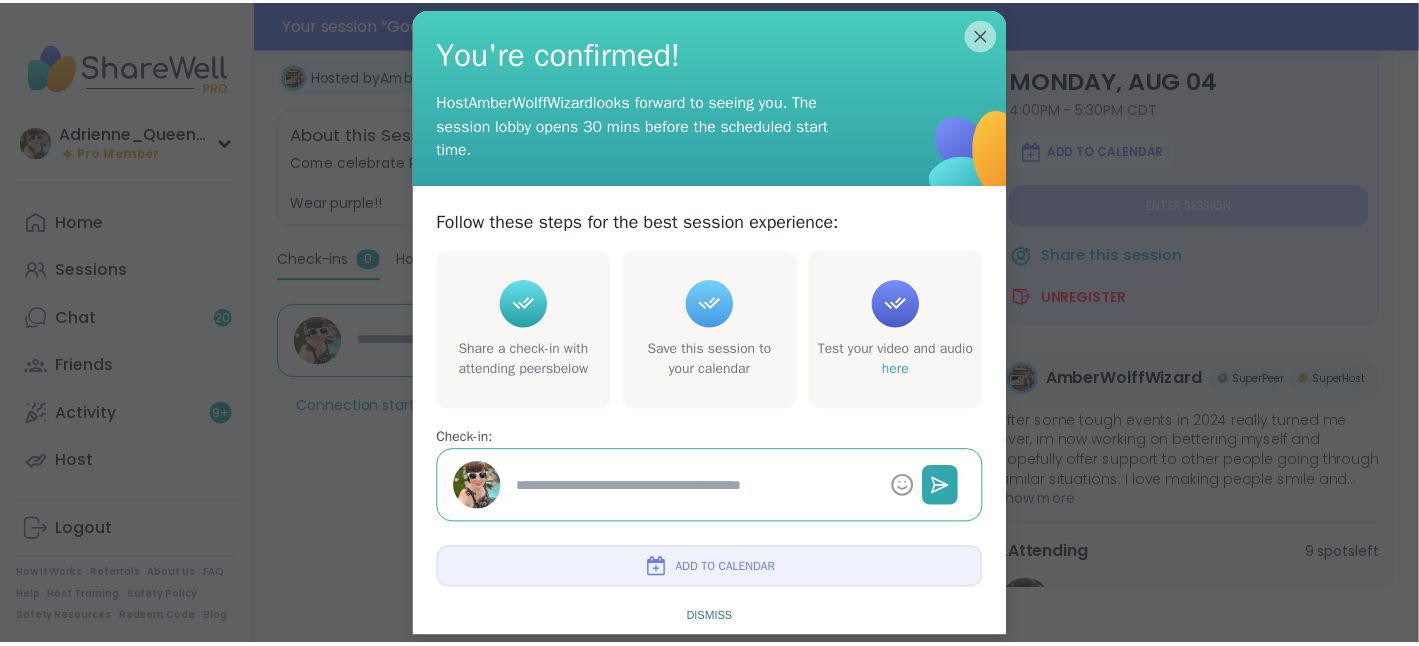 scroll, scrollTop: 360, scrollLeft: 0, axis: vertical 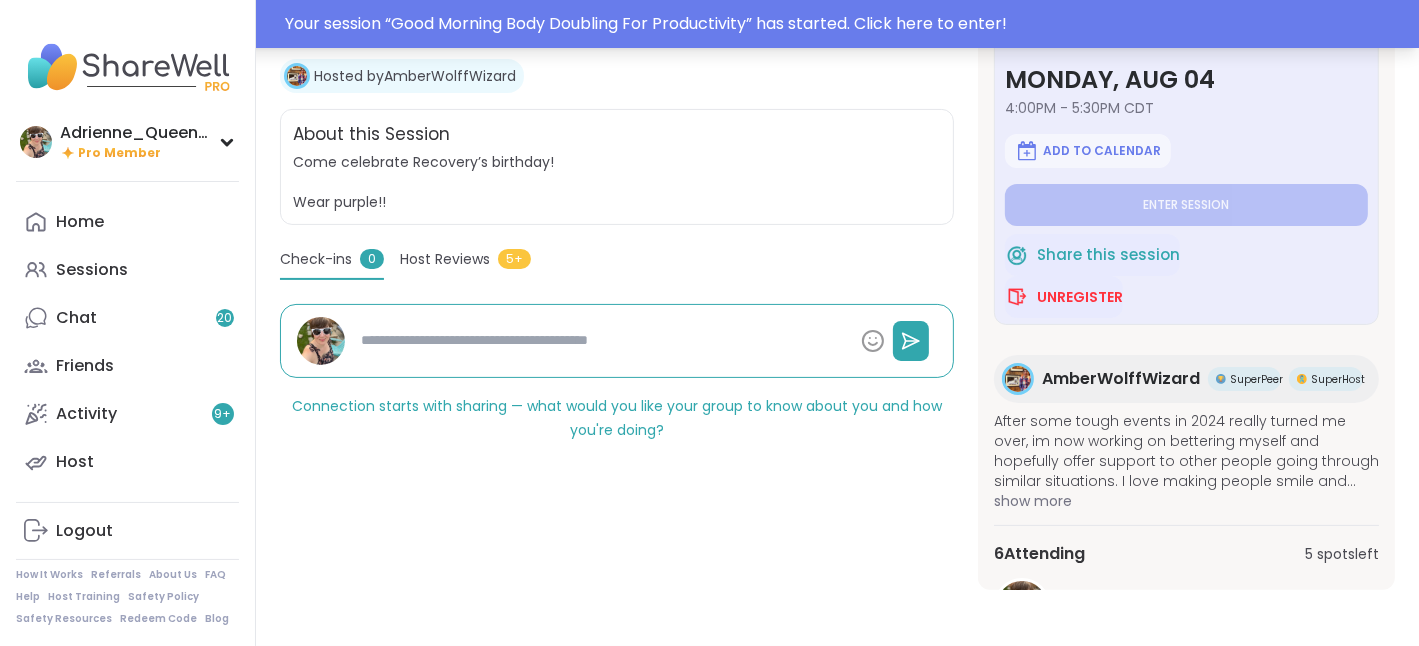 type on "*" 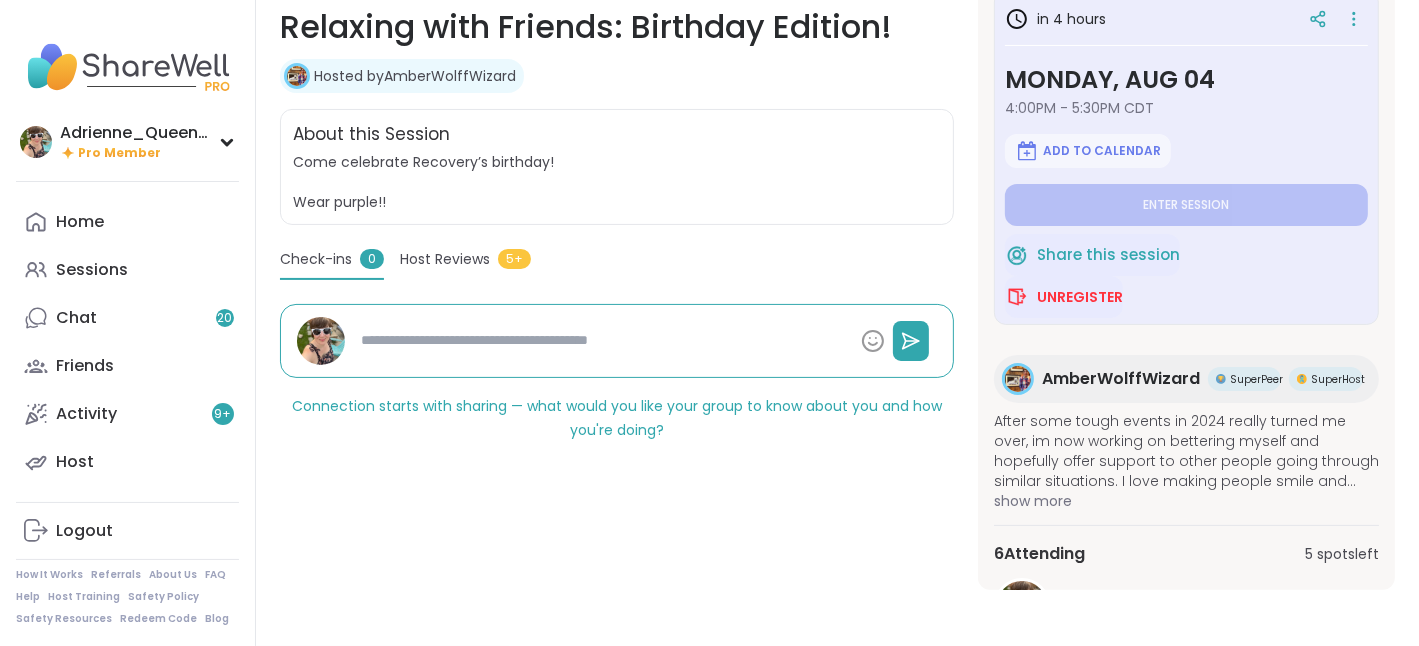 scroll, scrollTop: 312, scrollLeft: 0, axis: vertical 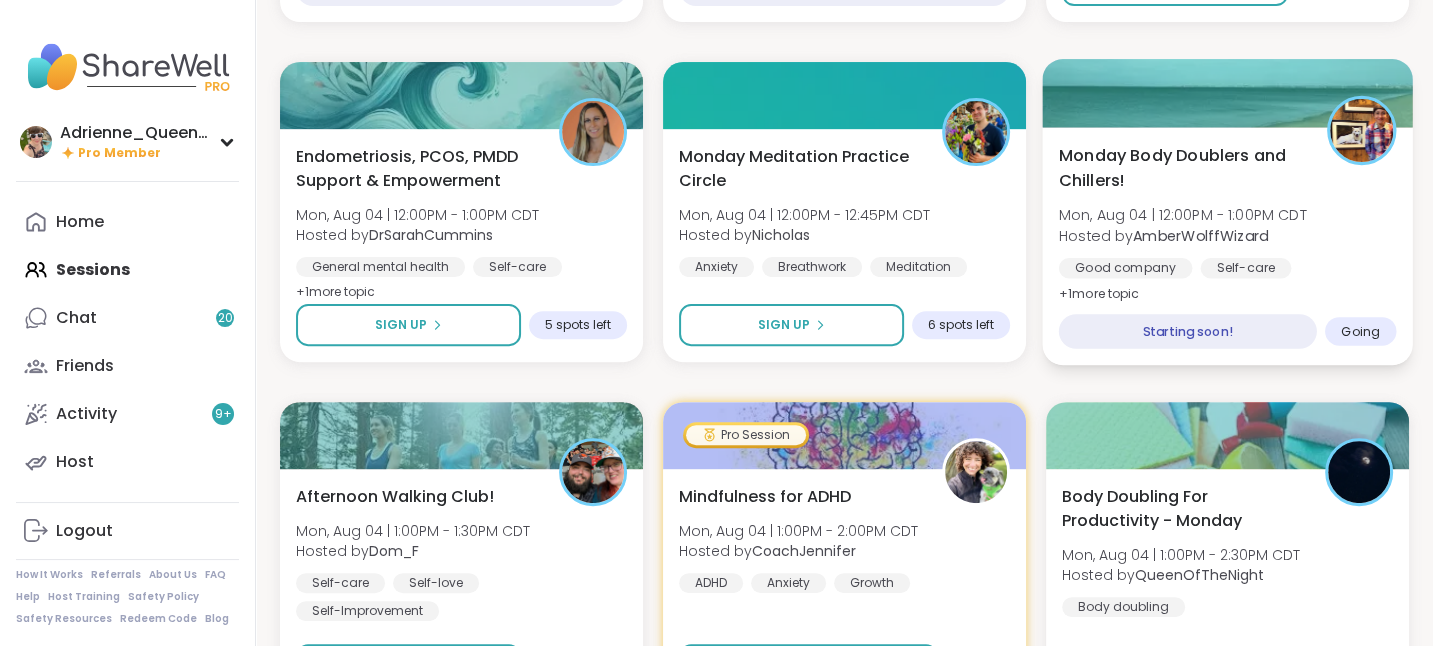 click on "Monday Body Doublers and Chillers!" at bounding box center (1182, 167) 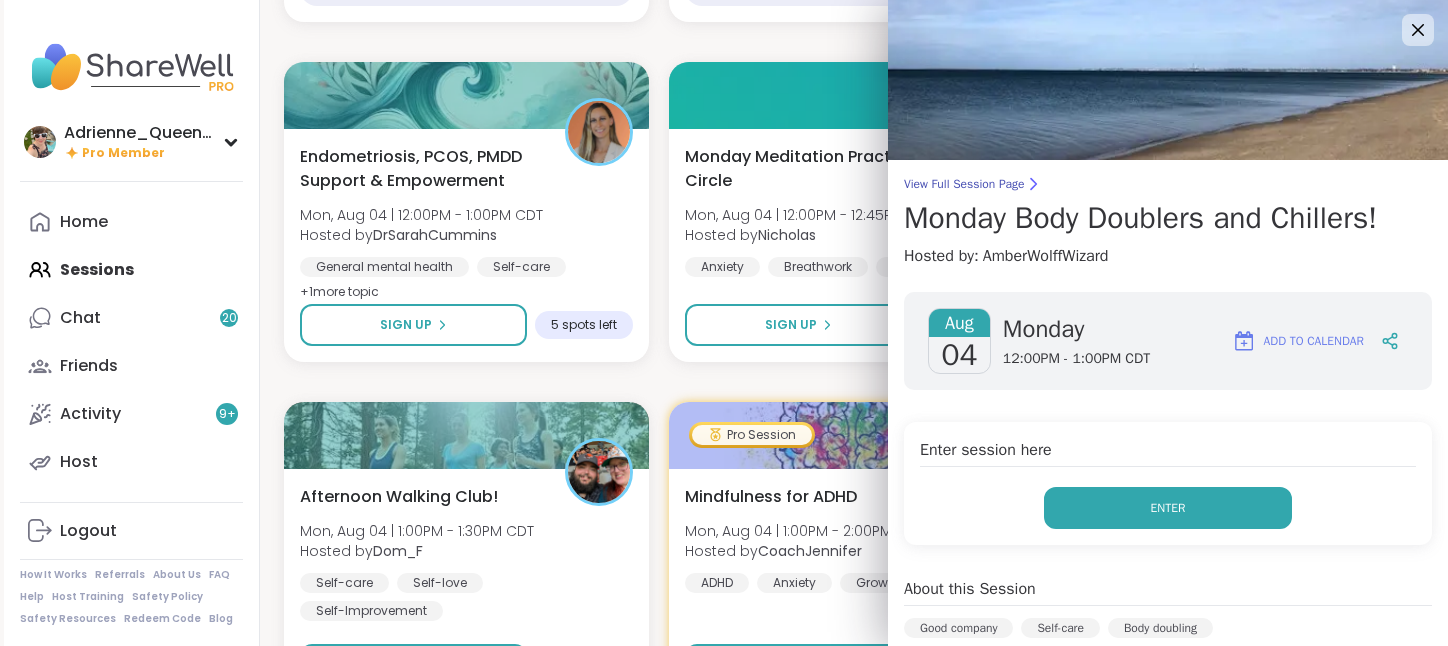 click on "Enter" at bounding box center (1168, 508) 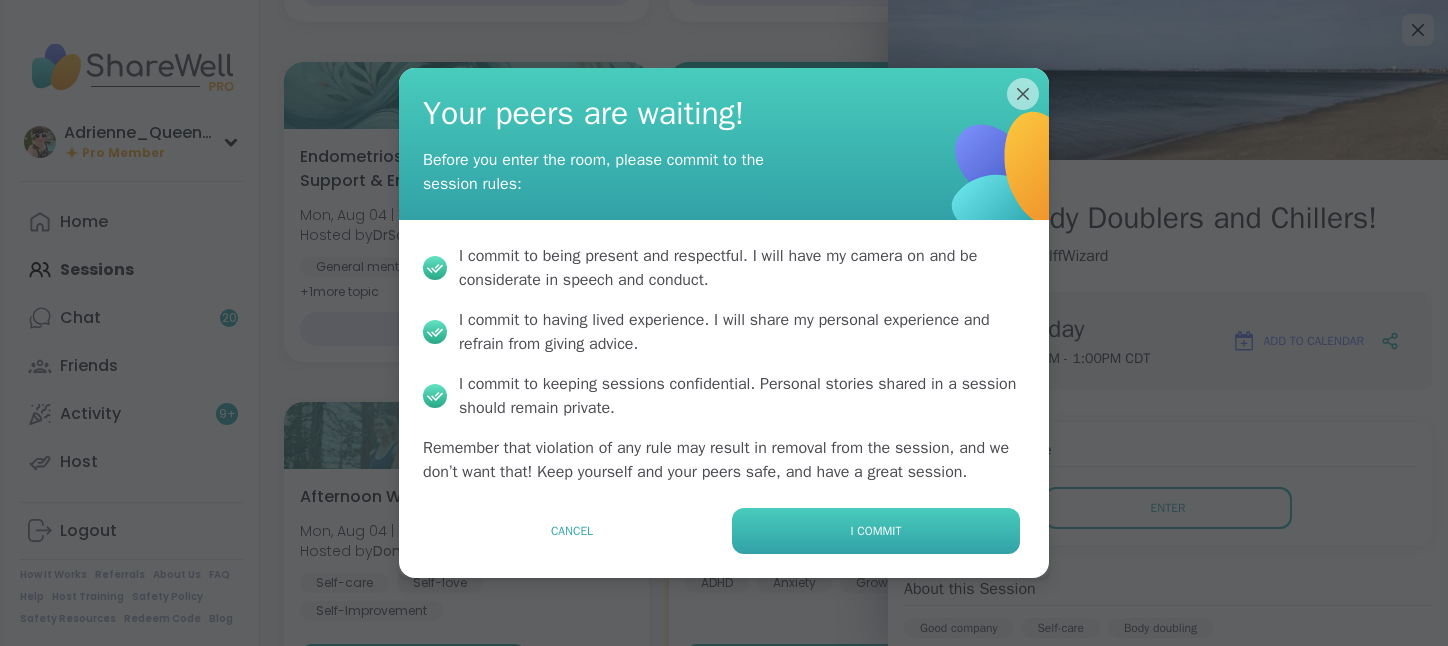 click on "I commit" at bounding box center [876, 531] 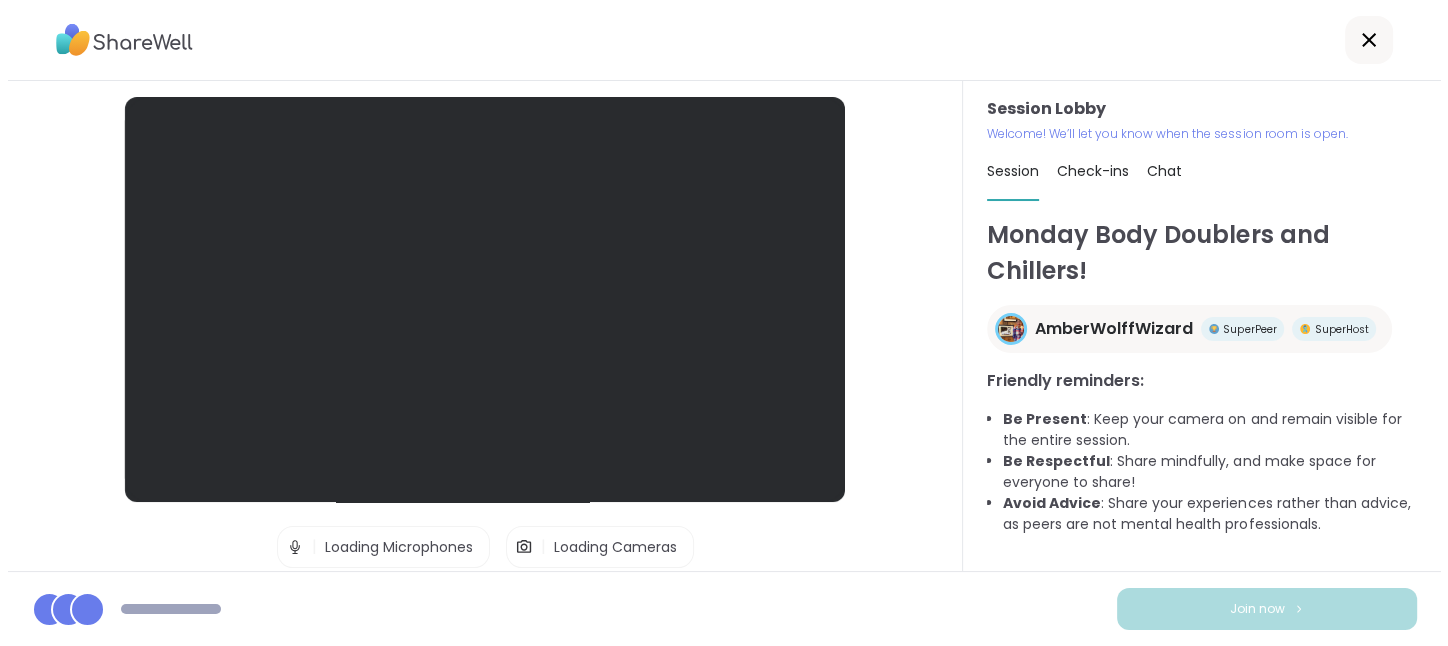 scroll, scrollTop: 0, scrollLeft: 0, axis: both 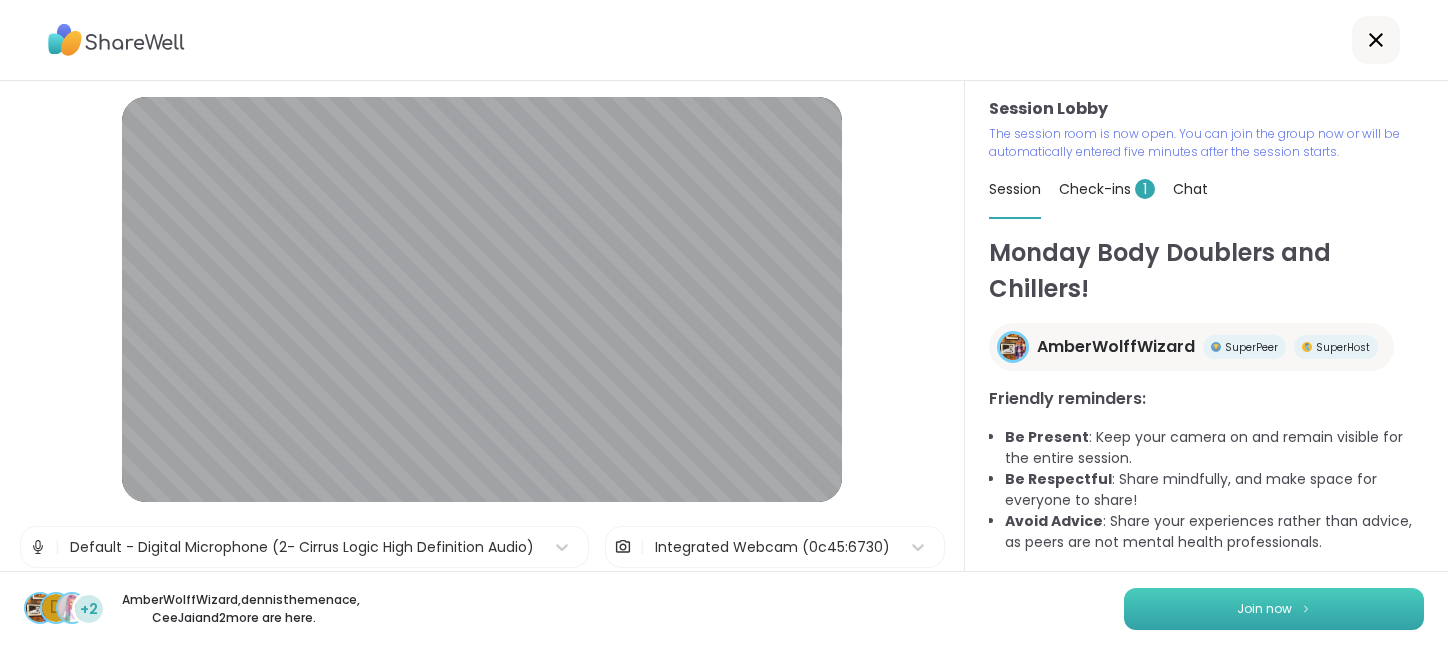 click on "Join now" at bounding box center (1274, 609) 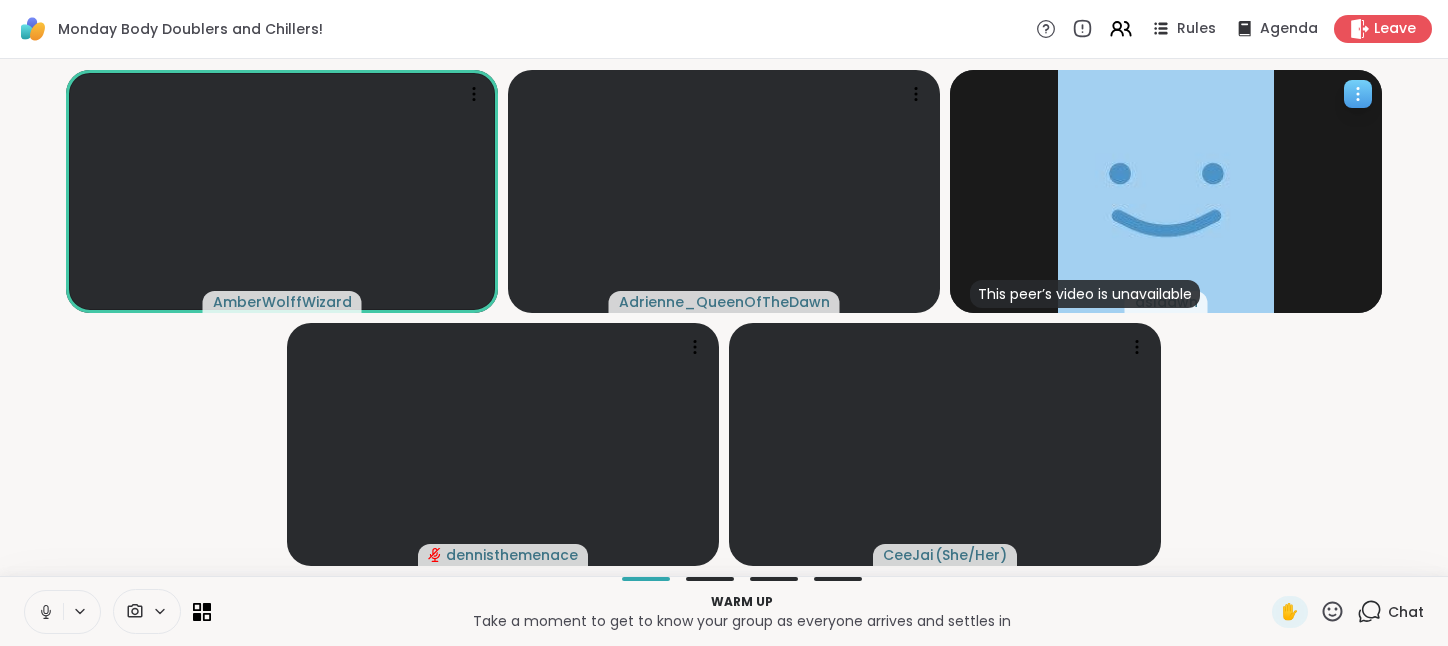click at bounding box center (1166, 191) 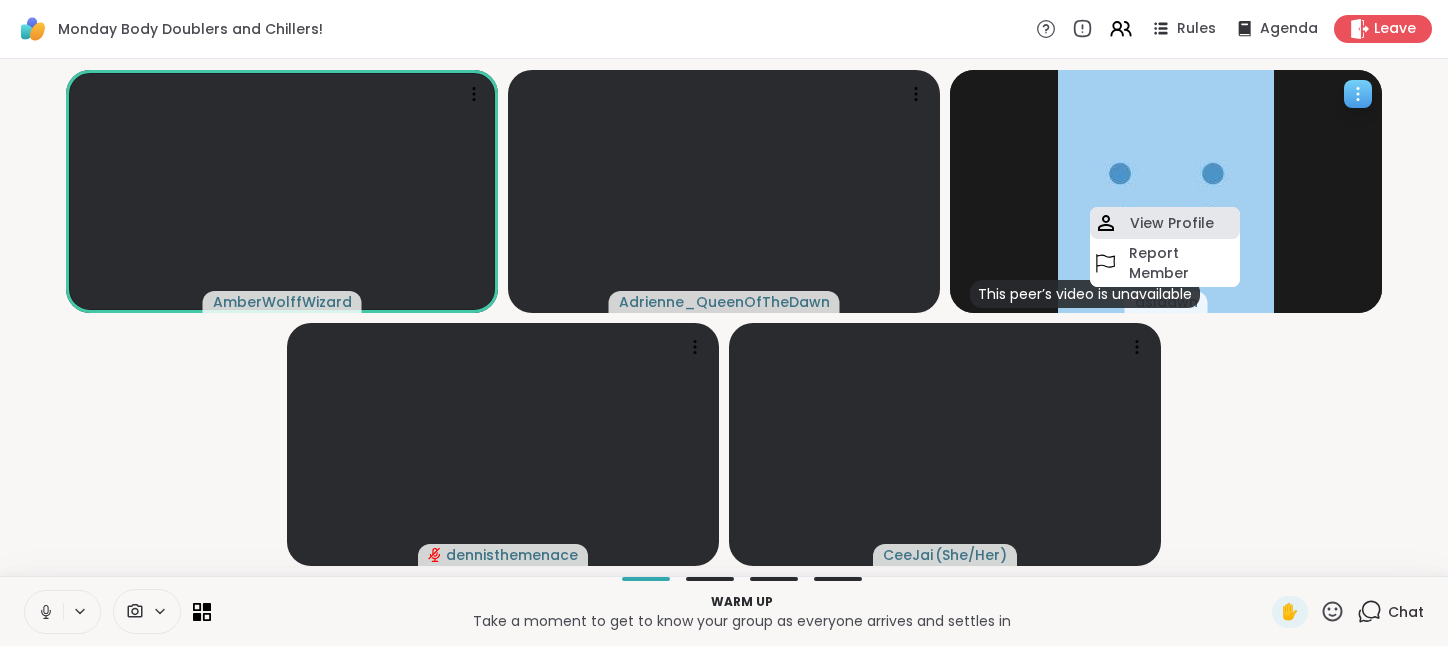 click on "View Profile" at bounding box center [1165, 223] 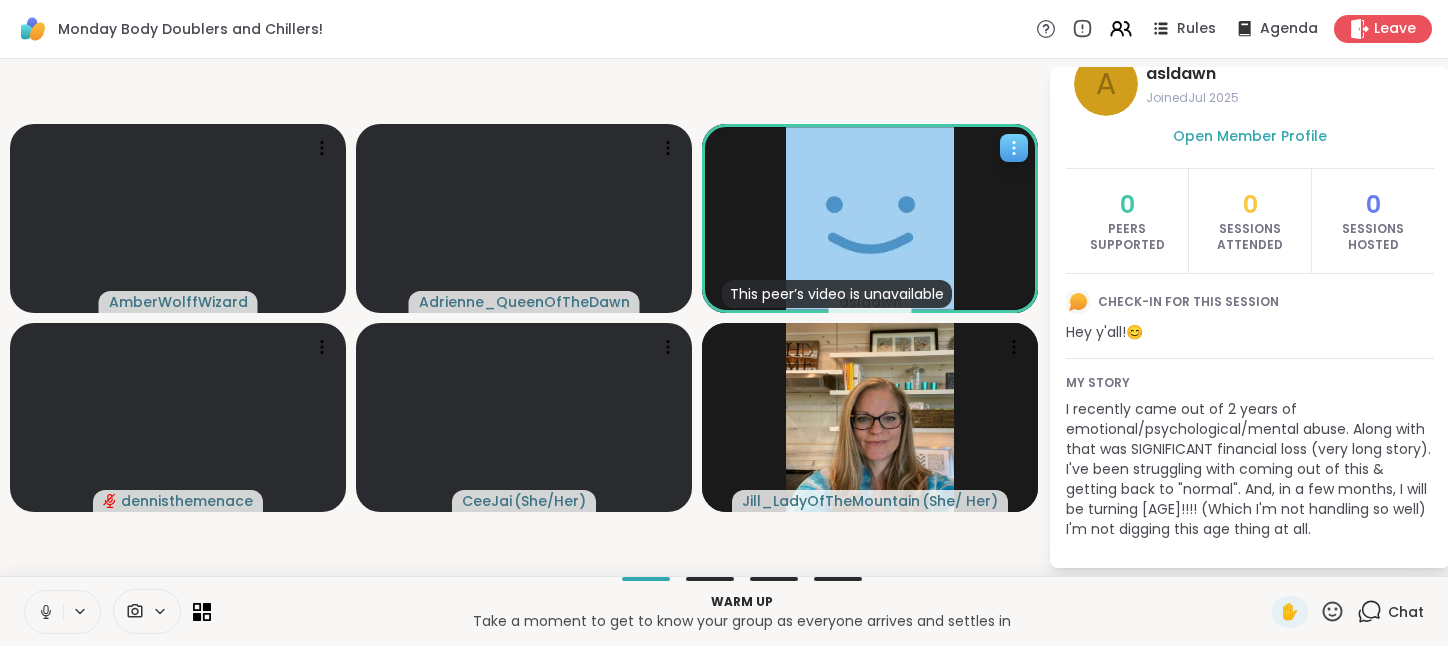 scroll, scrollTop: 0, scrollLeft: 0, axis: both 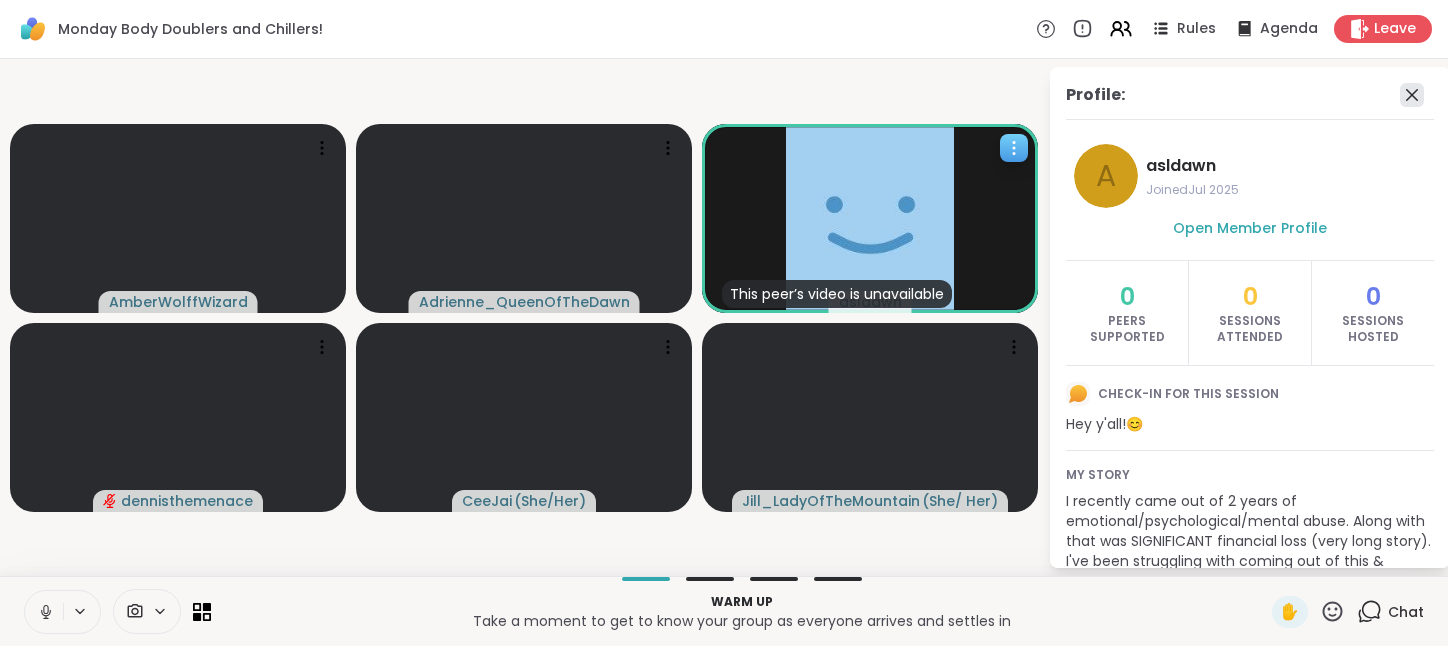 click 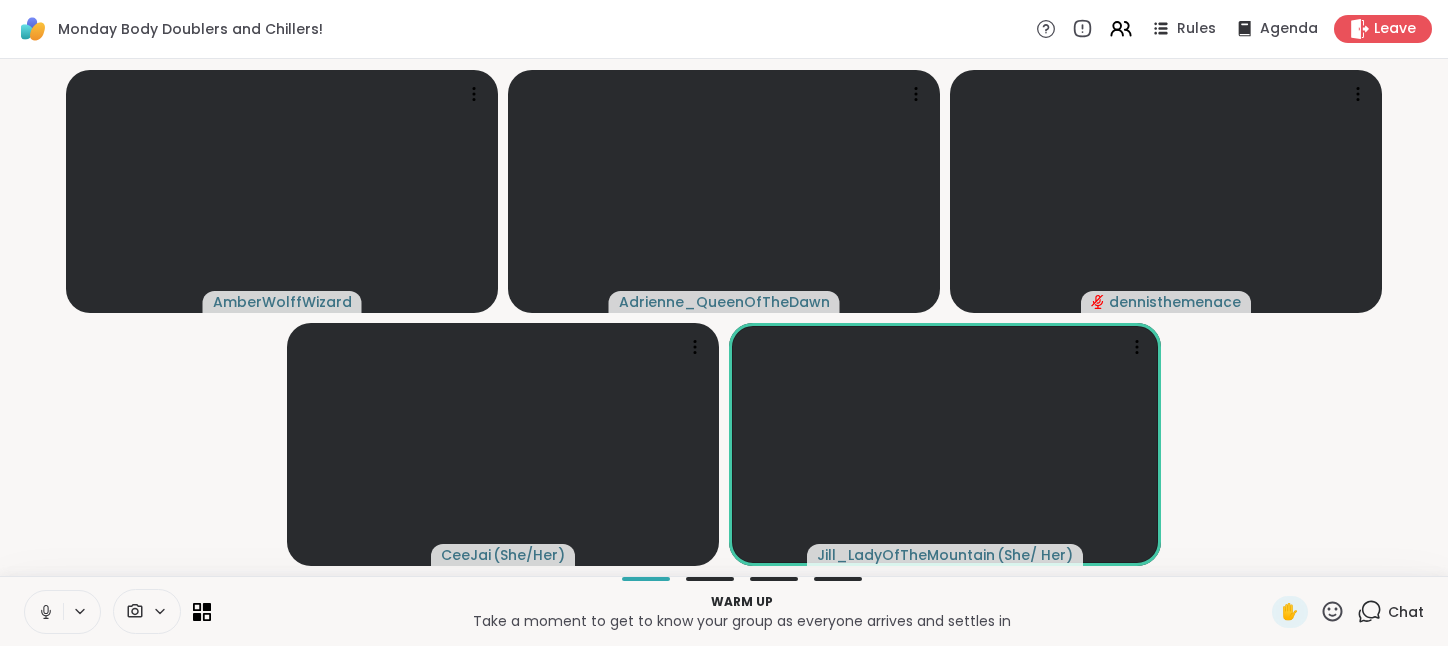 click 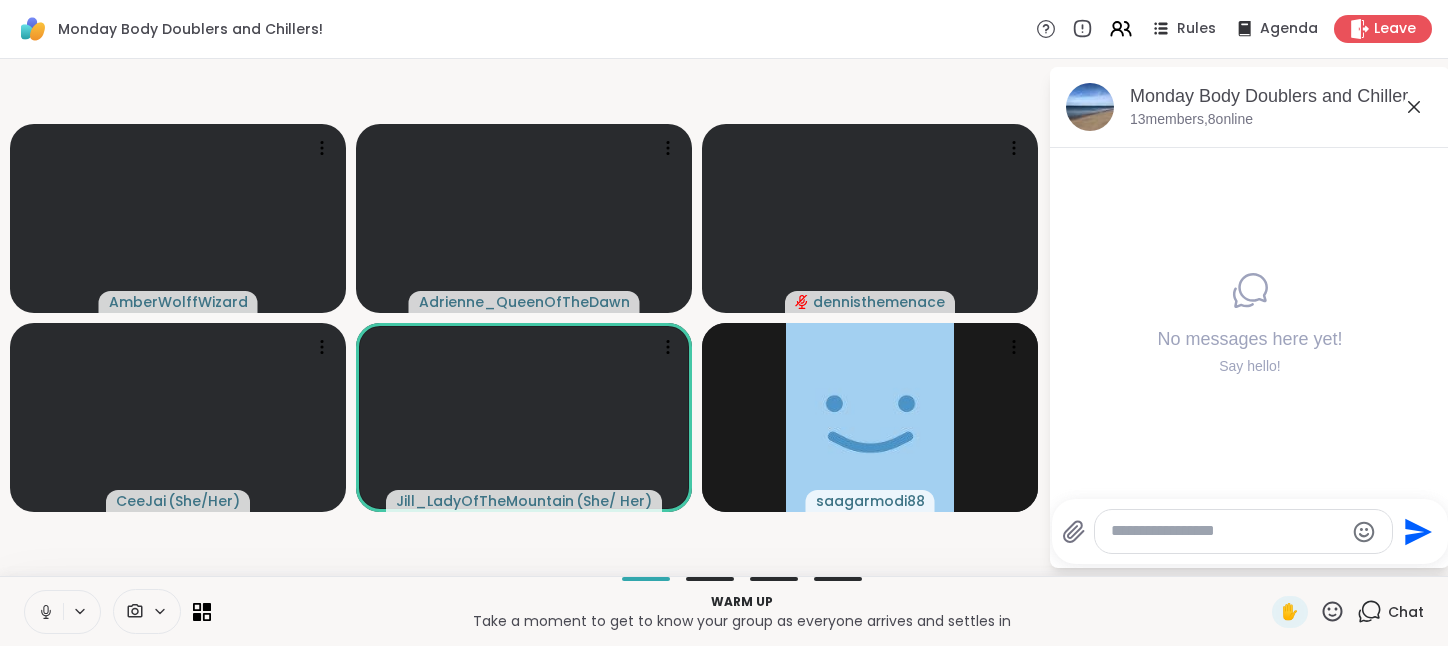 click 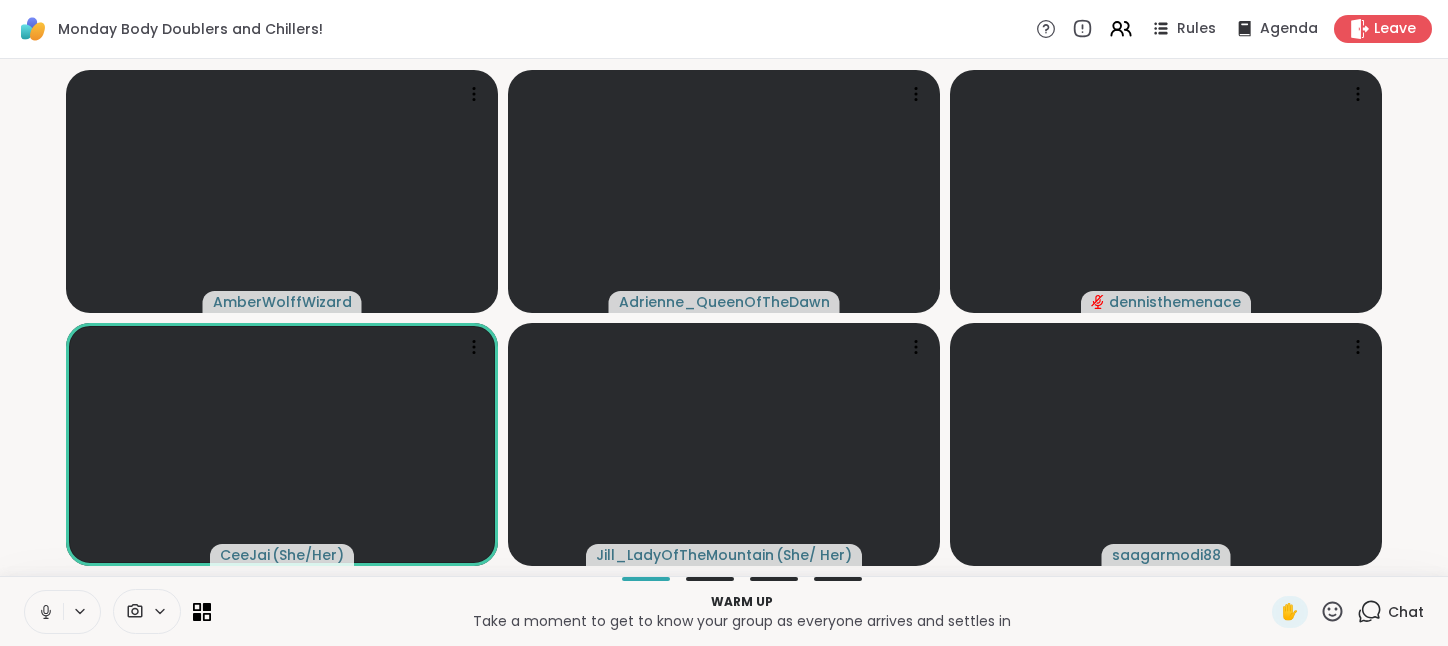 click 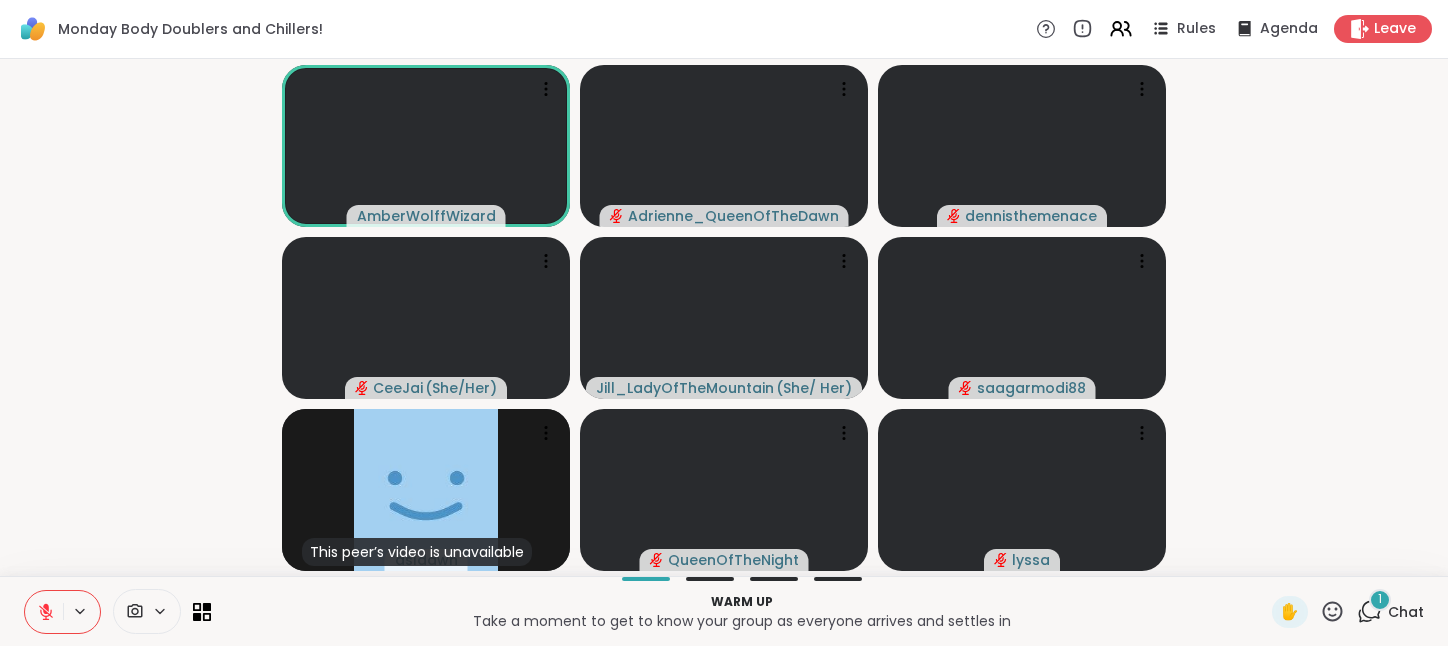 click 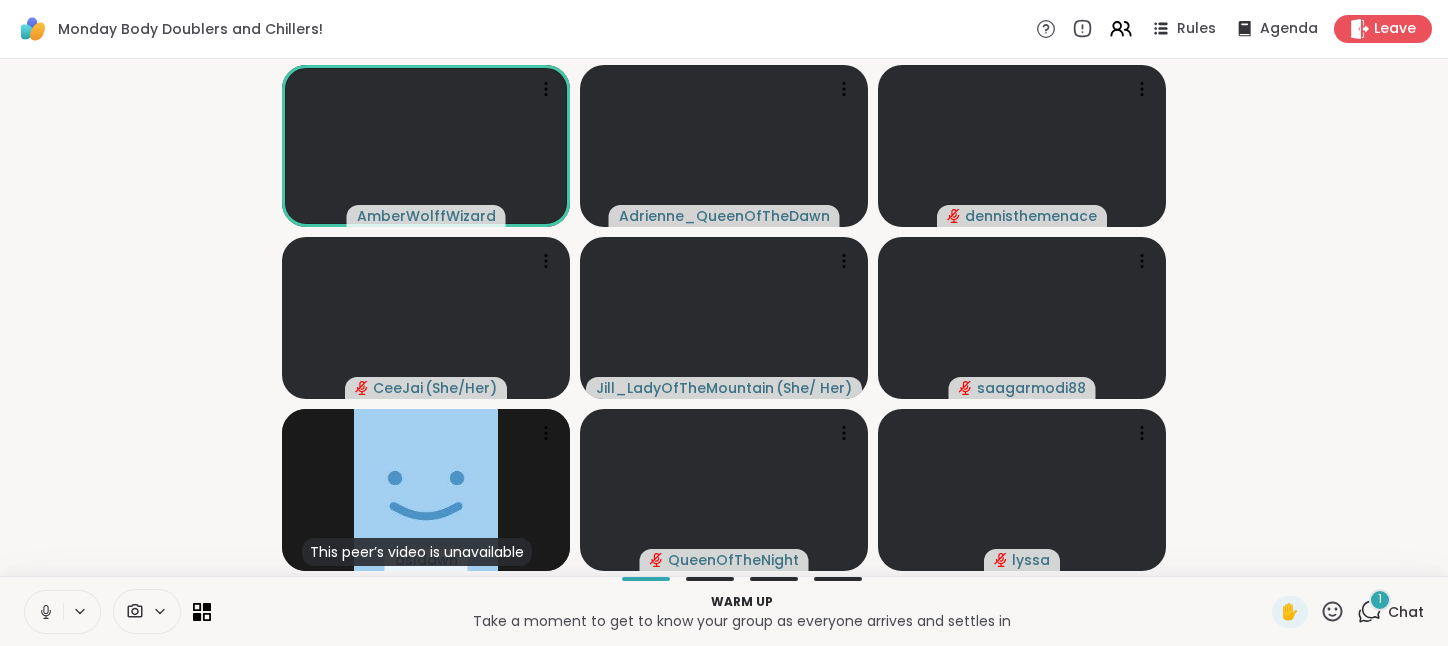 click 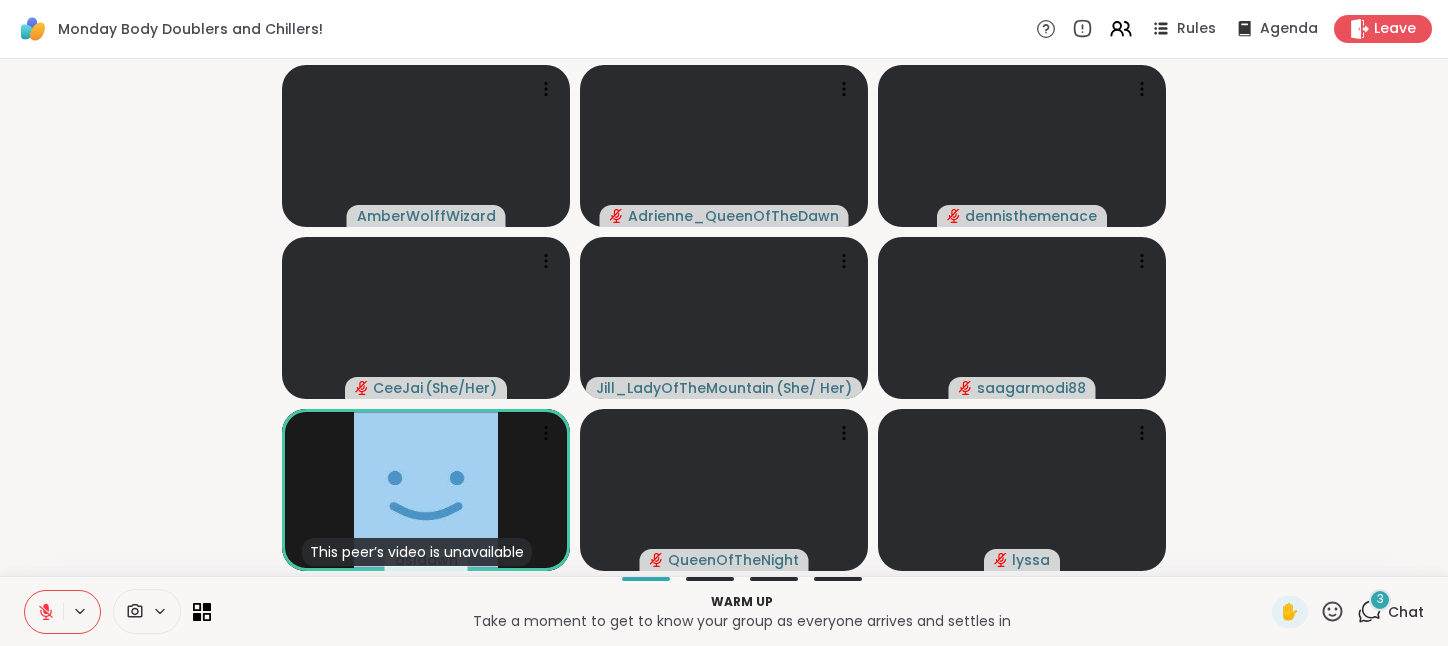 click 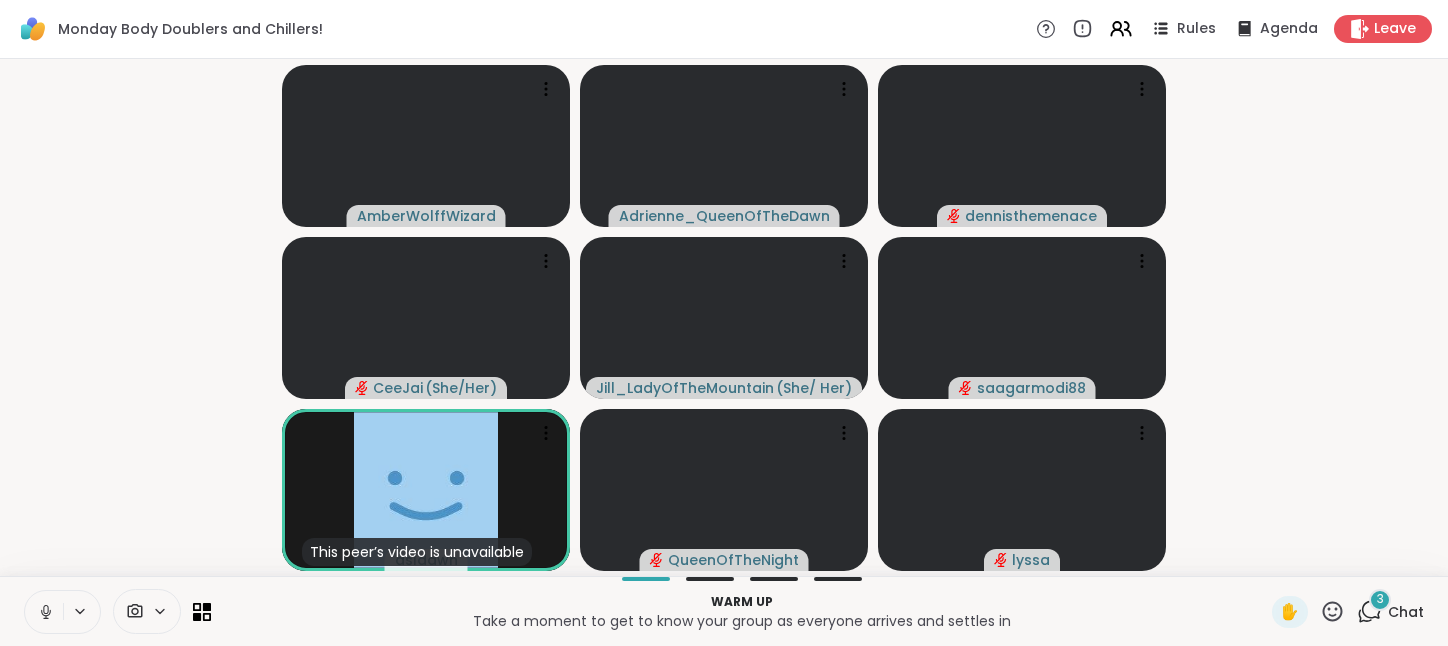click 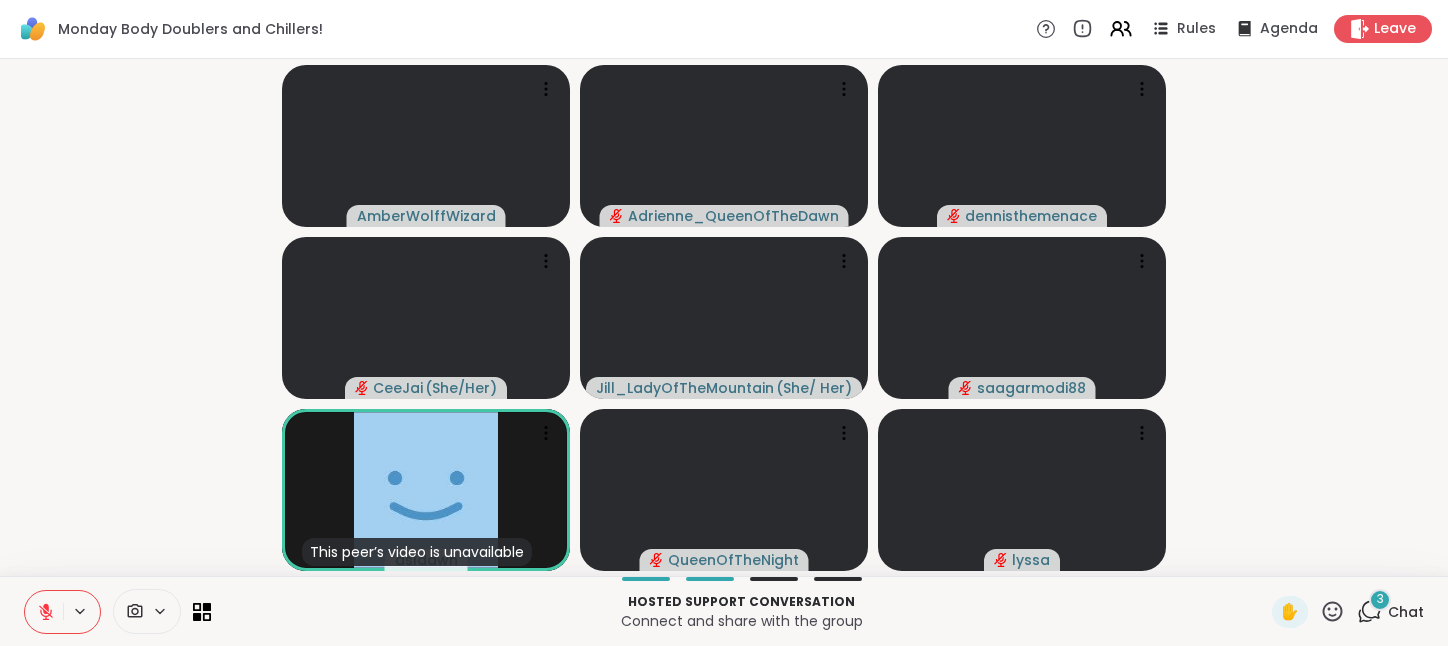 click 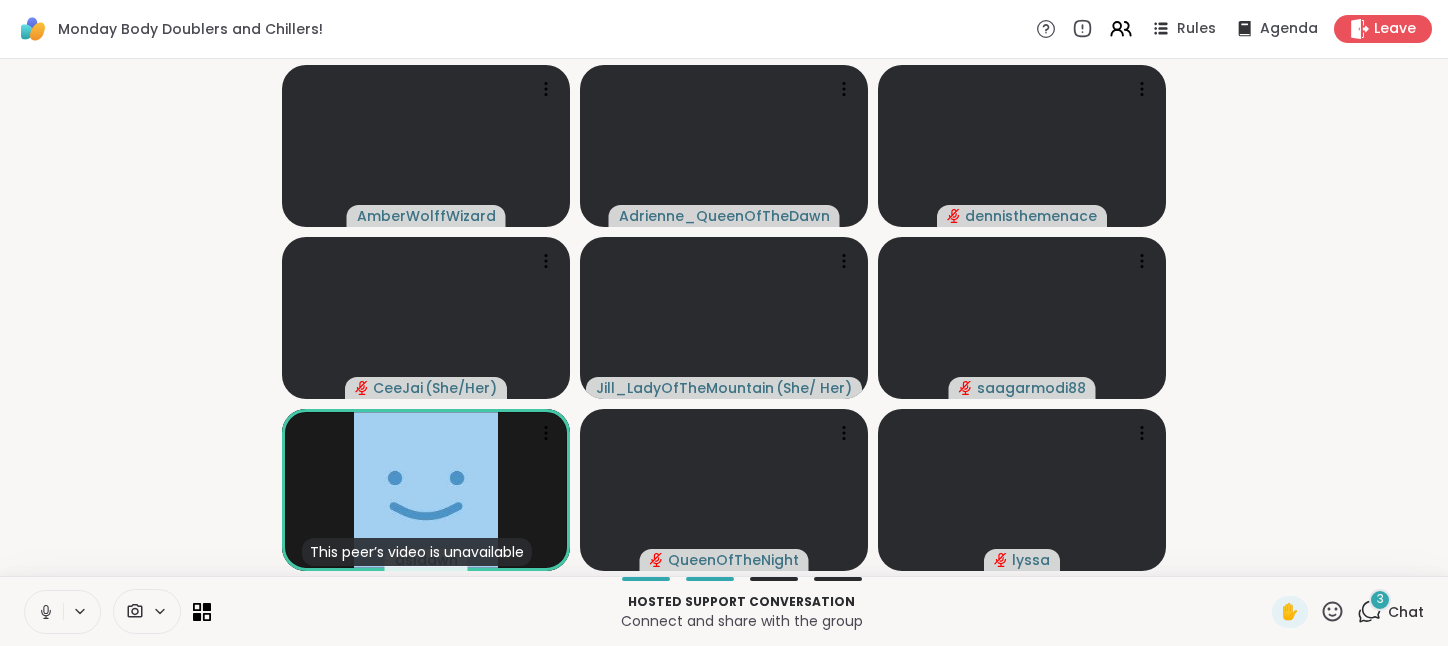 click 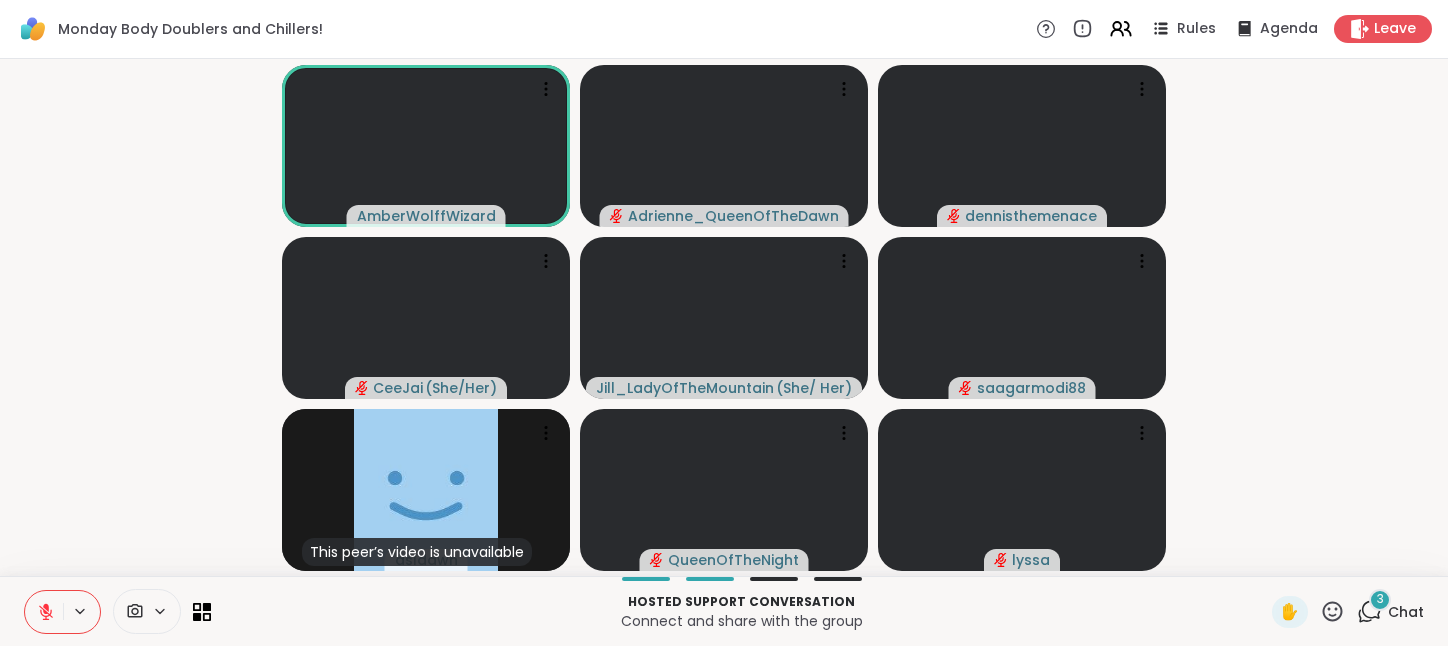 click 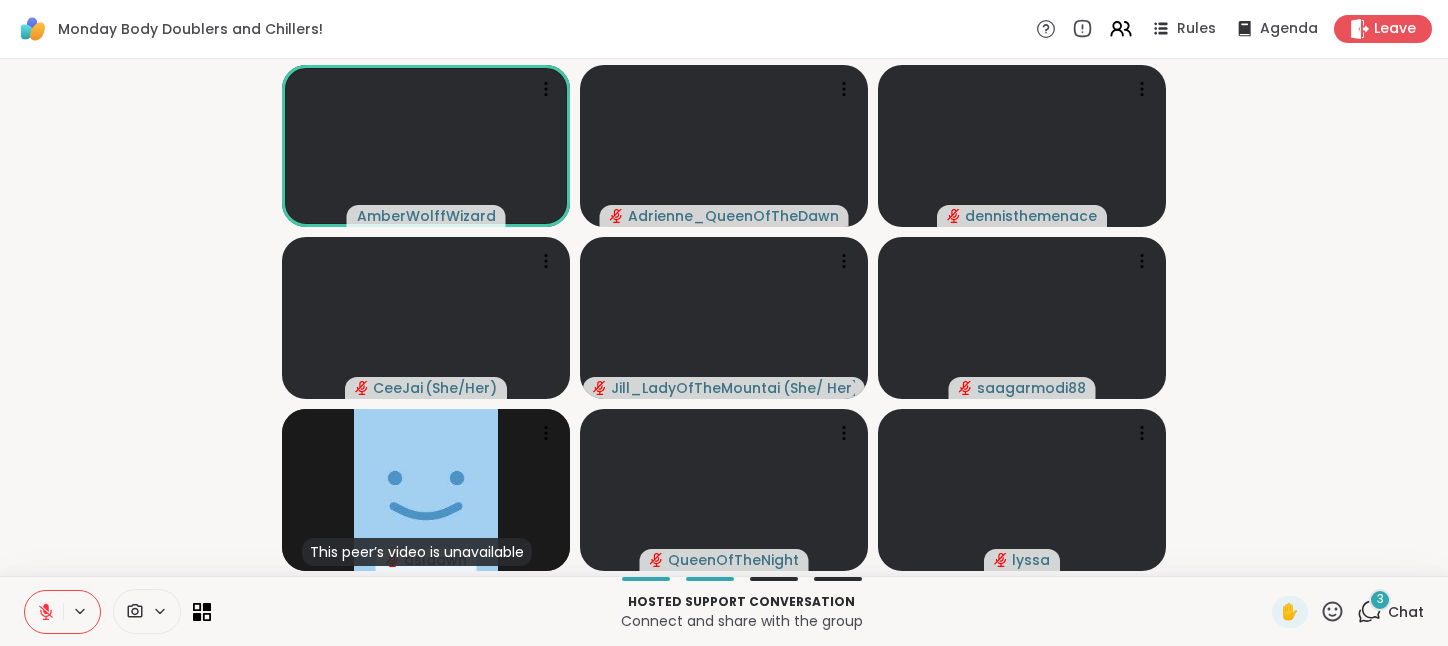 click 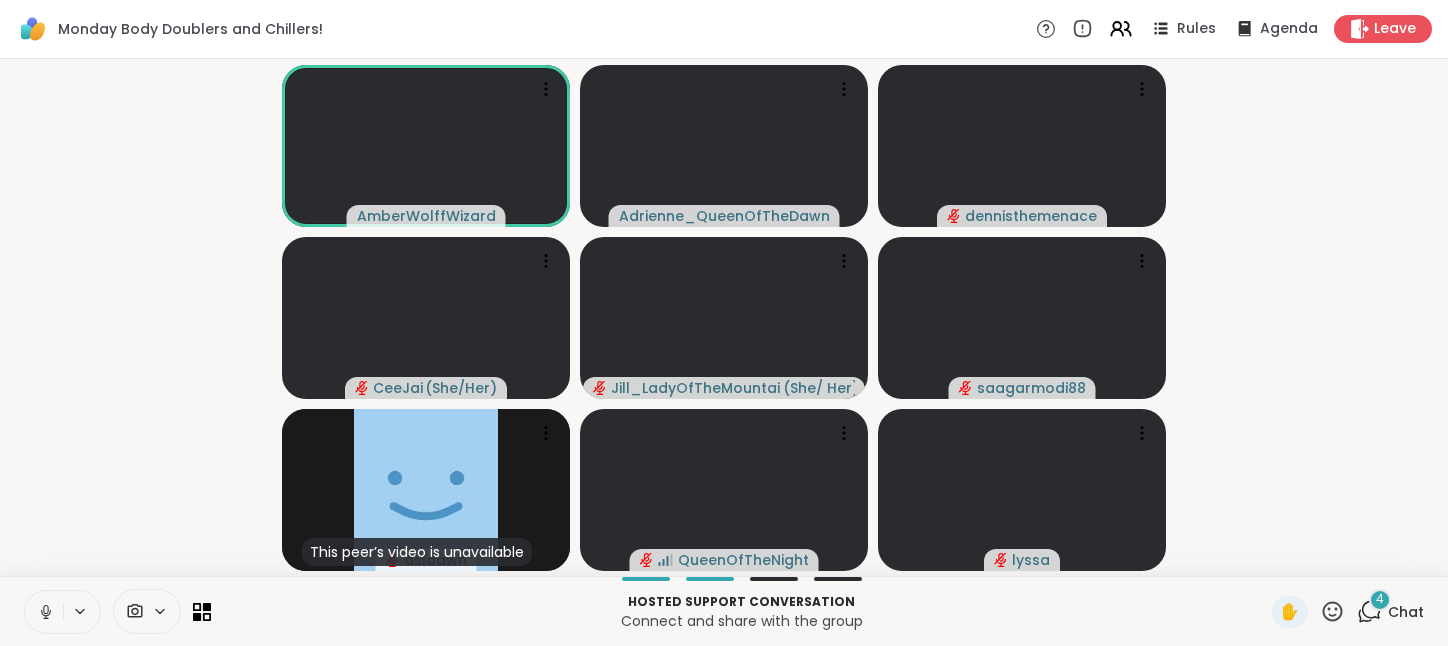 click on "4 Chat" at bounding box center [1390, 612] 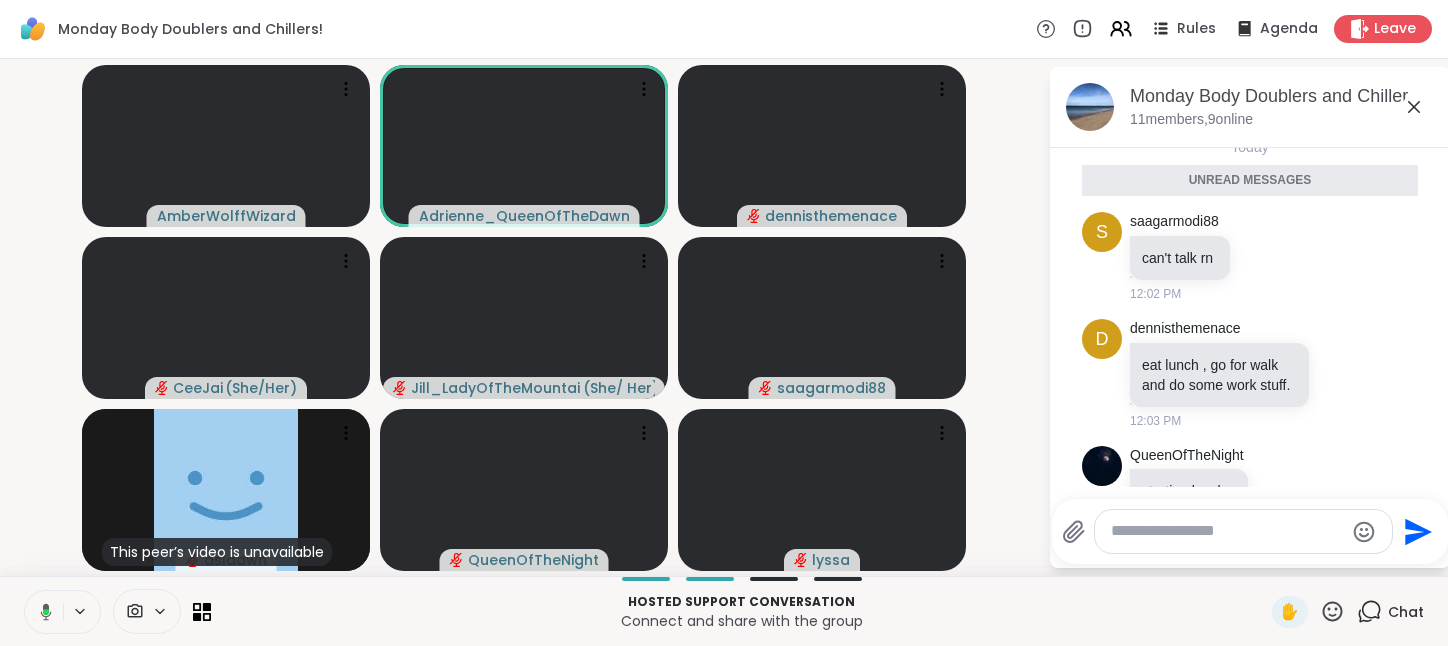 scroll, scrollTop: 232, scrollLeft: 0, axis: vertical 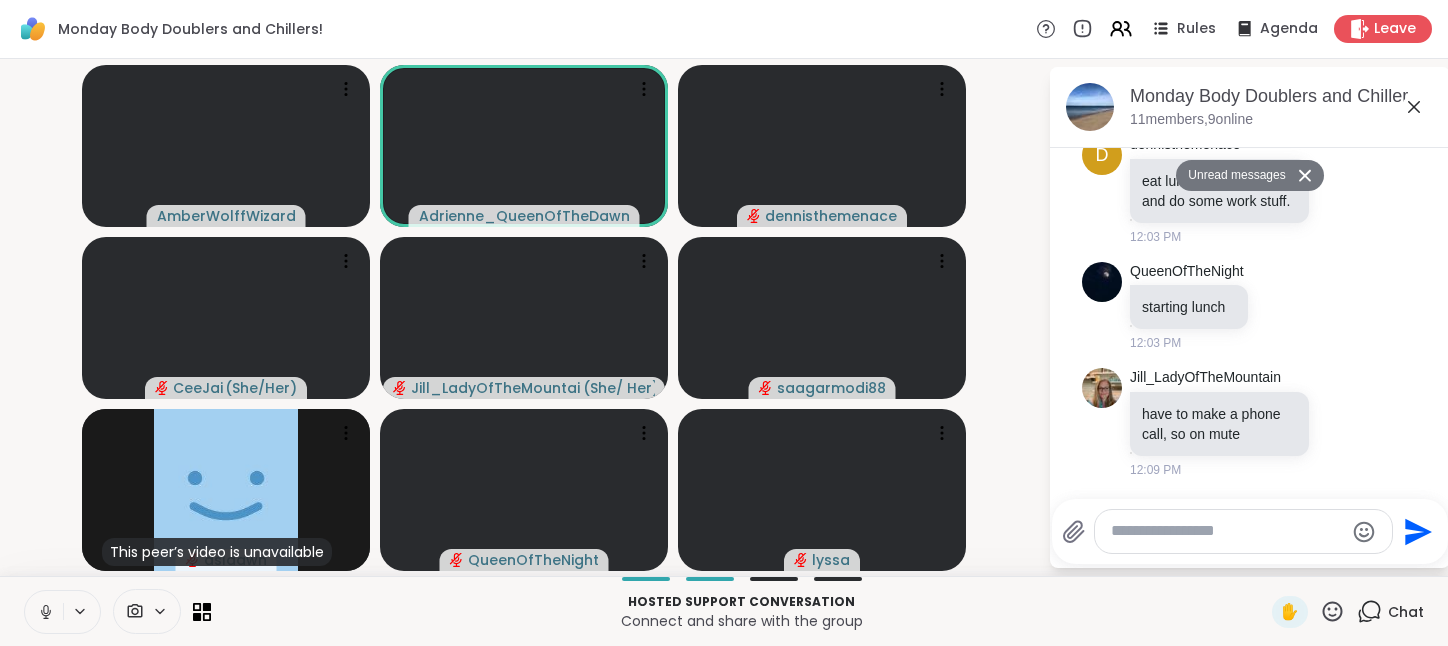 click 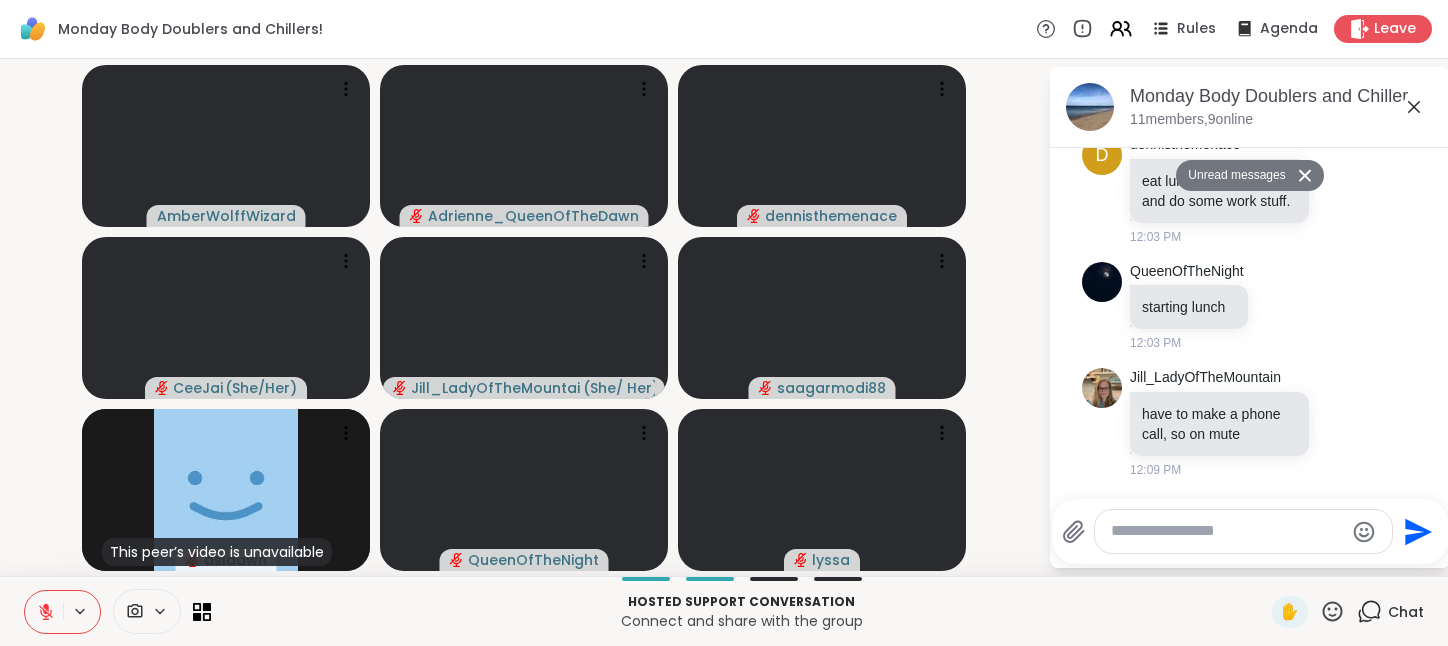 click 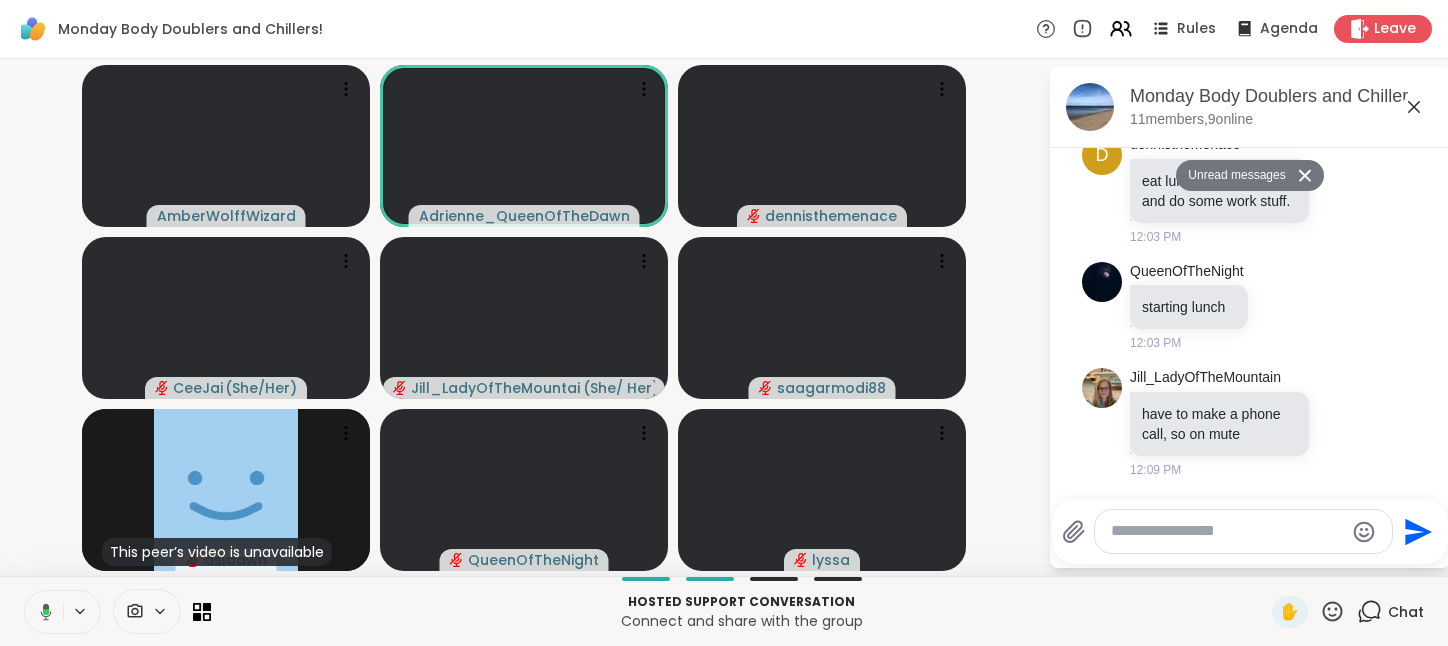 click at bounding box center [42, 612] 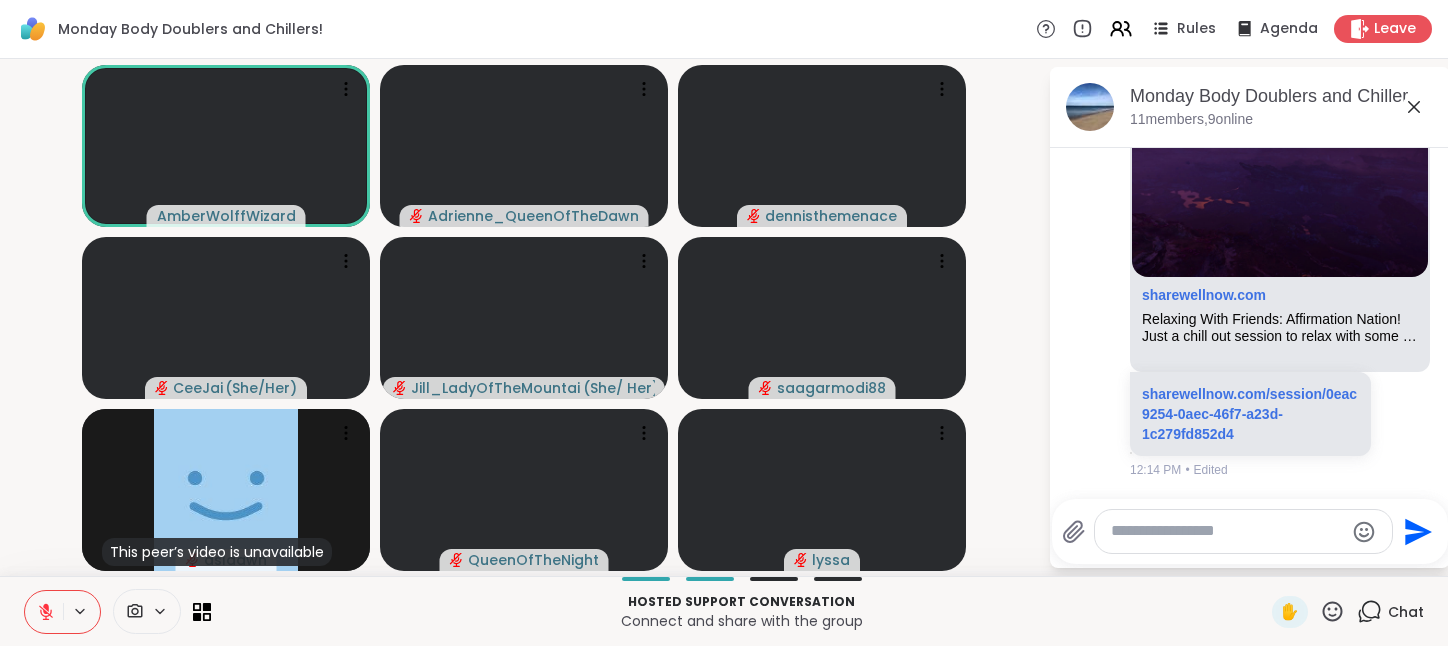 scroll, scrollTop: 823, scrollLeft: 0, axis: vertical 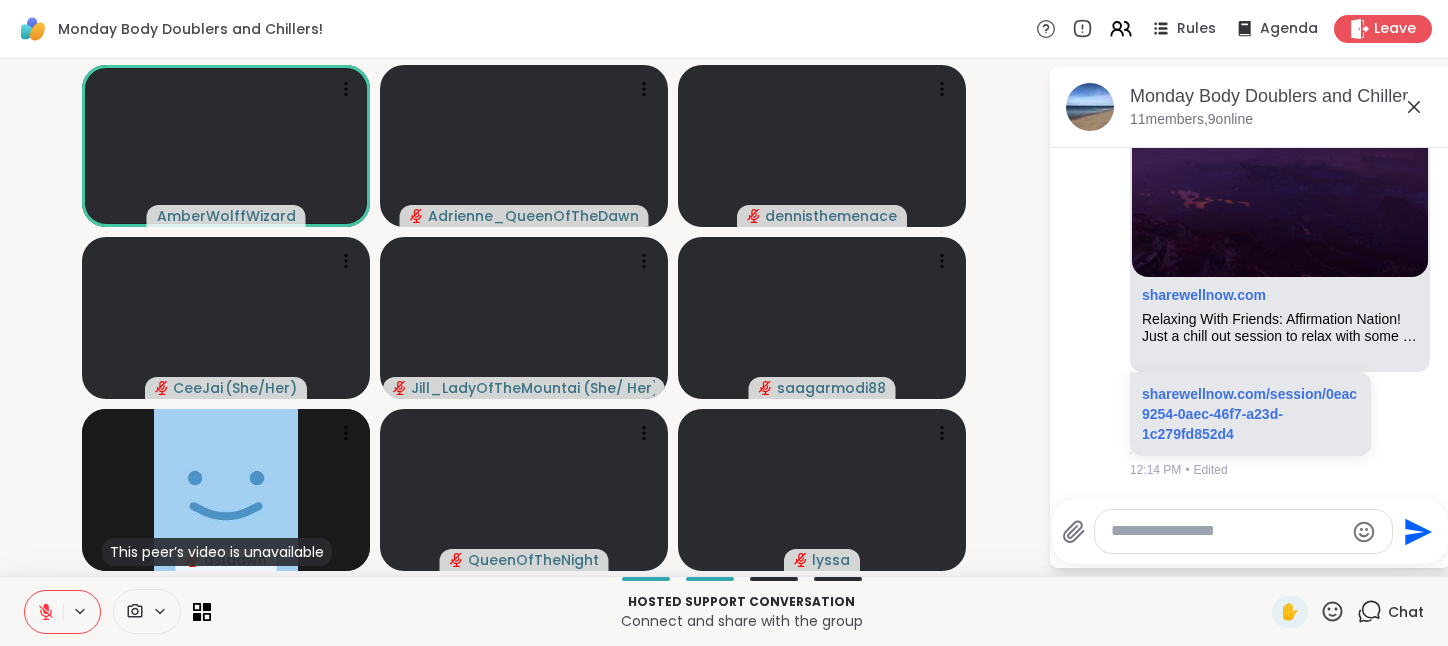 click 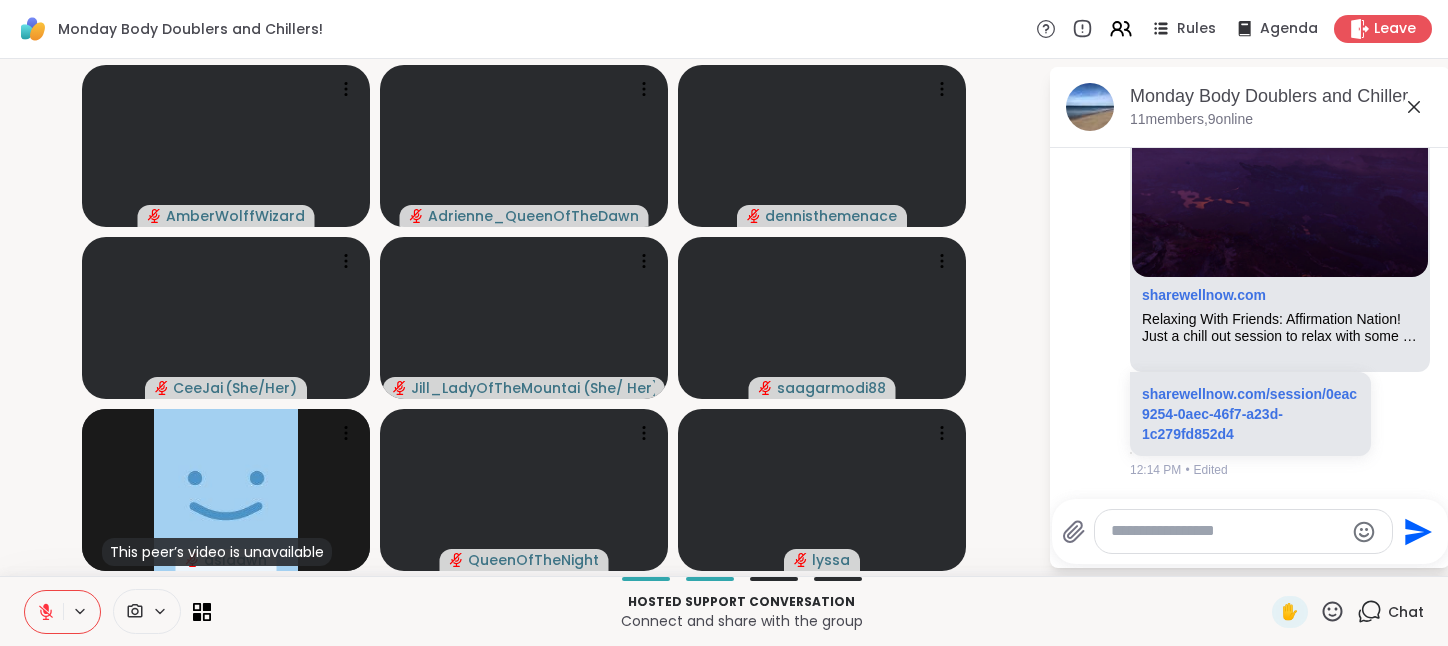 click 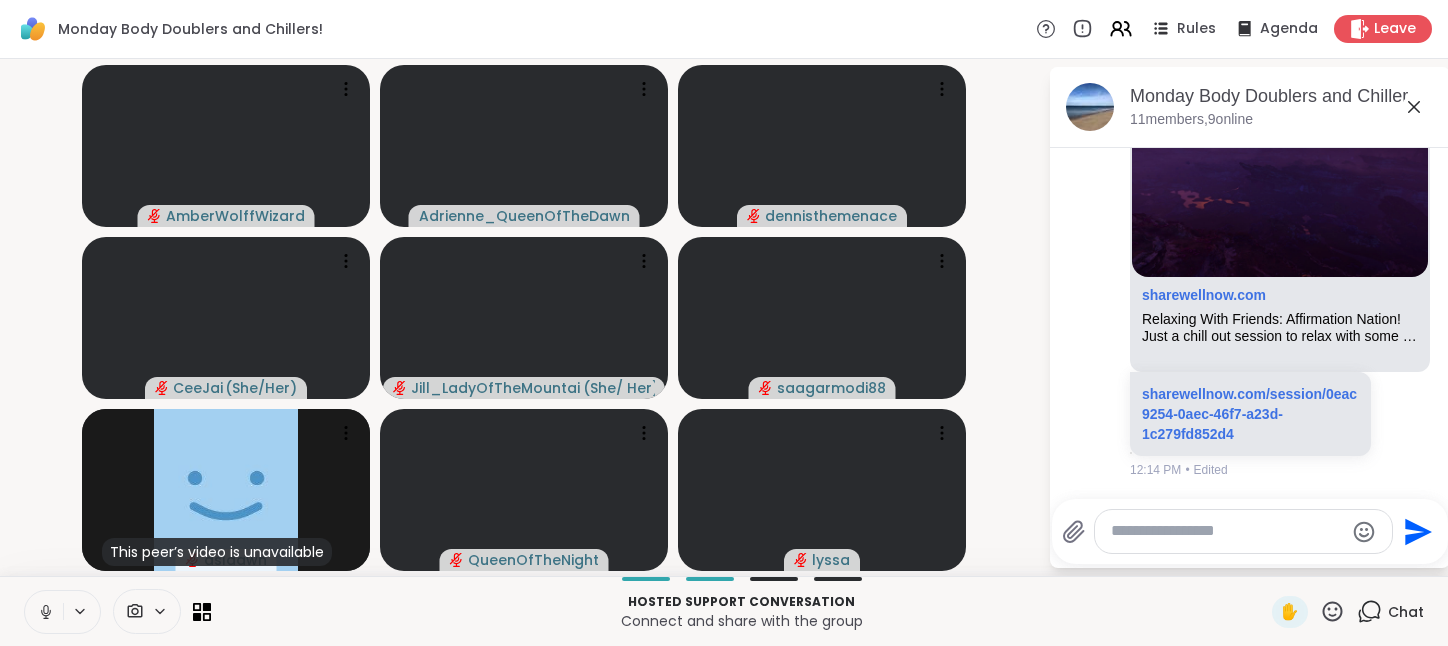 click 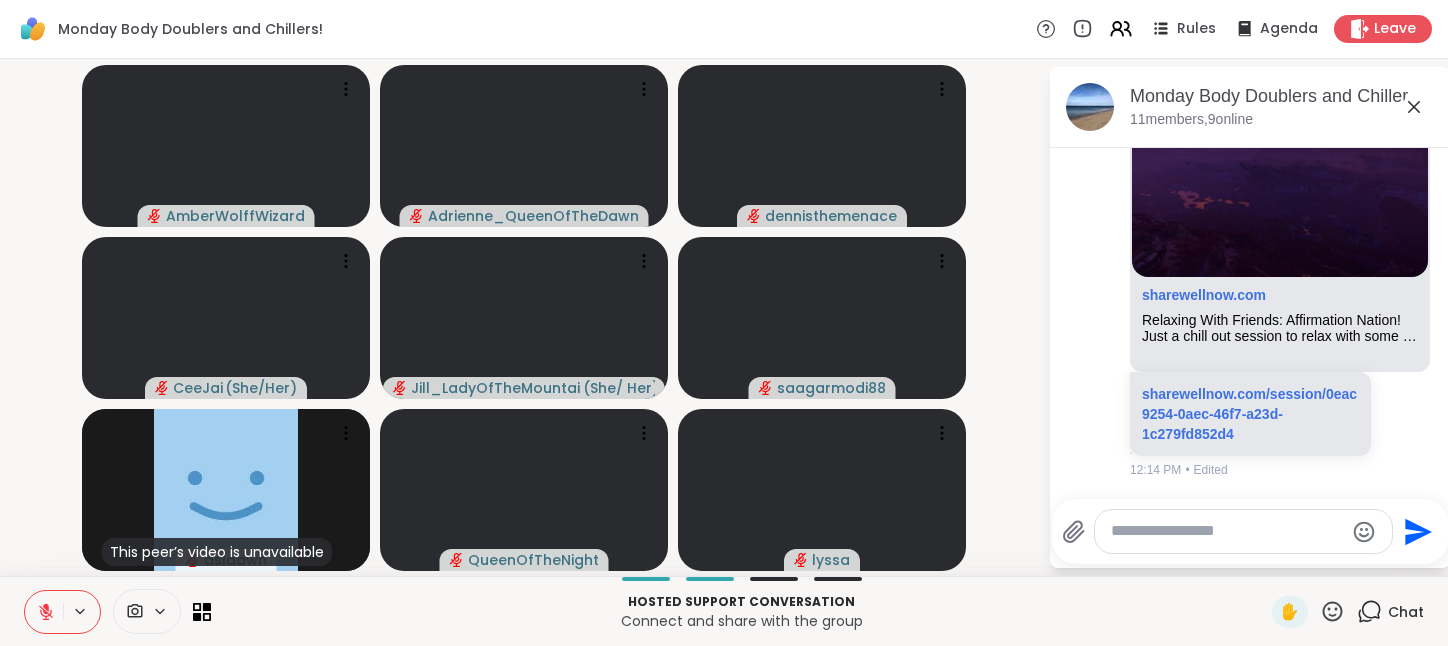 scroll, scrollTop: 880, scrollLeft: 0, axis: vertical 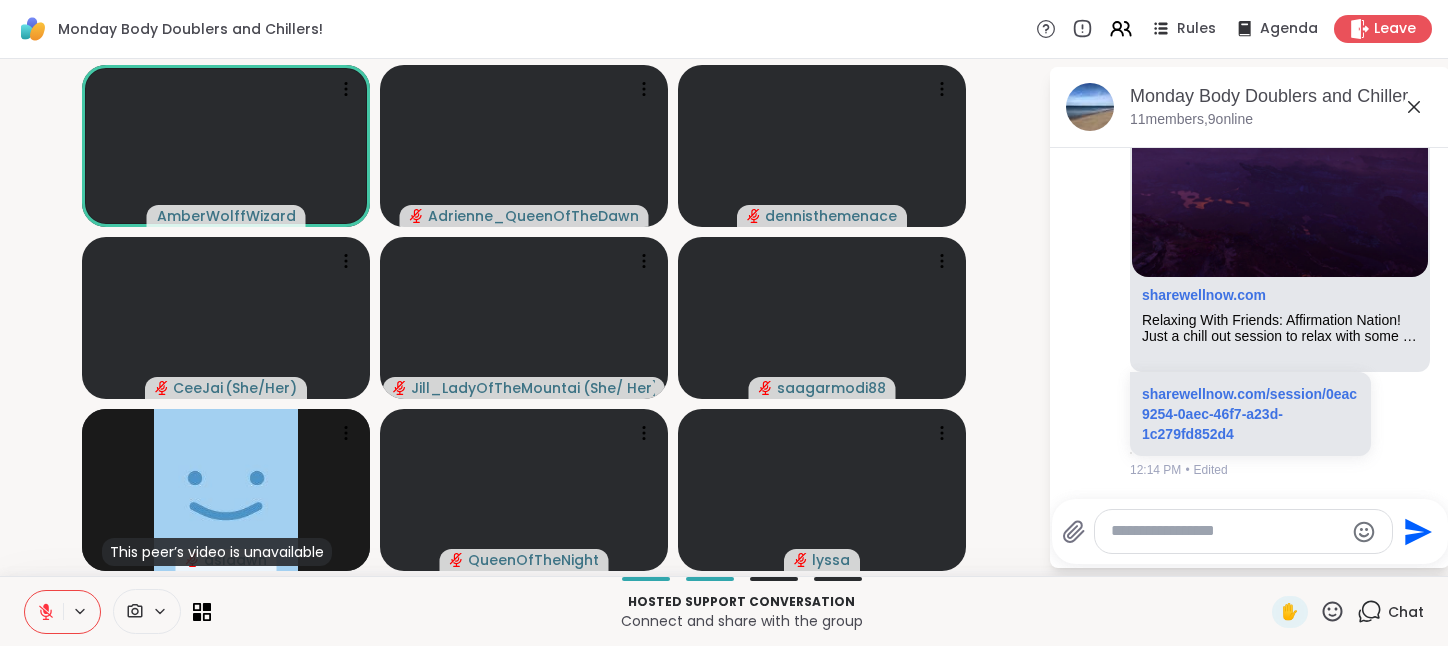 click 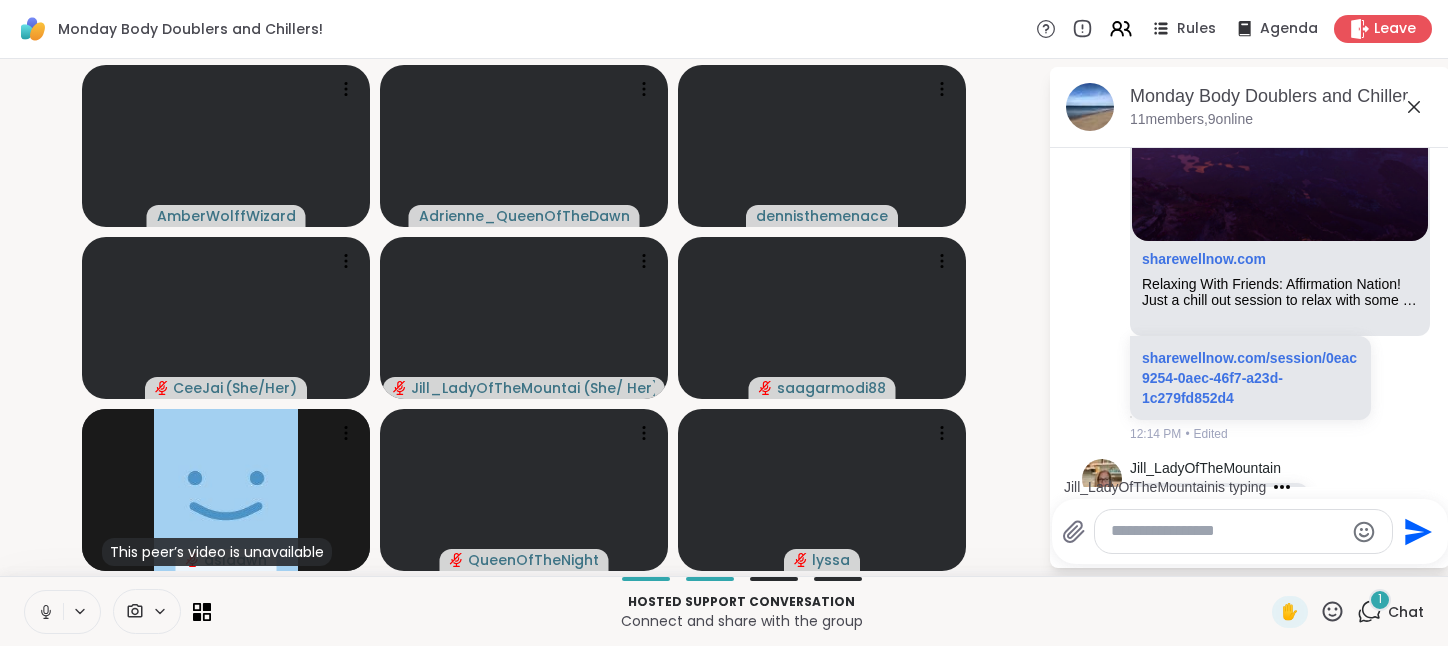 scroll, scrollTop: 1006, scrollLeft: 0, axis: vertical 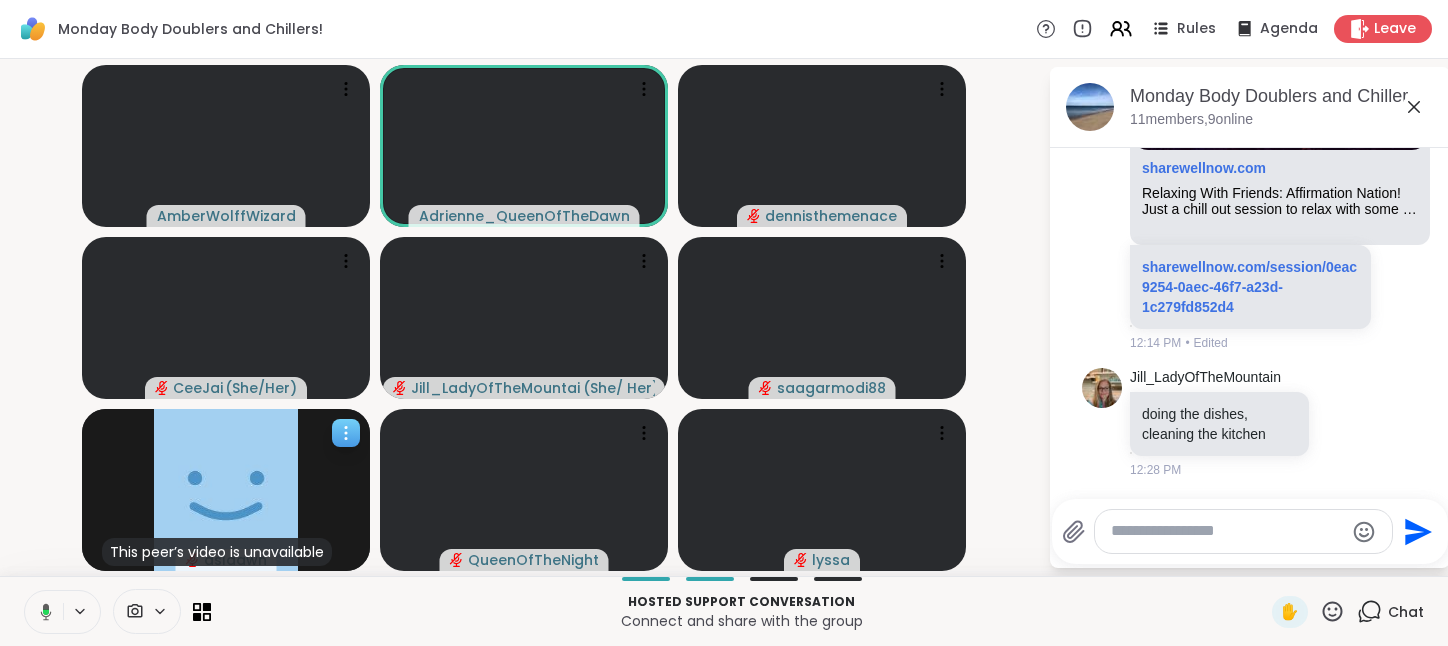 click at bounding box center [226, 490] 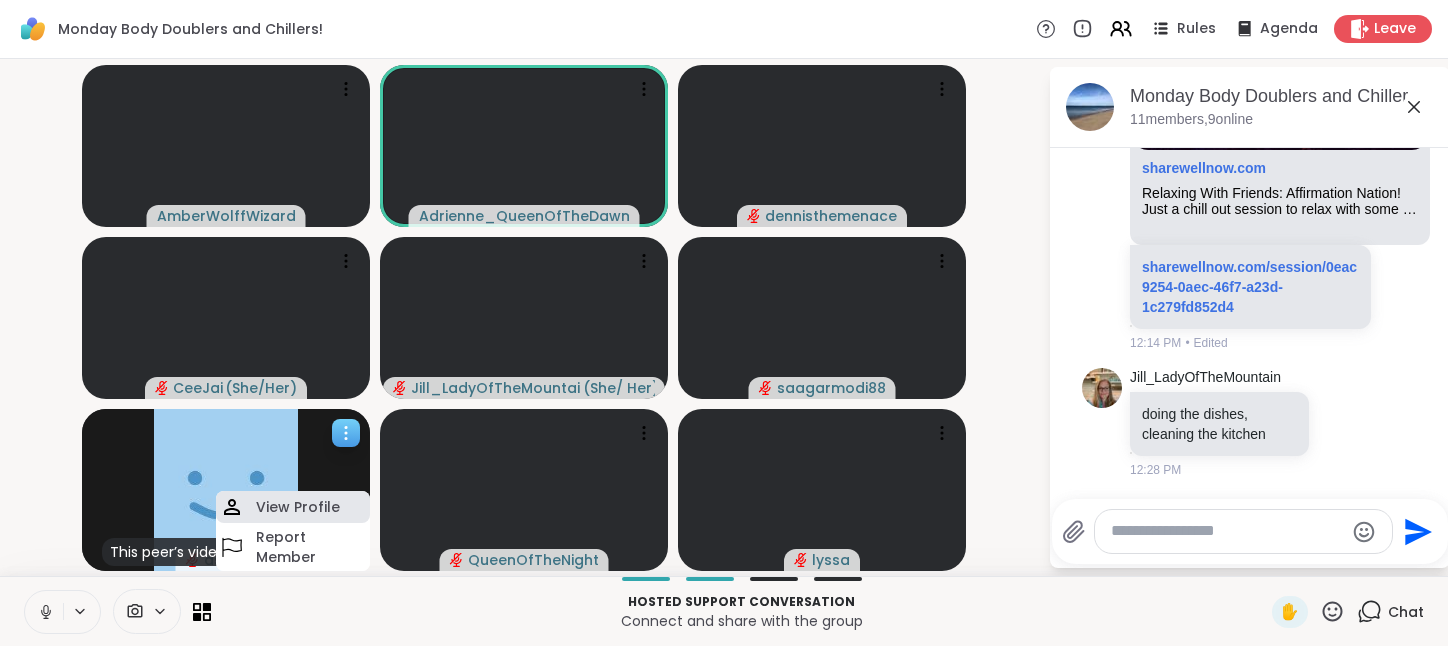 click on "View Profile" at bounding box center (293, 507) 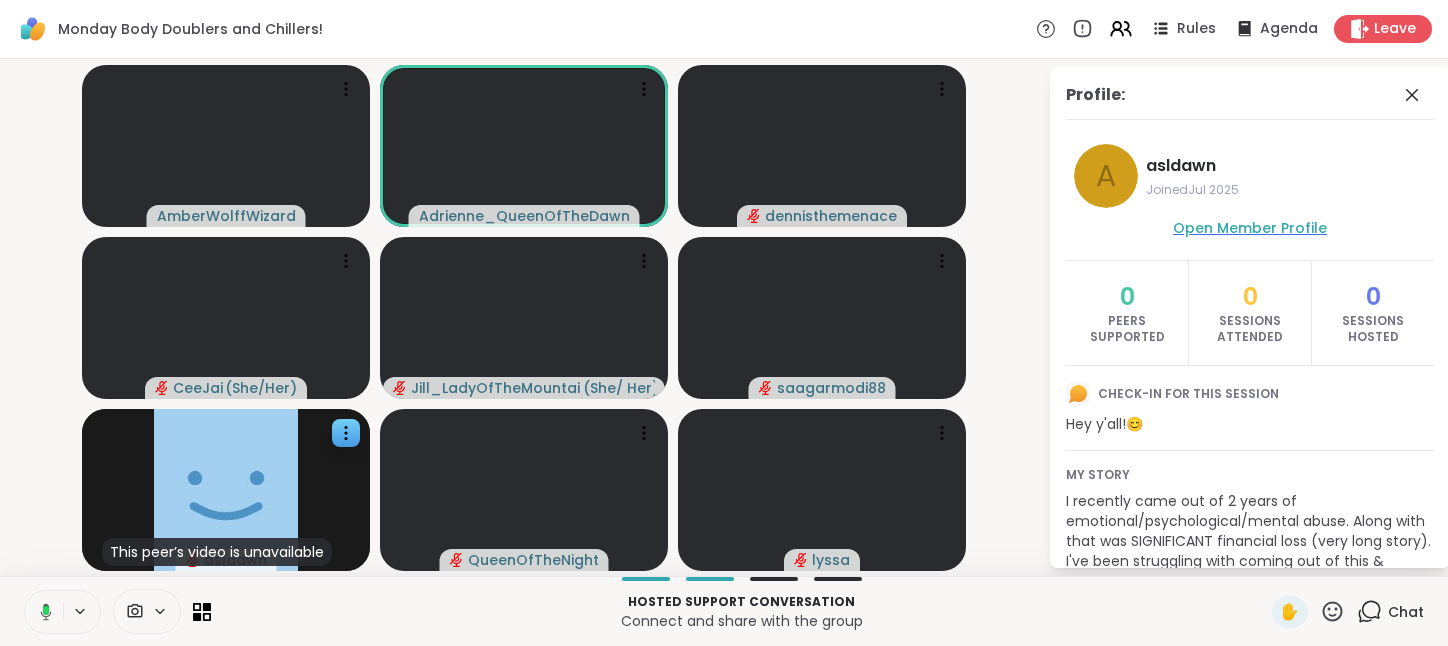 click on "Open Member Profile" at bounding box center (1250, 228) 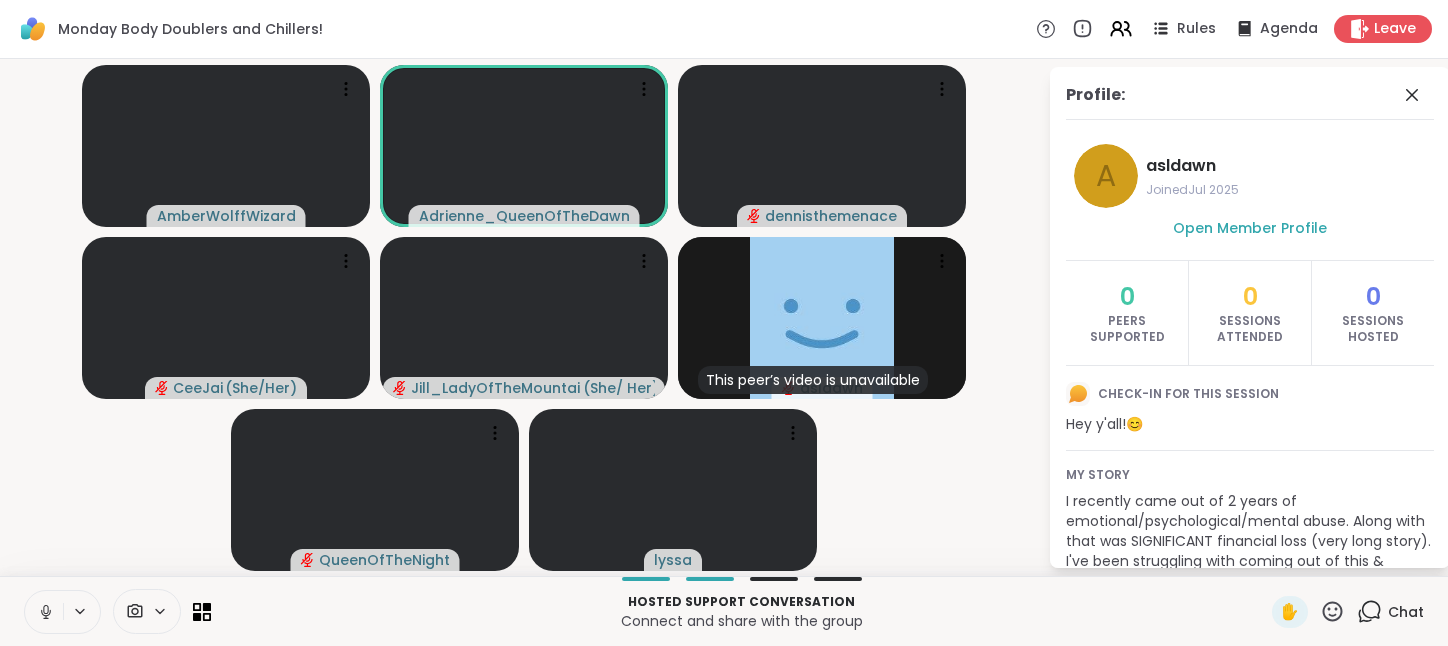 click 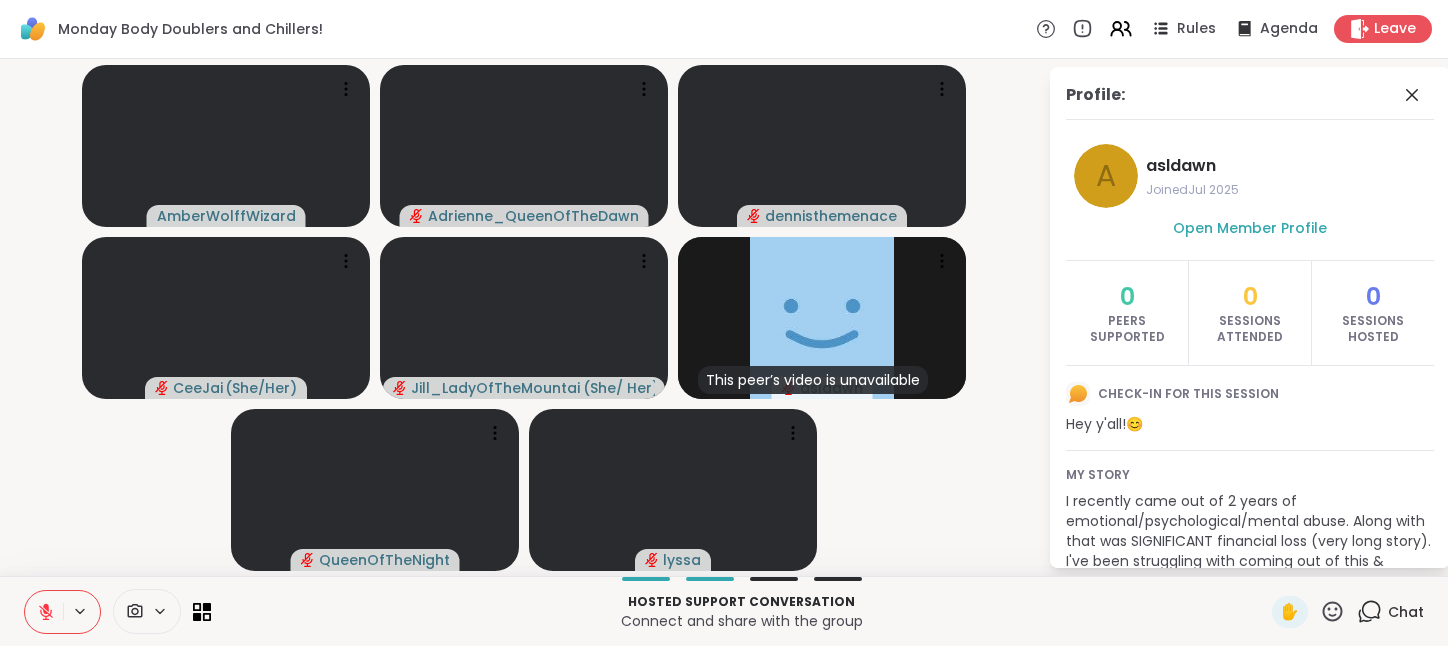 click at bounding box center [44, 612] 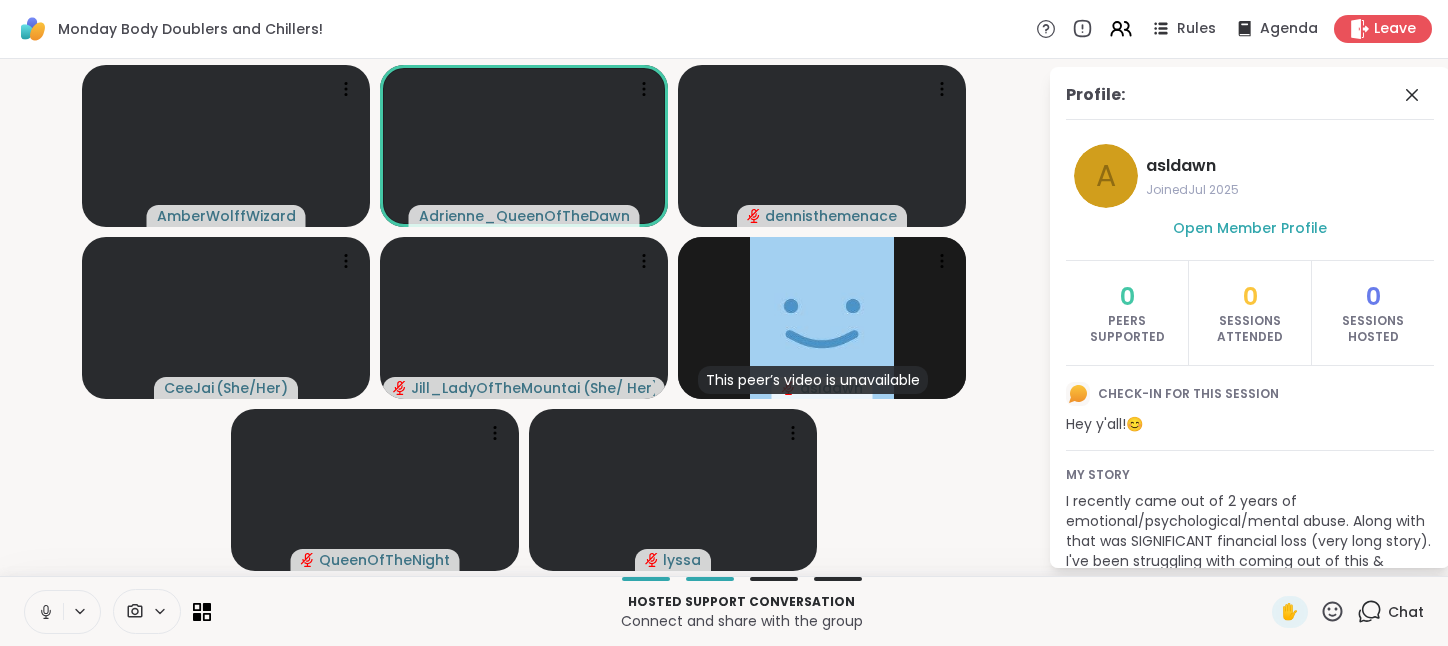 click at bounding box center (44, 612) 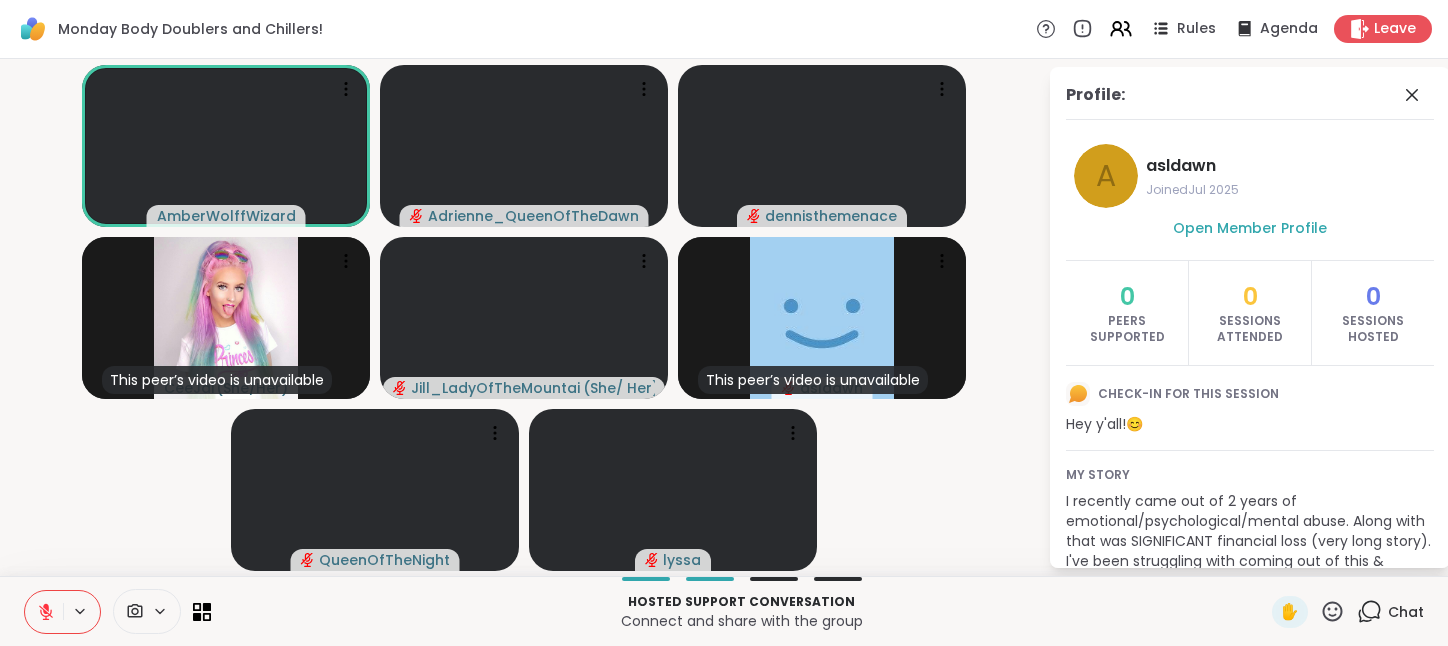 click at bounding box center [44, 612] 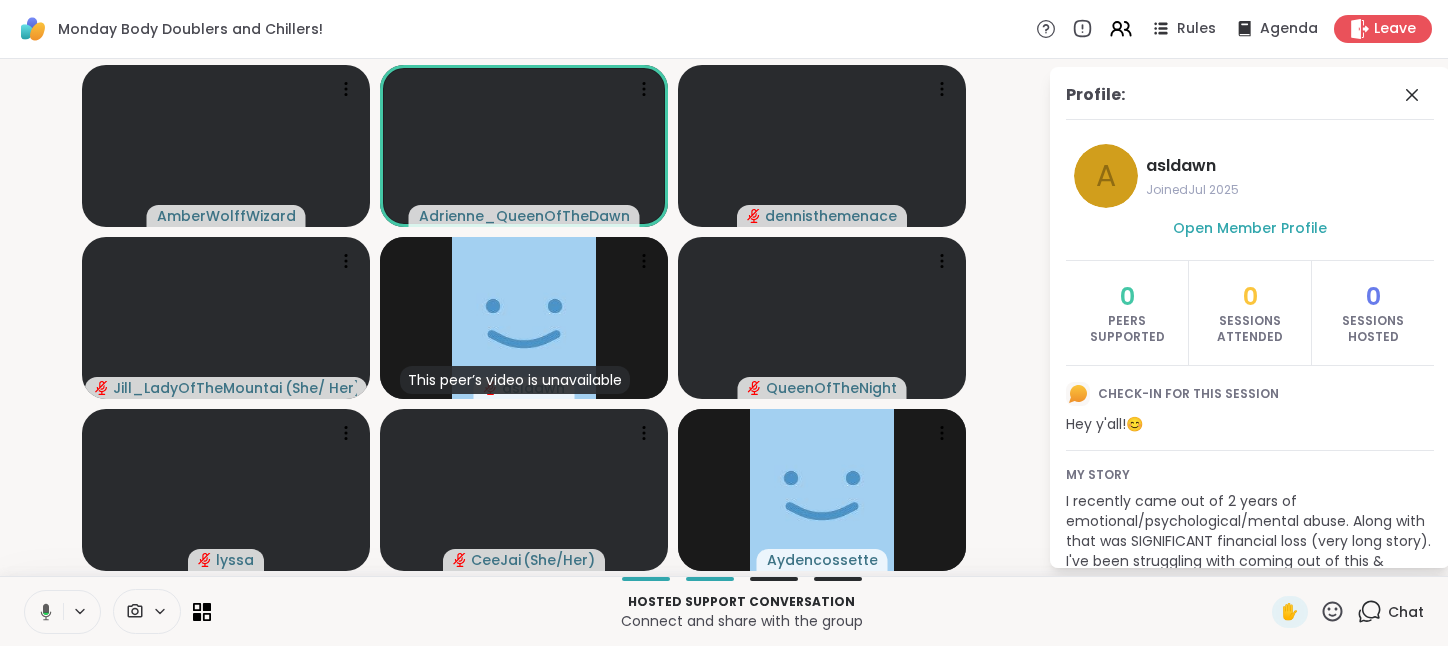 click at bounding box center [42, 612] 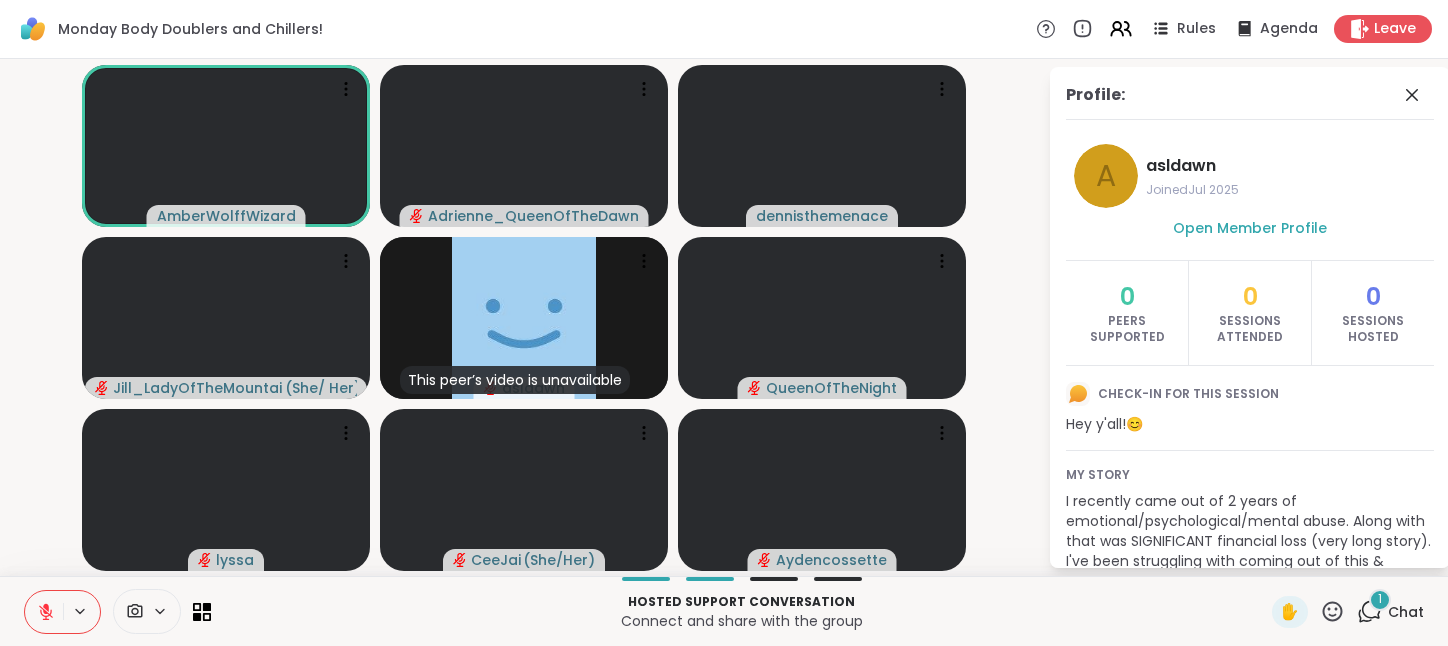 click 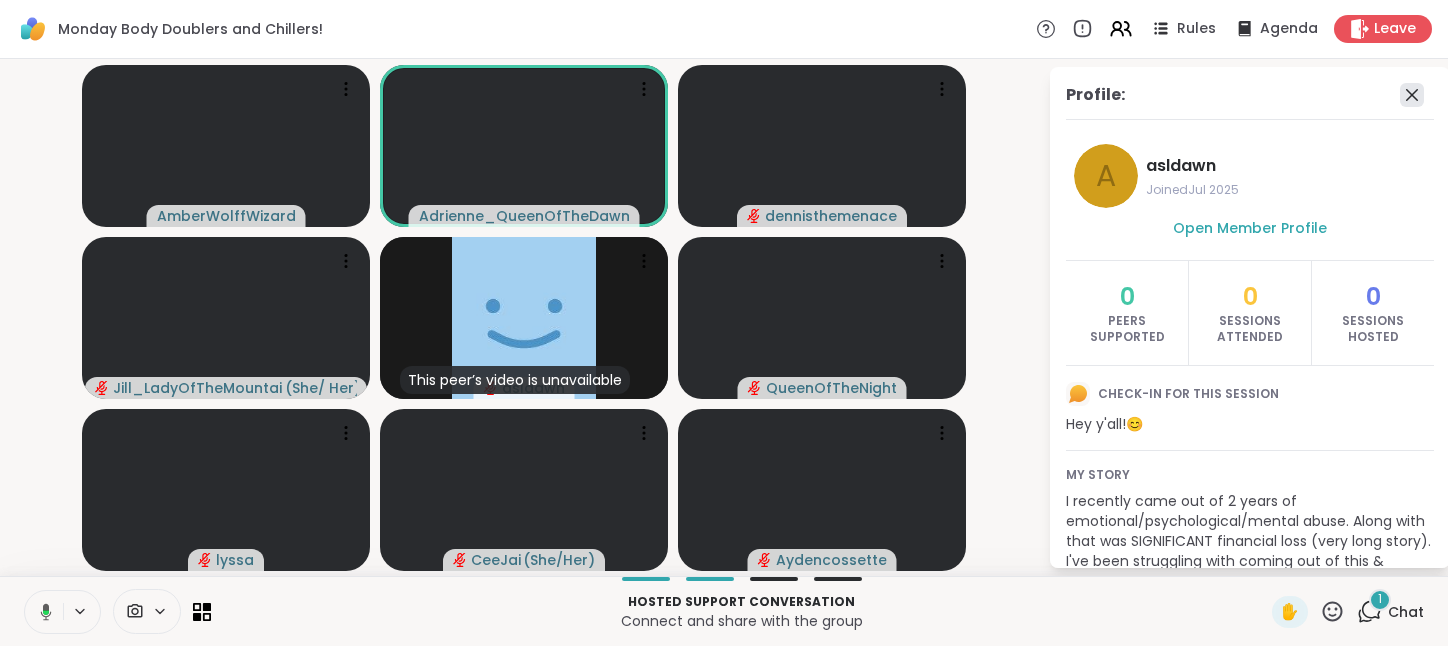 click 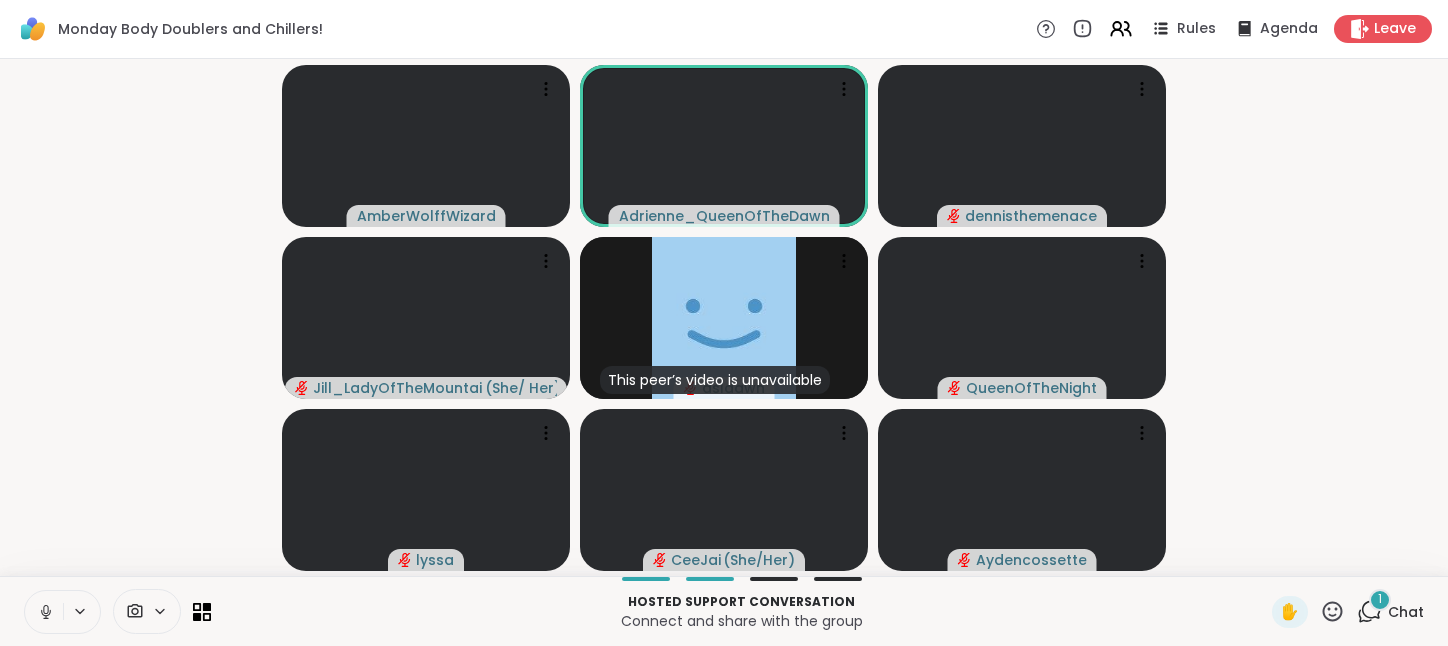 click on "1 Chat" at bounding box center (1390, 612) 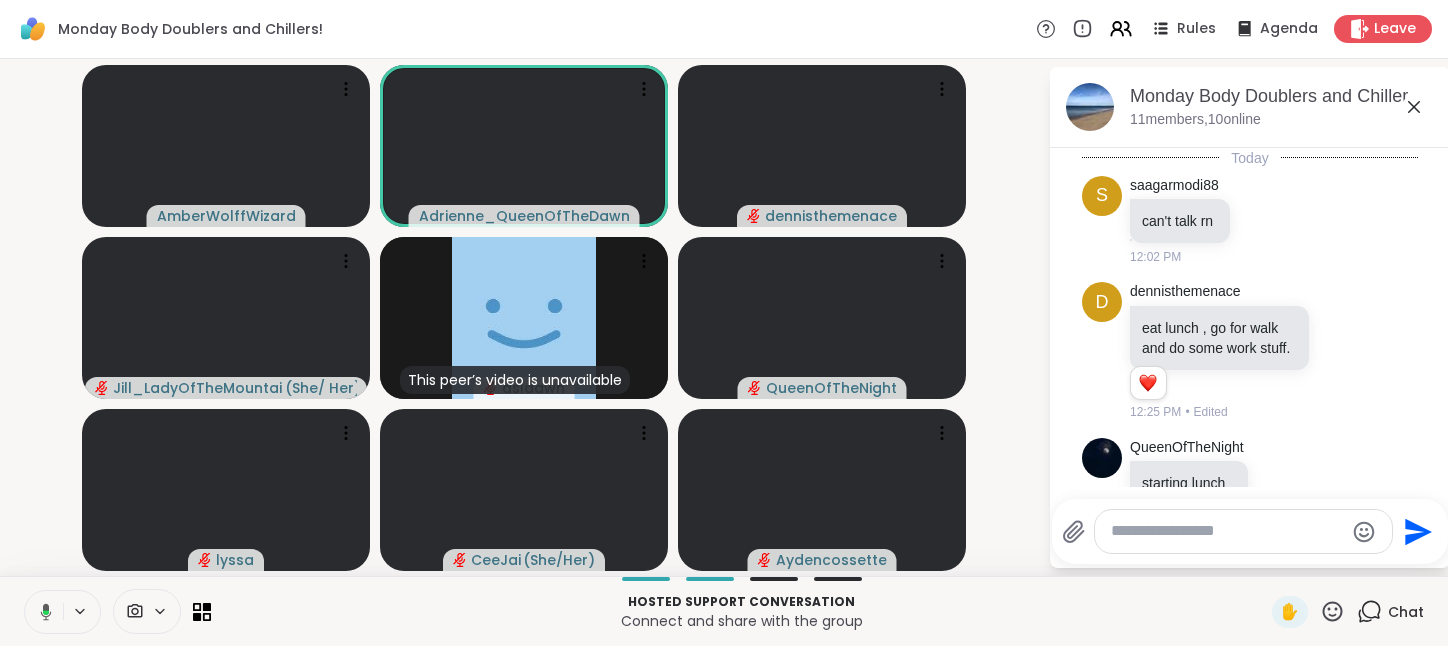 scroll, scrollTop: 1272, scrollLeft: 0, axis: vertical 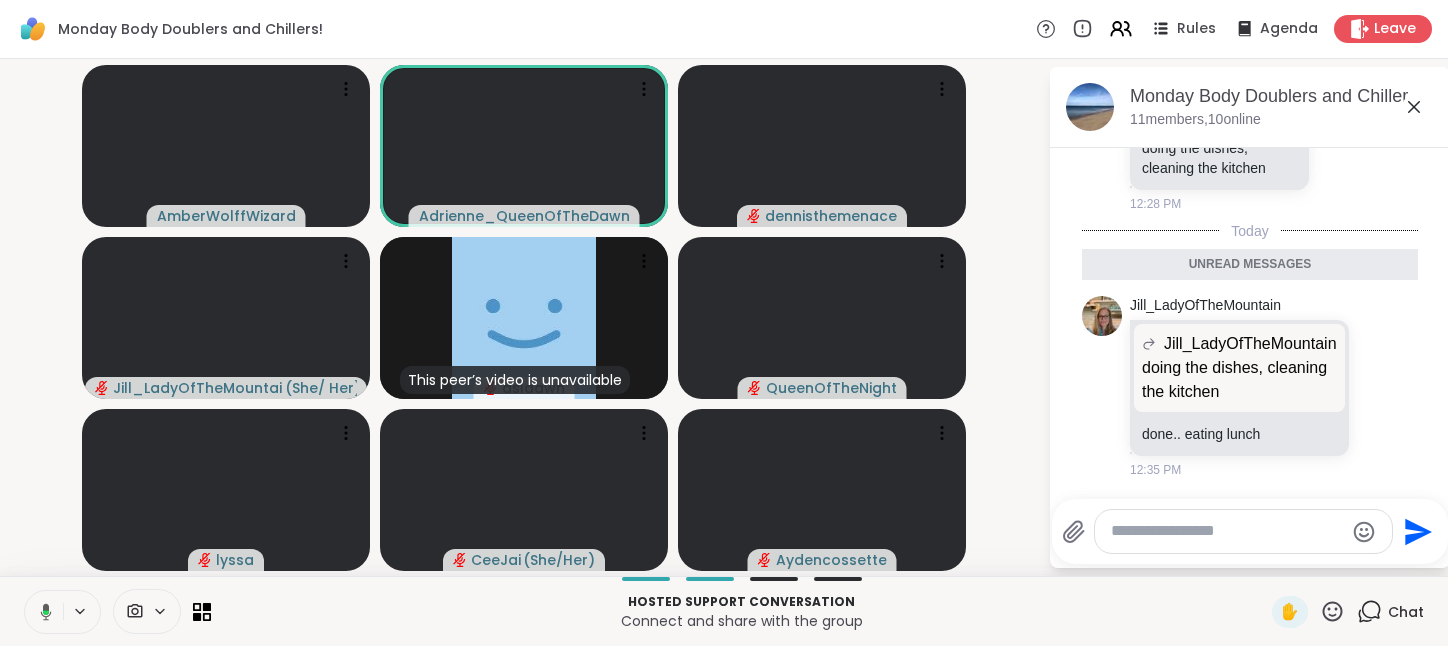 click at bounding box center [1227, 531] 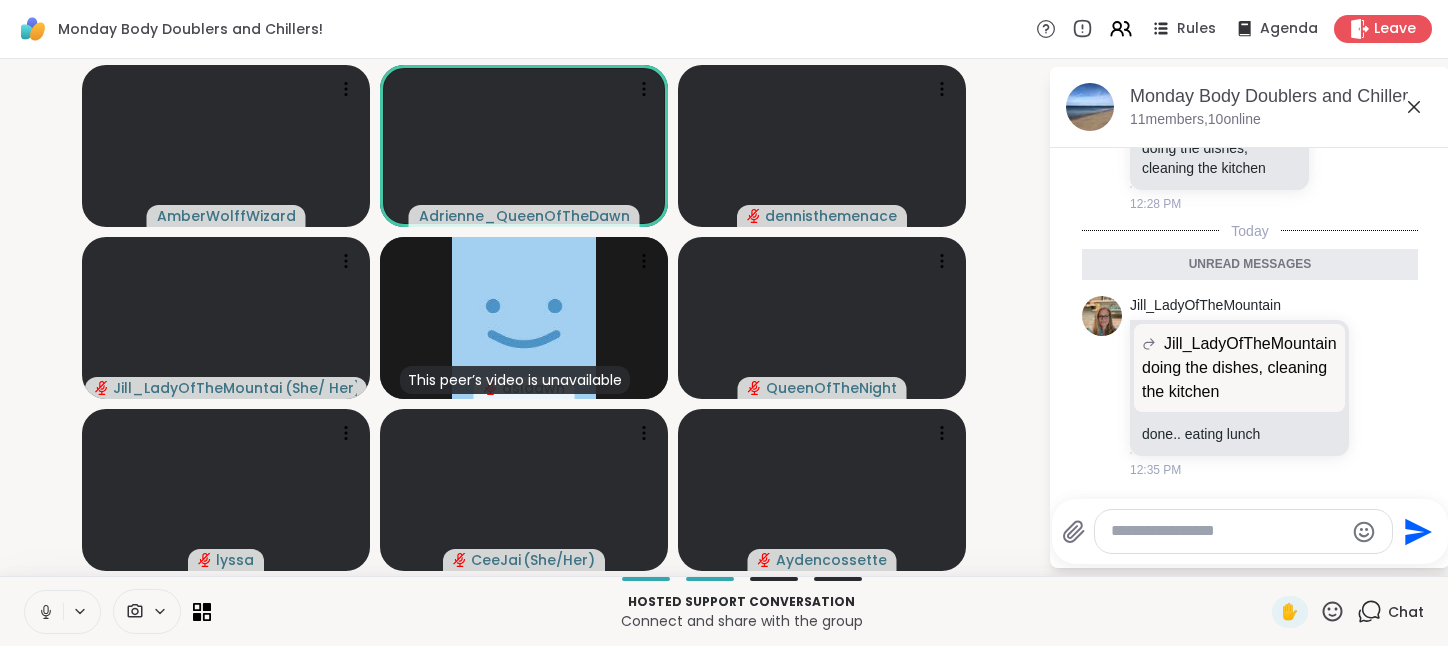 paste on "**********" 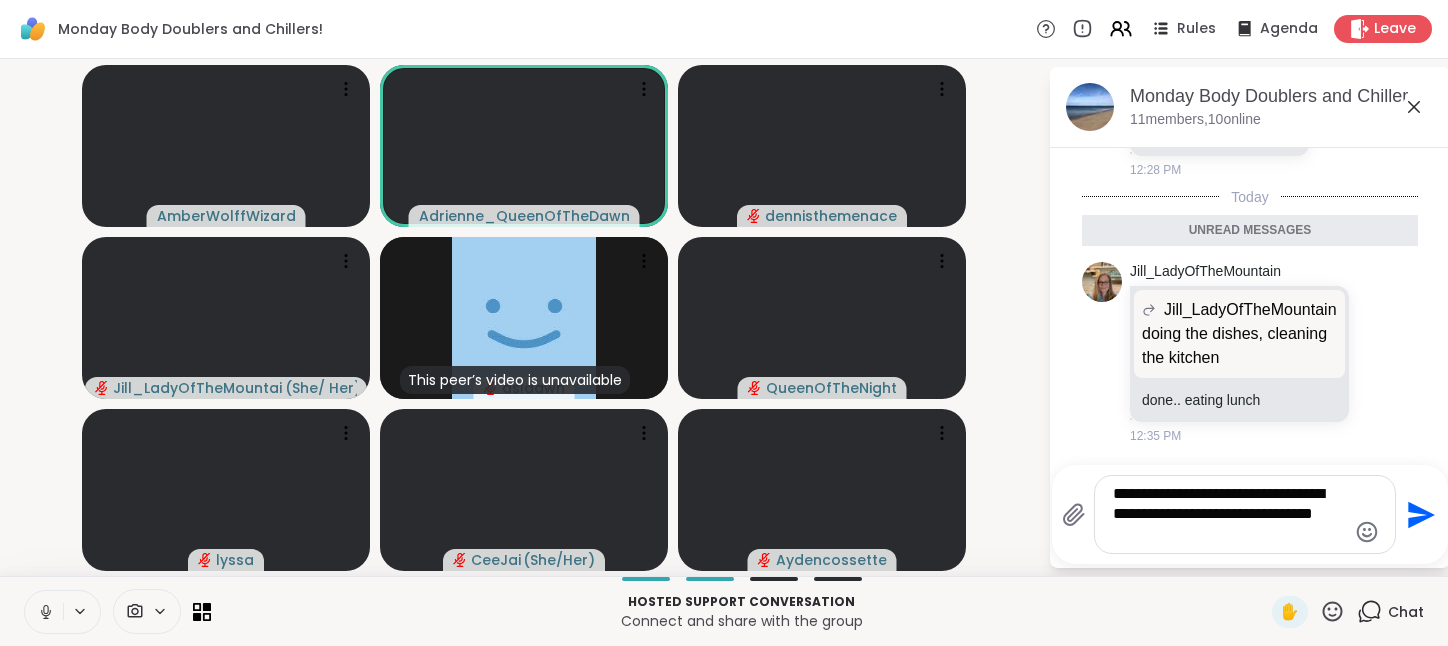 click on "**********" at bounding box center (1229, 514) 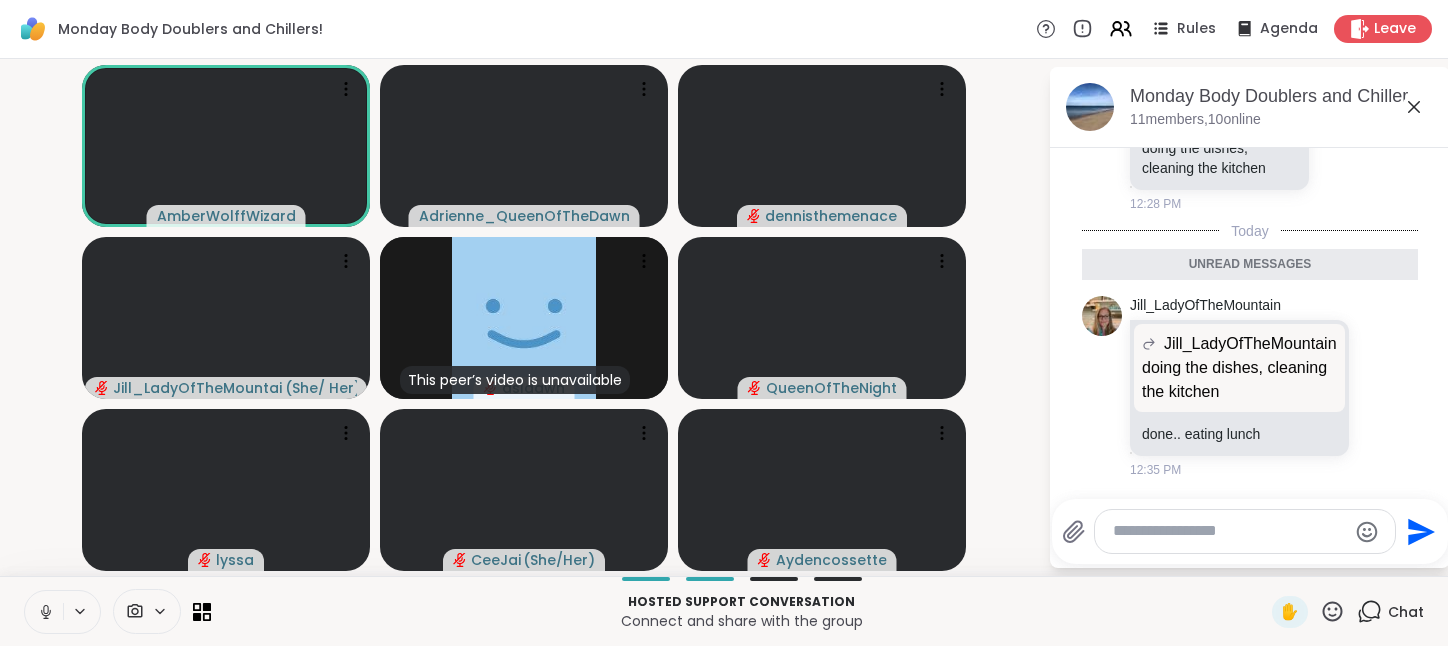 paste on "**********" 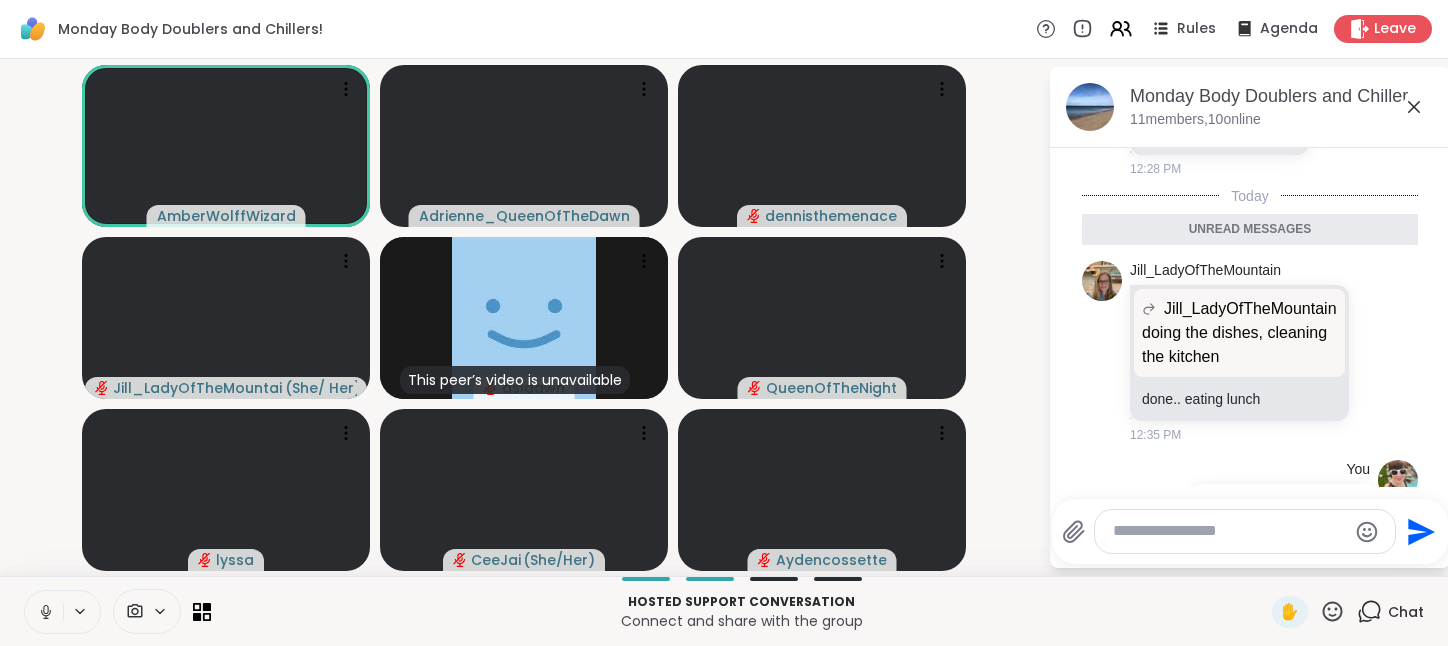 scroll, scrollTop: 1350, scrollLeft: 0, axis: vertical 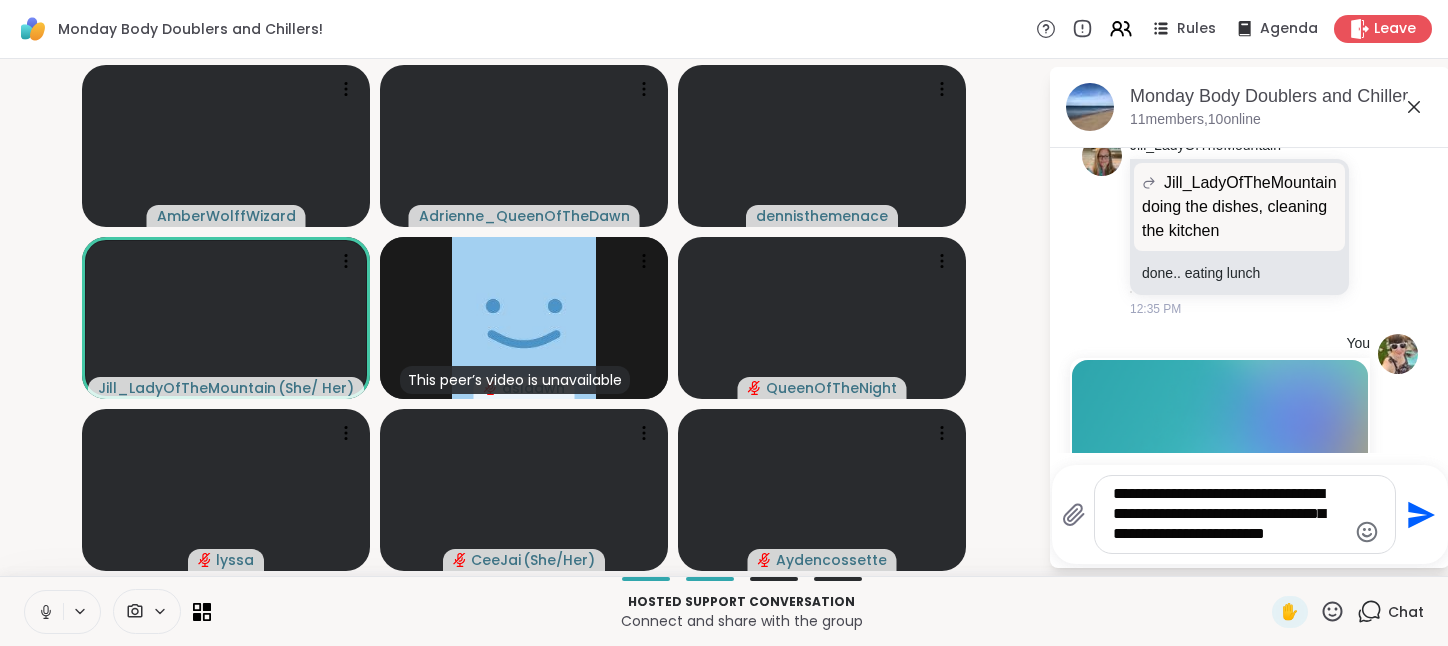 type on "**********" 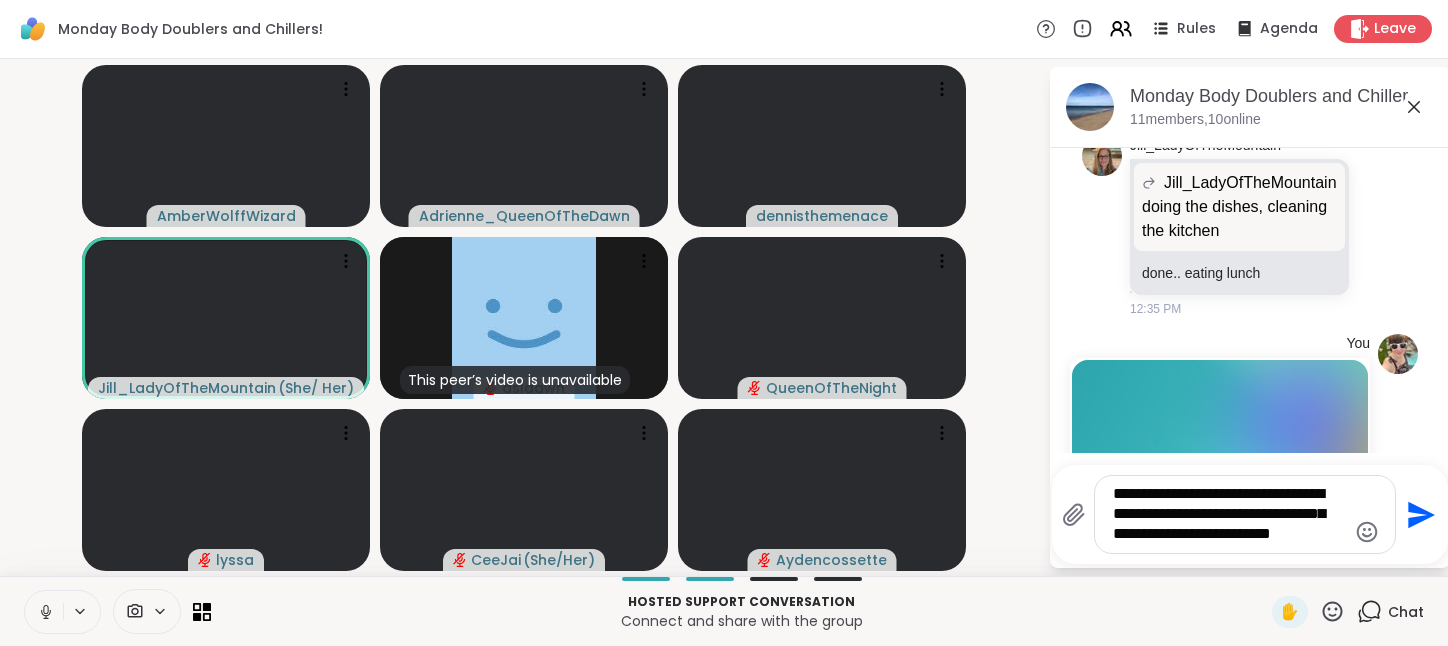 type 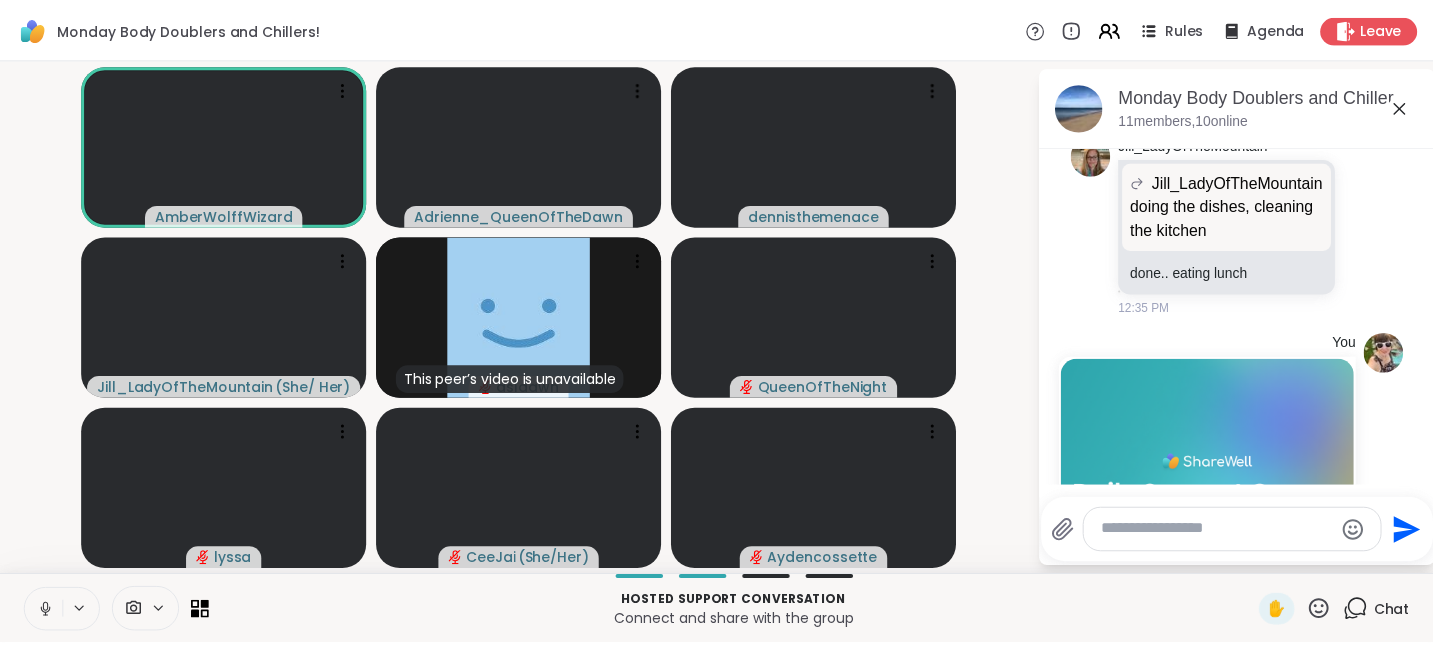 scroll, scrollTop: 1884, scrollLeft: 0, axis: vertical 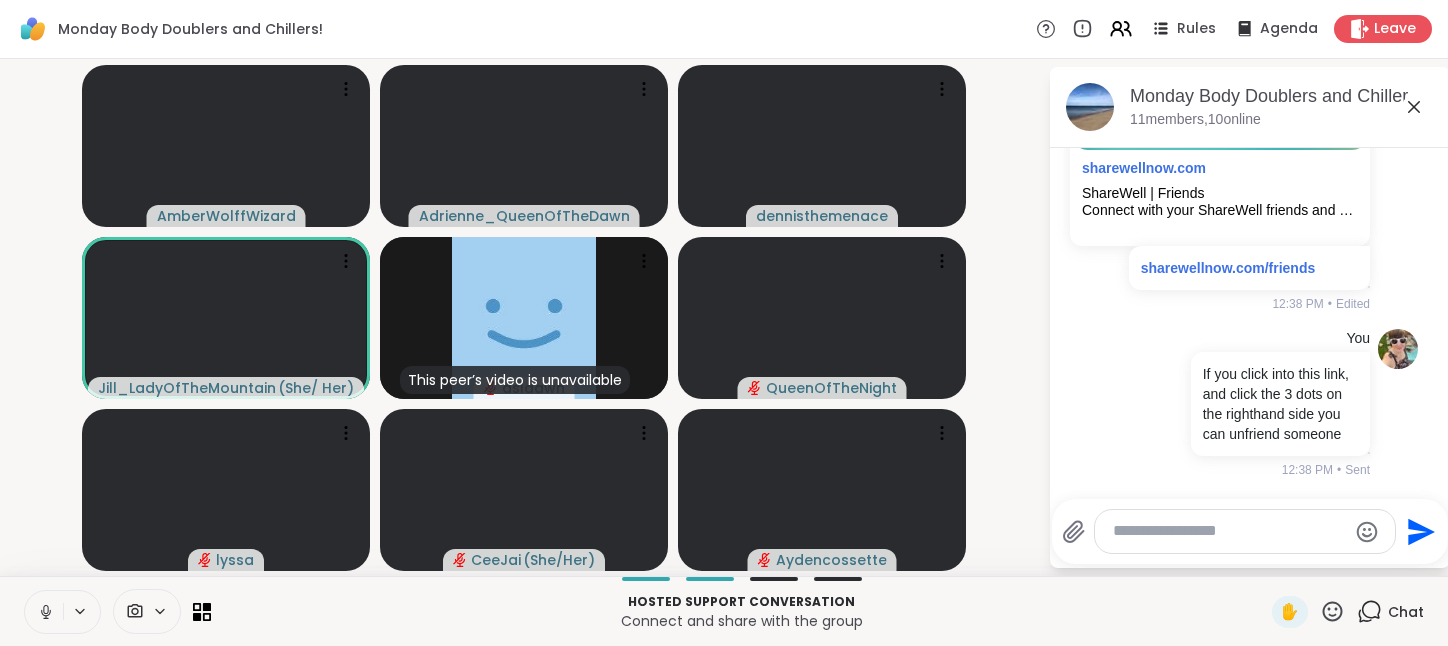 click 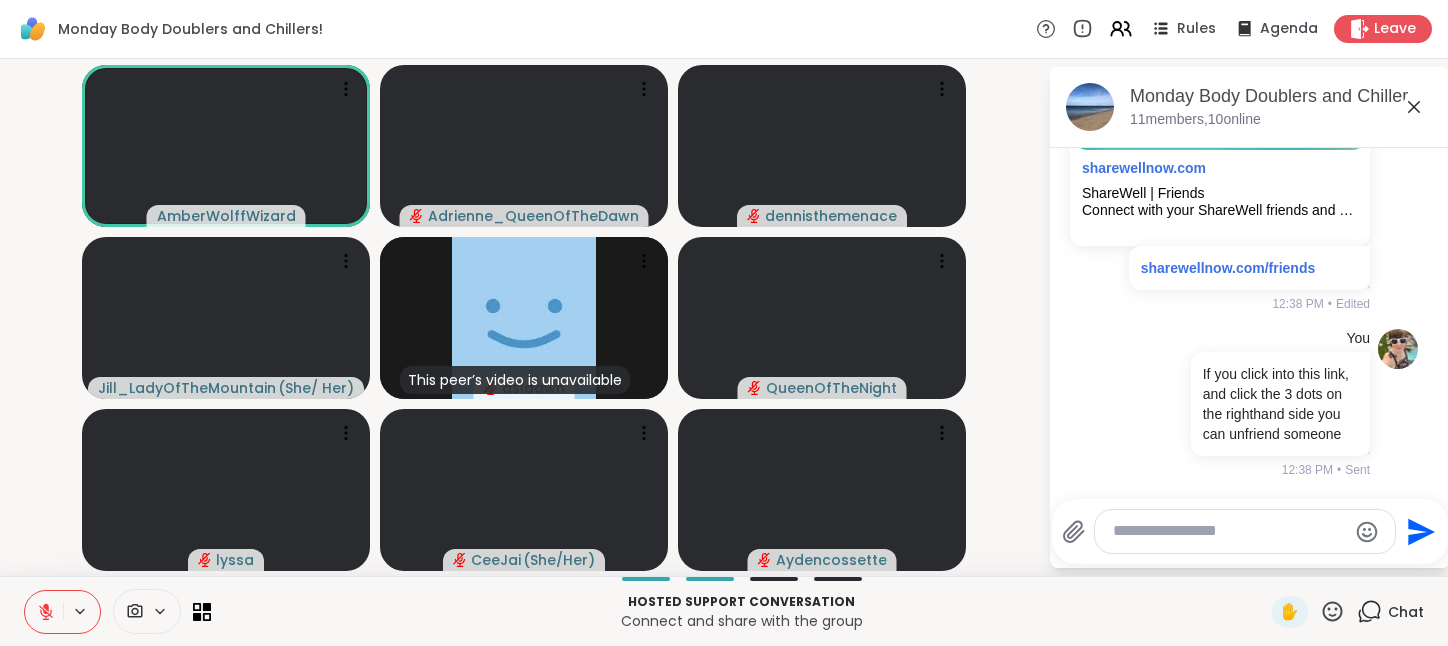 click 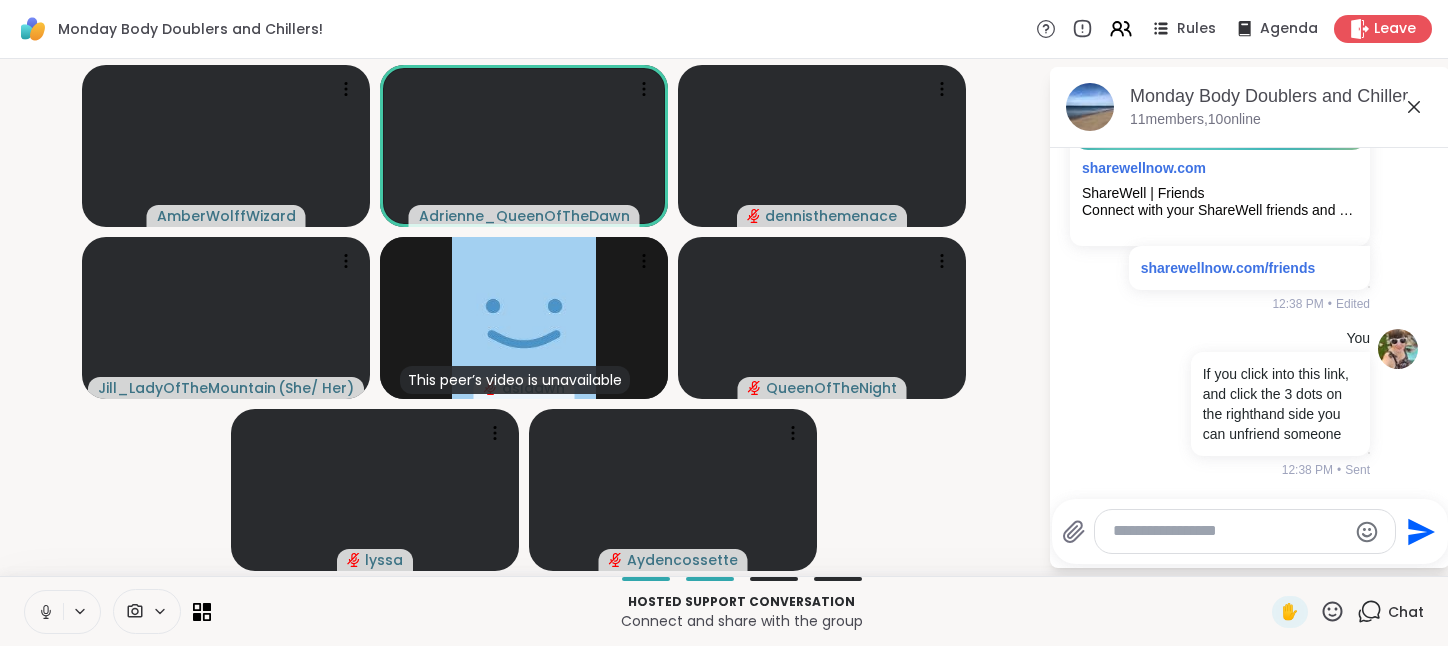 click 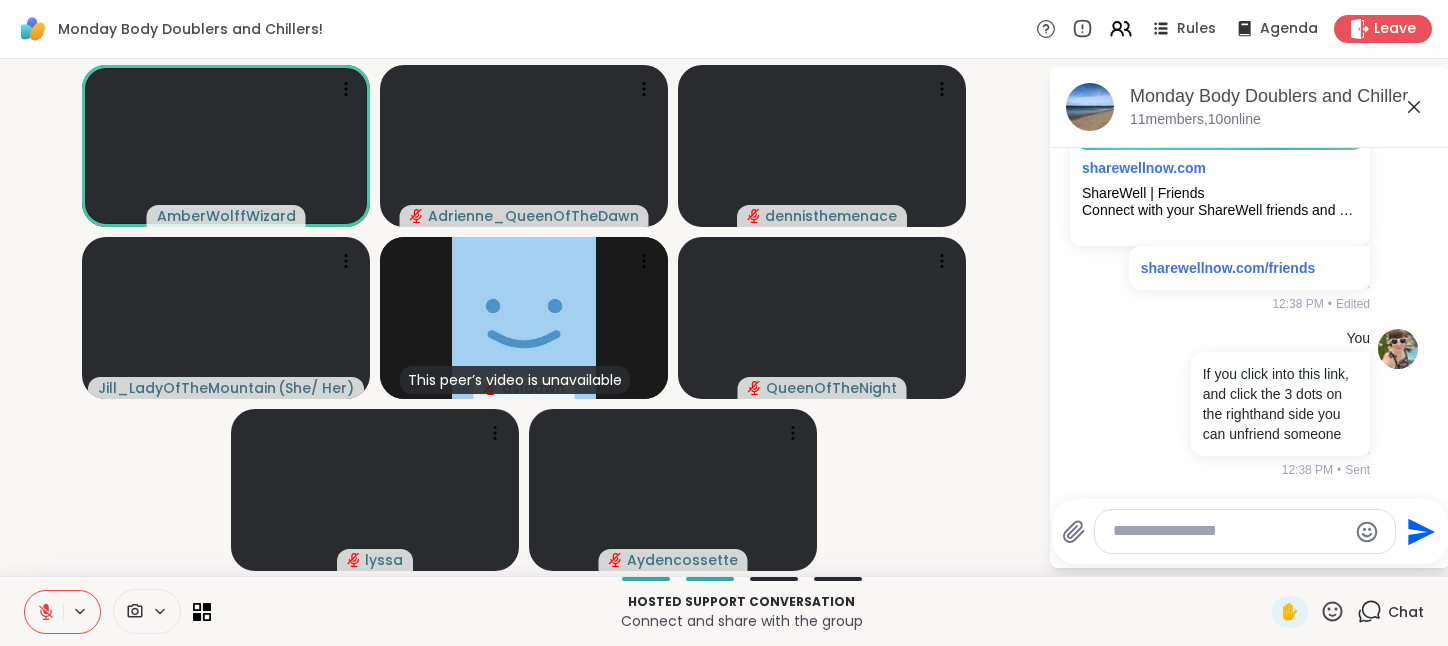 click 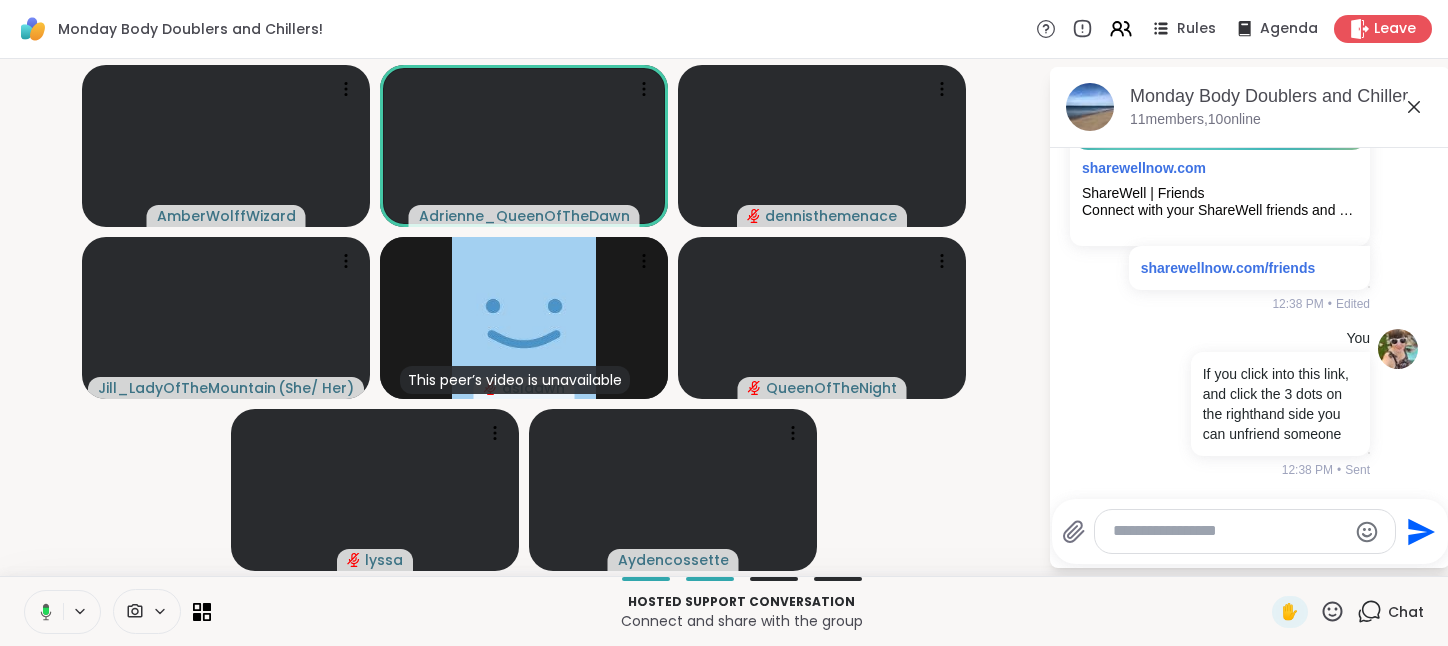 click 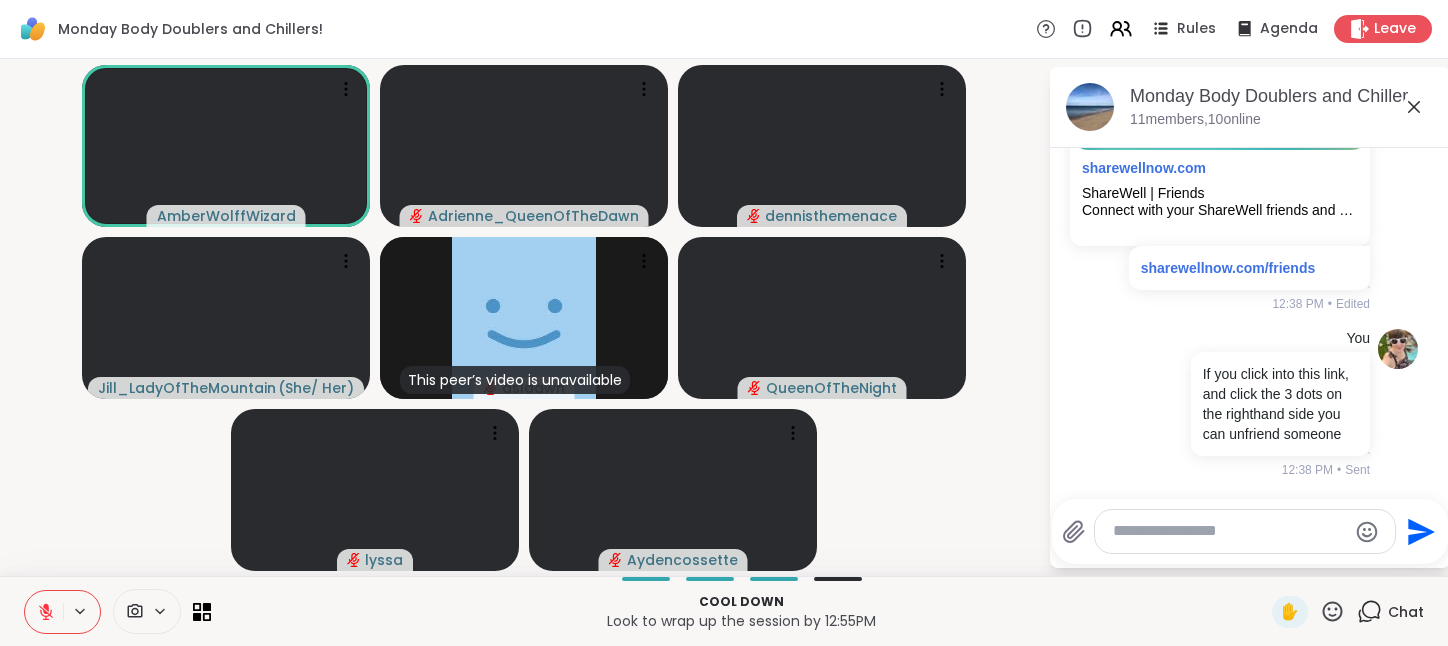 click 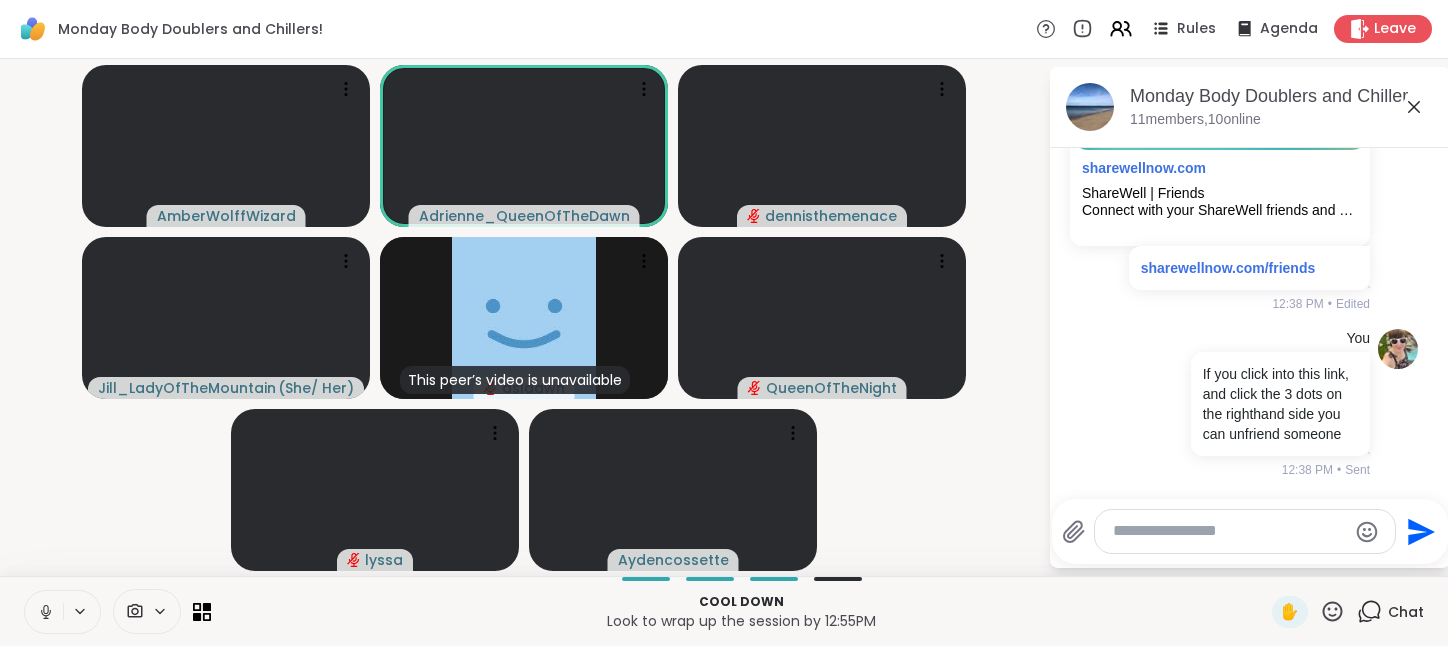click 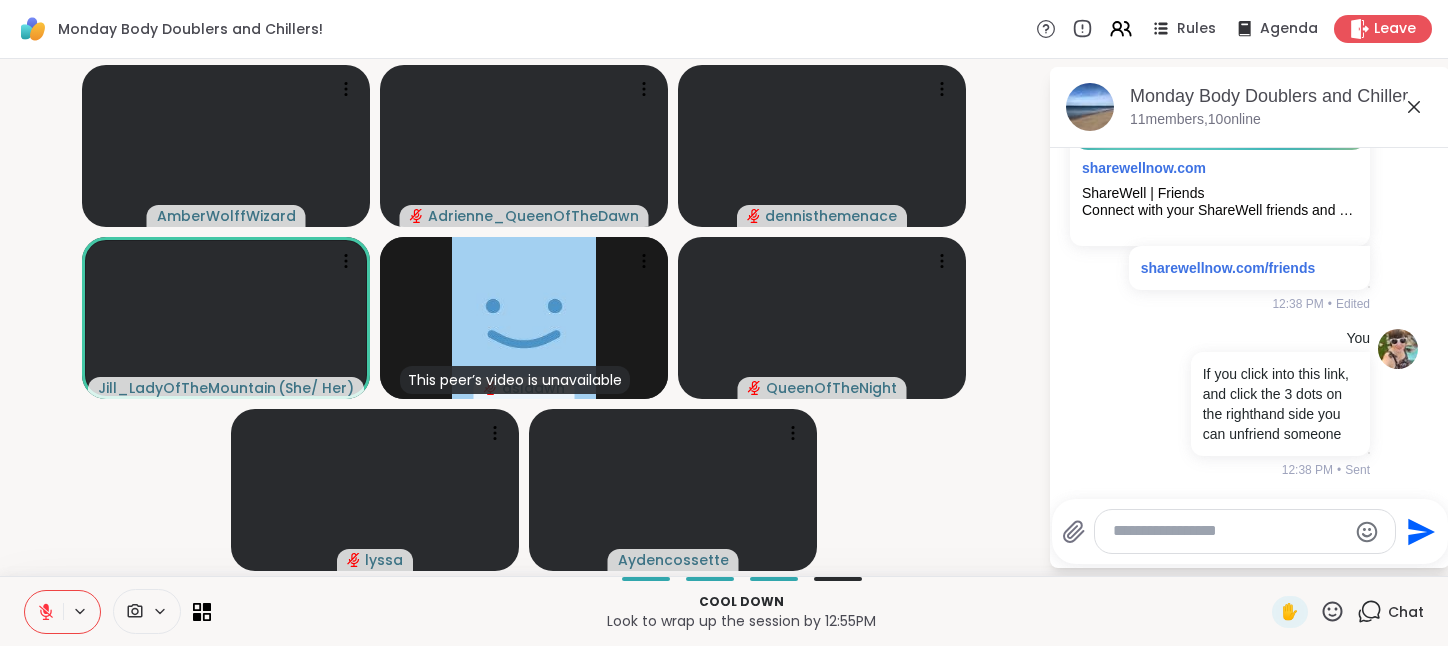 click 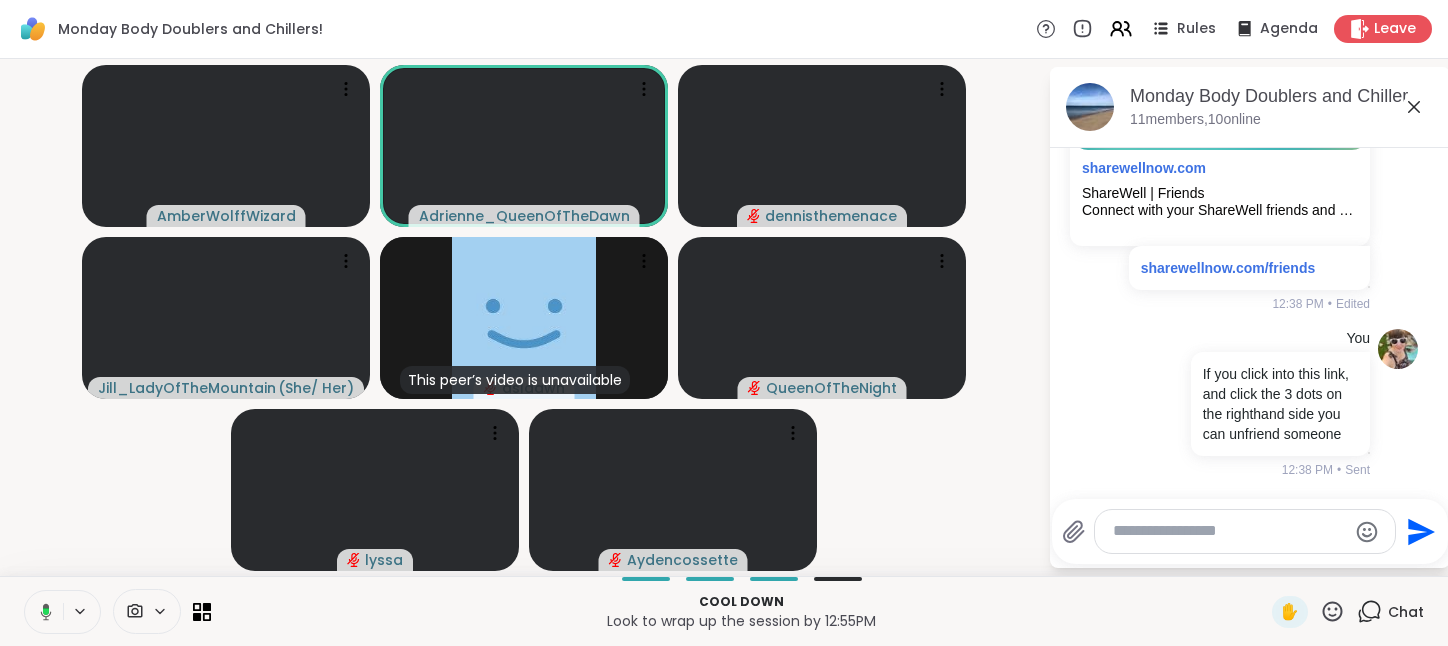 click 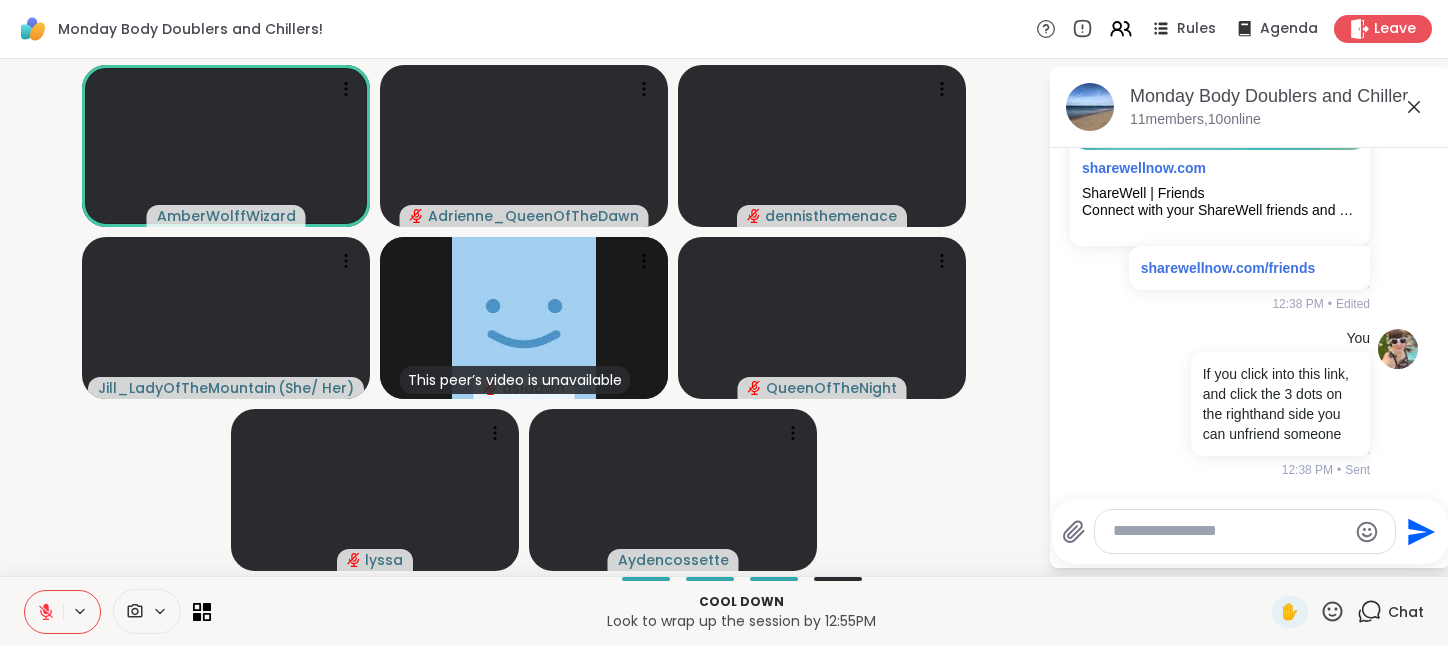 click 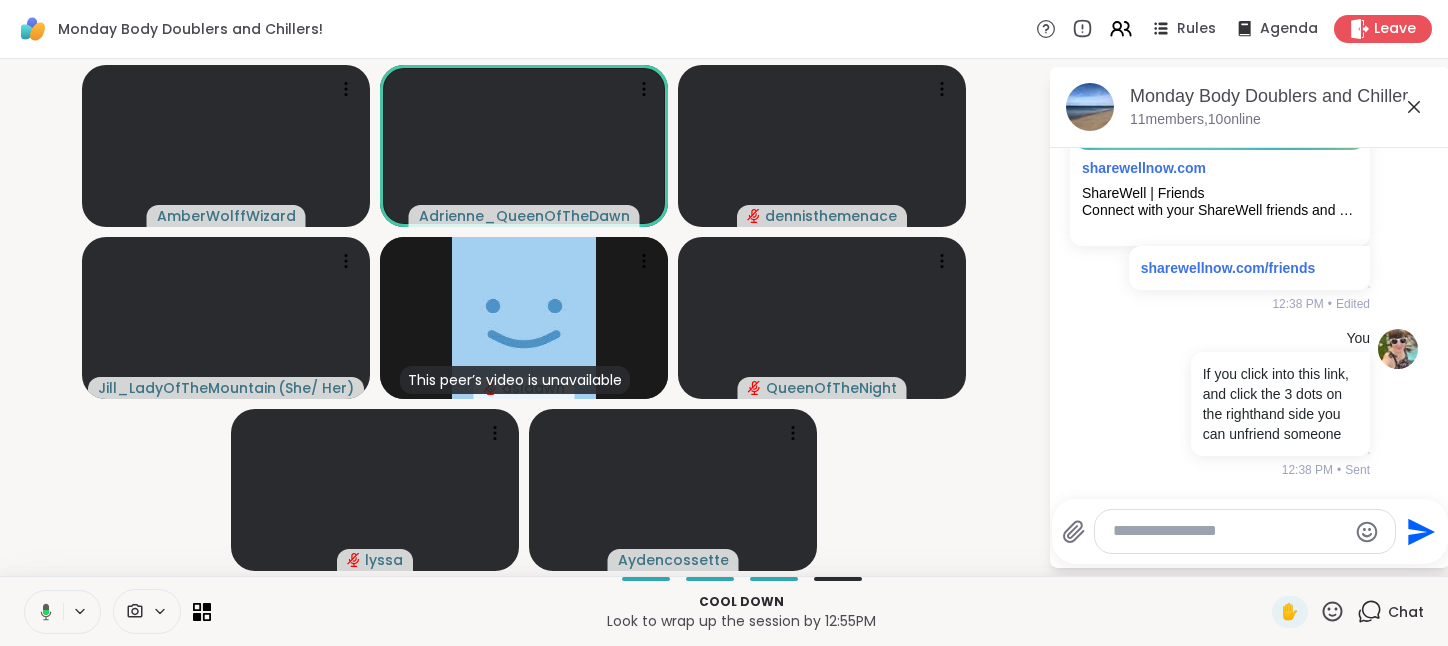 click 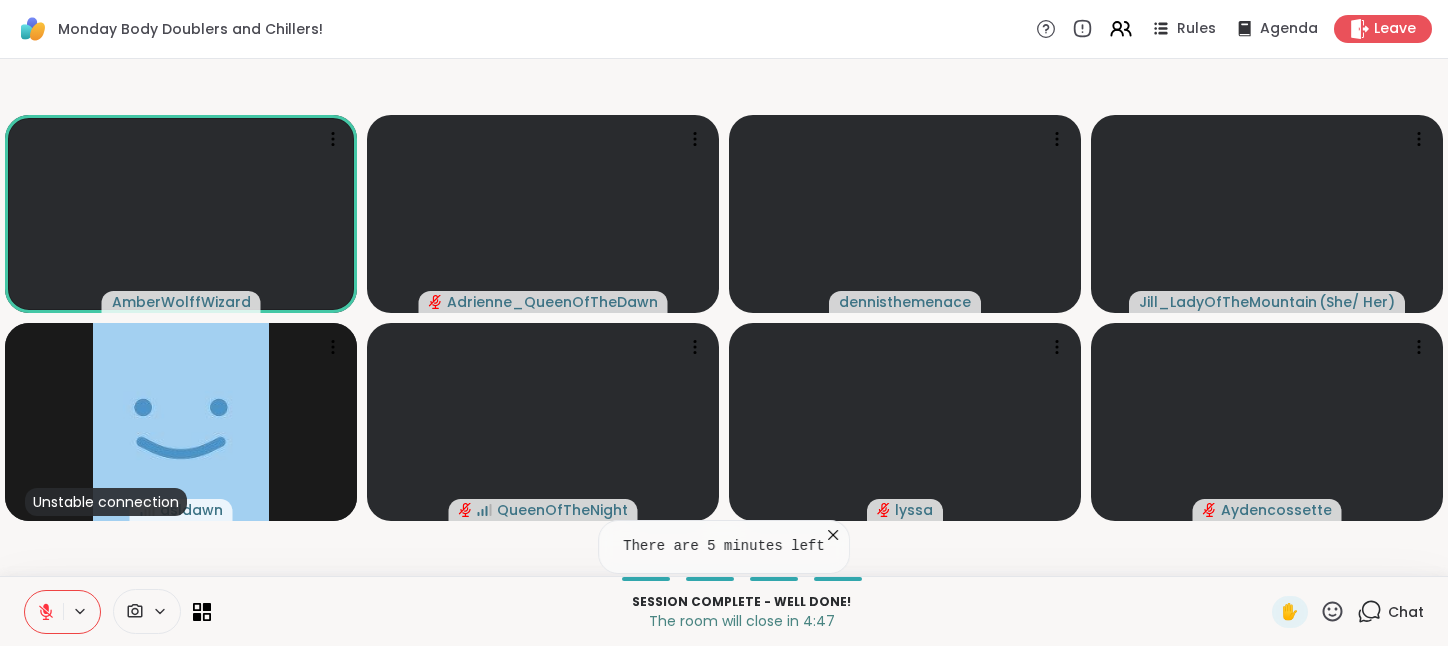 click 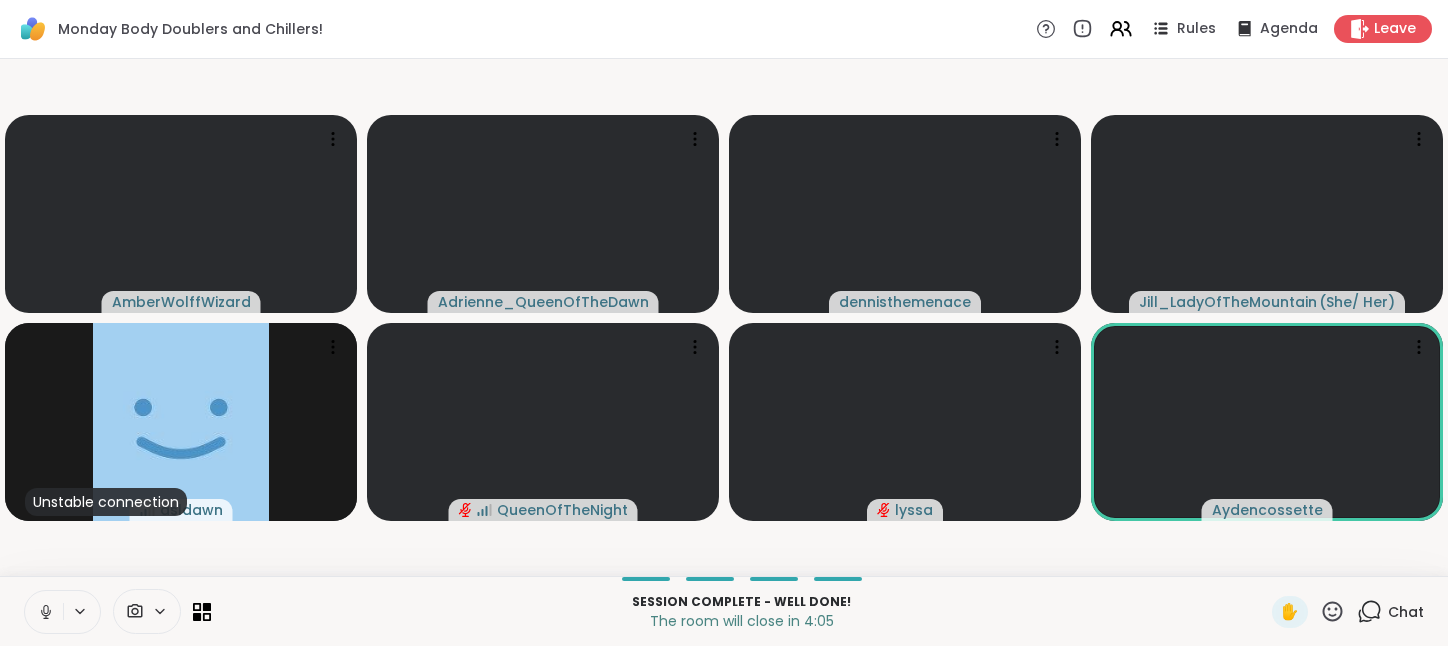 click 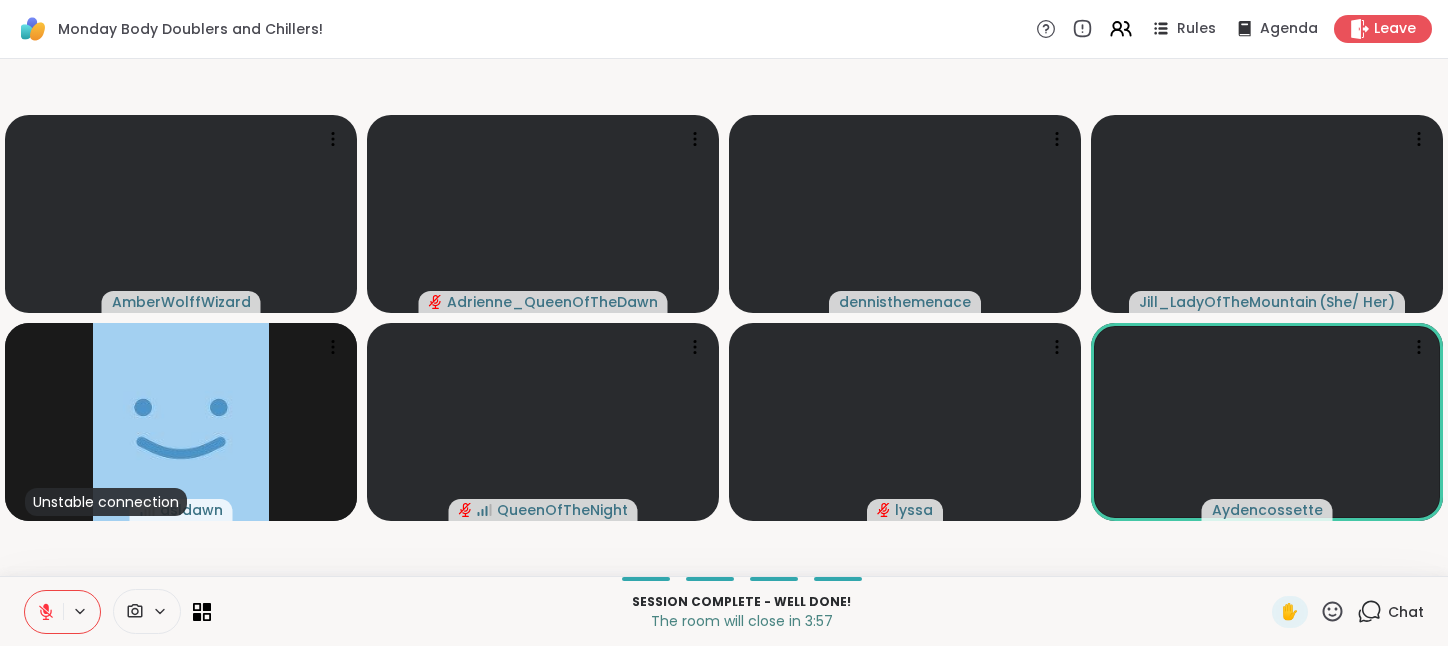 click 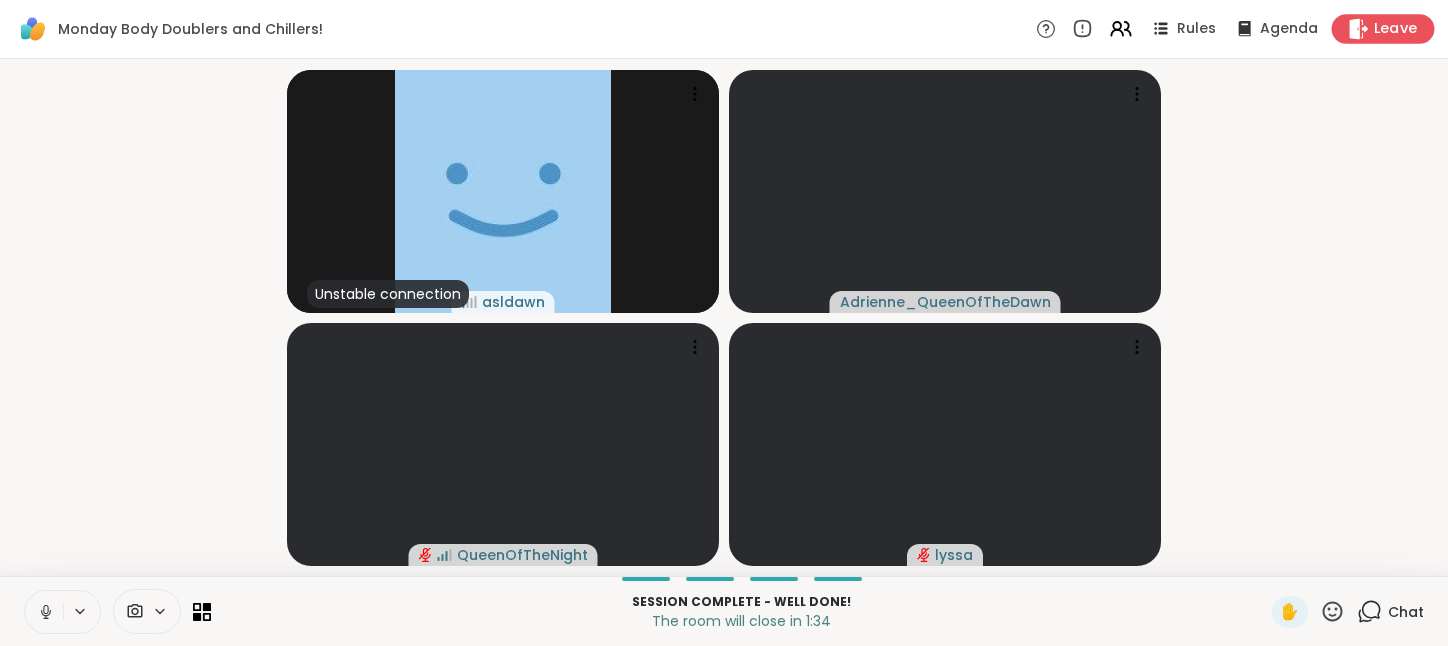 click on "Leave" at bounding box center [1396, 29] 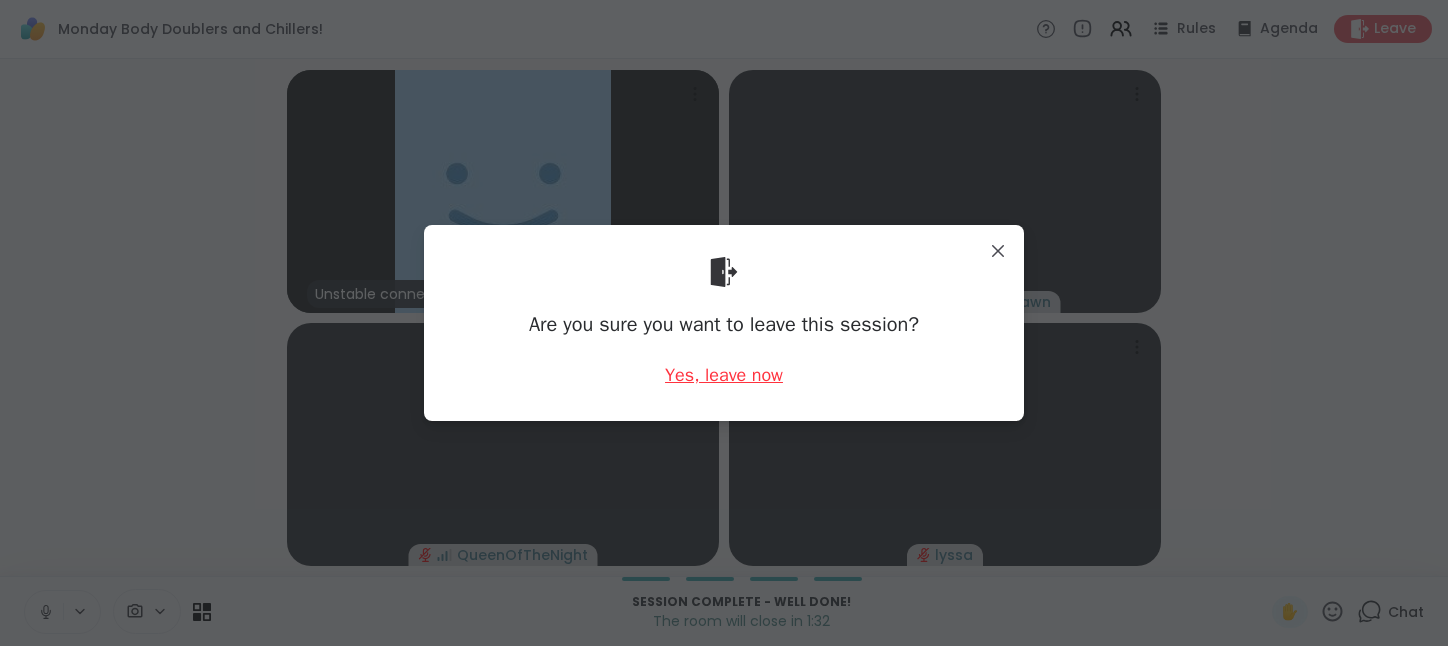click on "Yes, leave now" at bounding box center (724, 375) 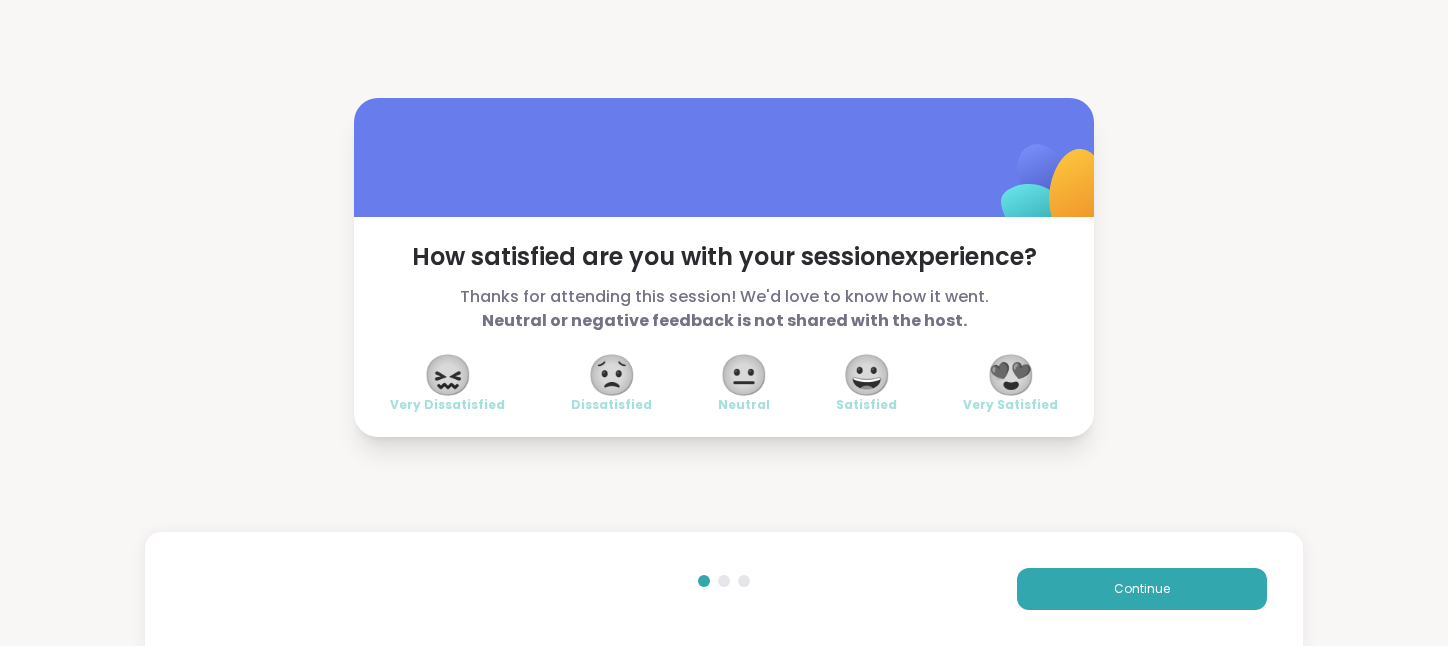 click on "😍" at bounding box center [1011, 375] 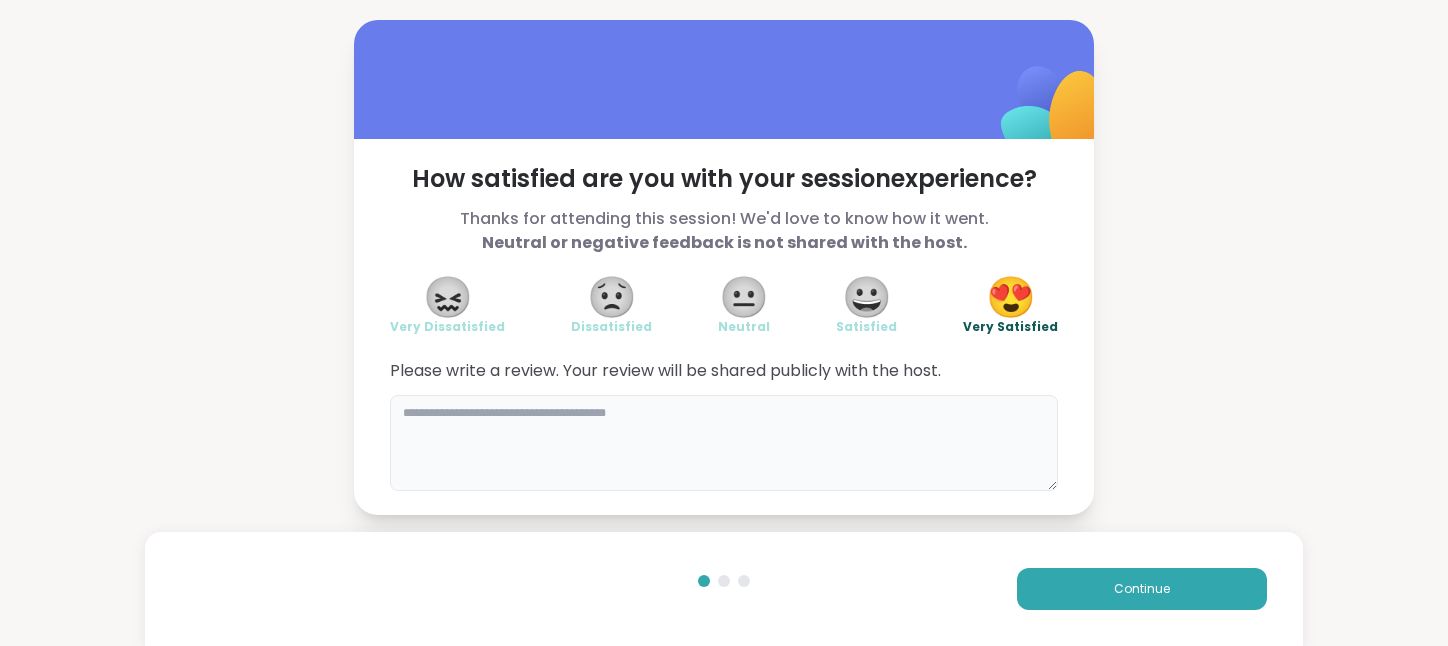 click at bounding box center [724, 443] 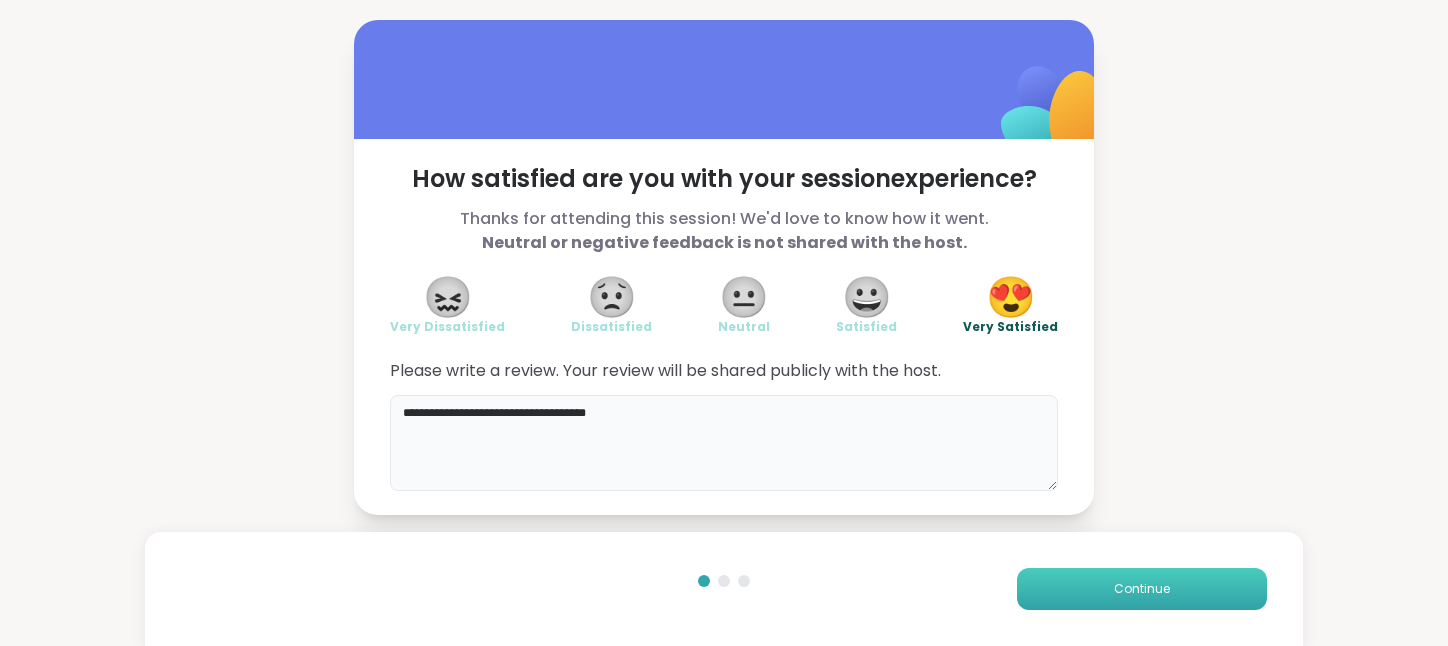 type on "**********" 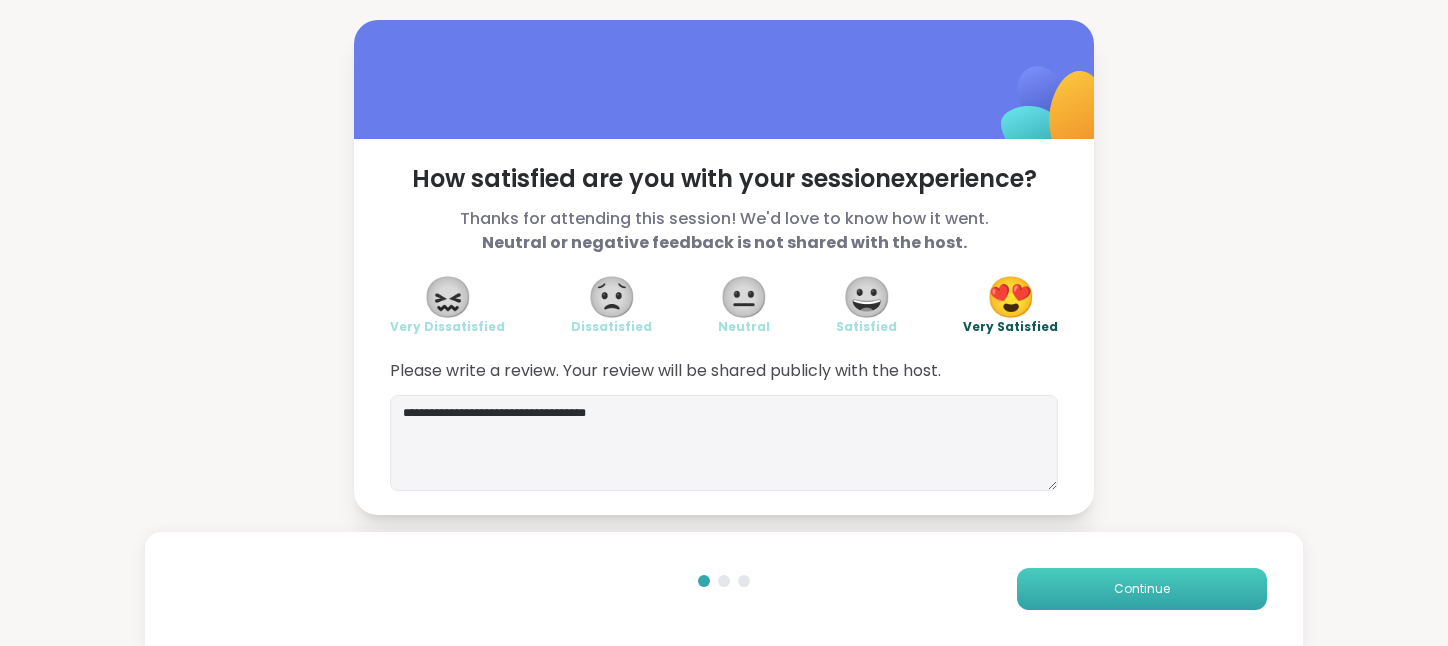 click on "Continue" at bounding box center [1142, 589] 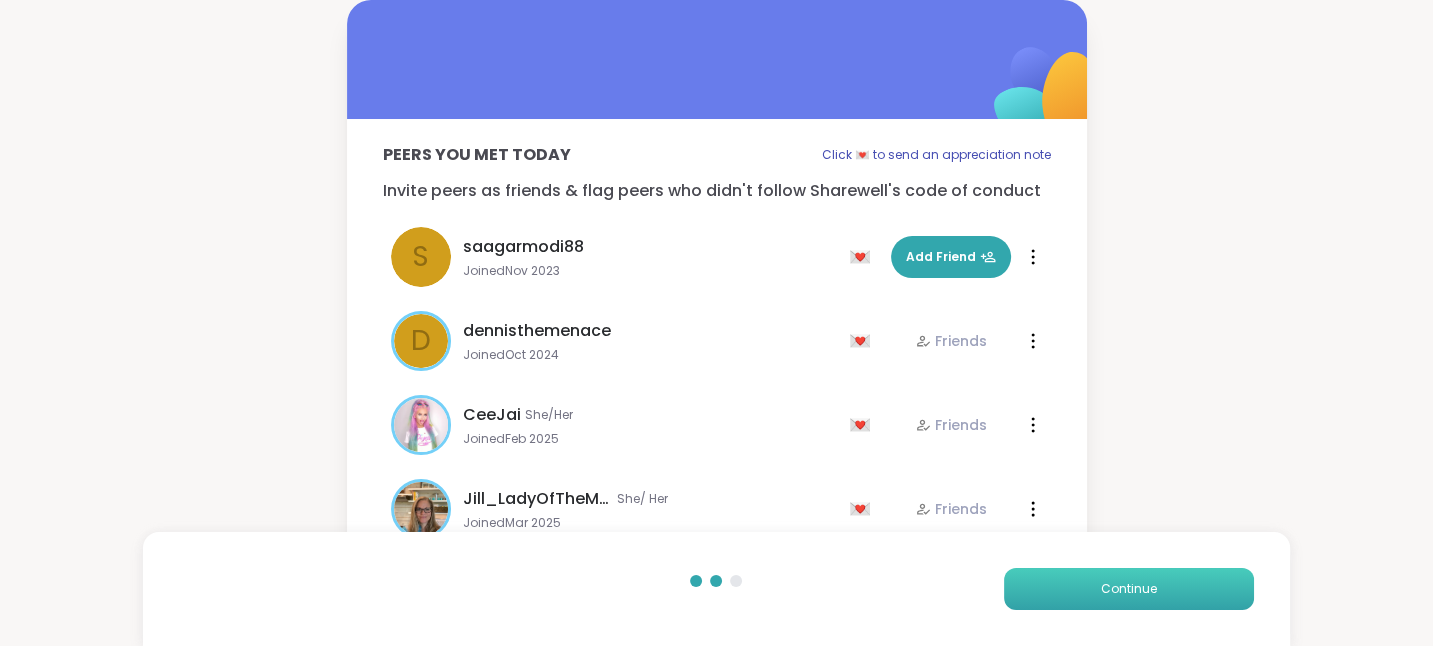 click on "Continue" at bounding box center [1129, 589] 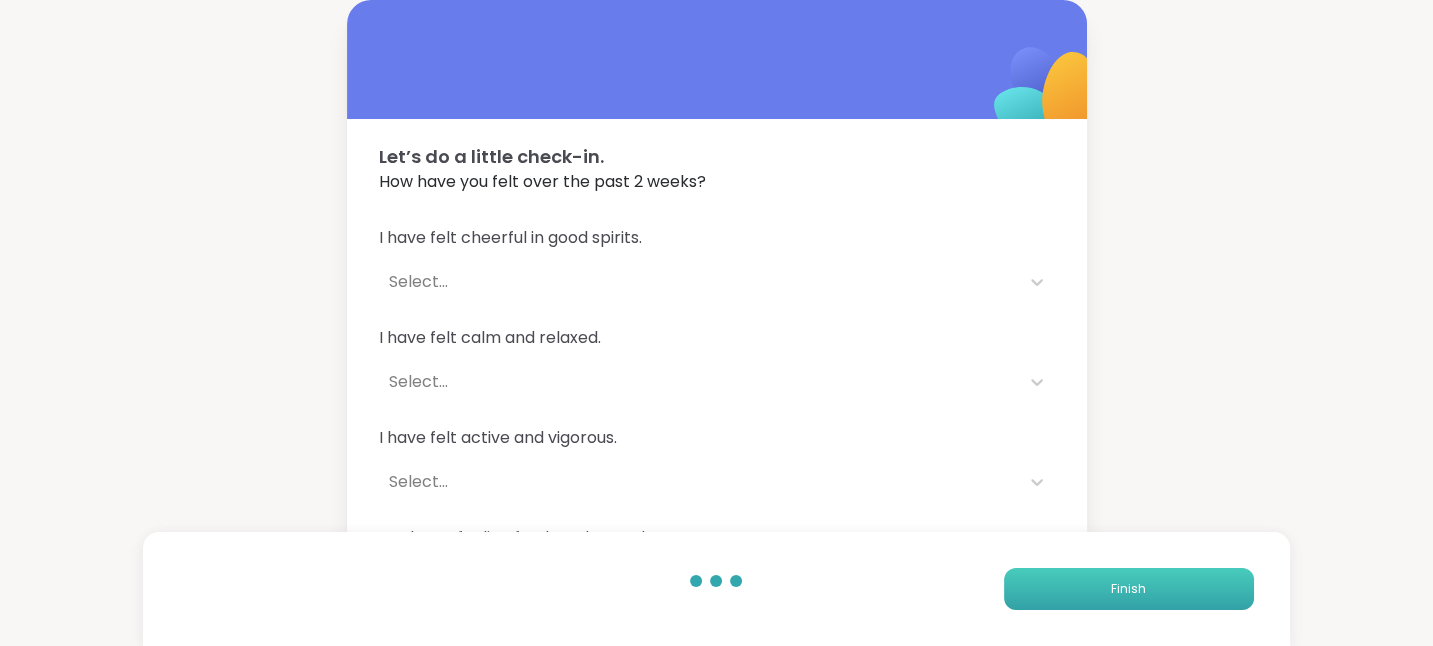 click on "Finish" at bounding box center [1129, 589] 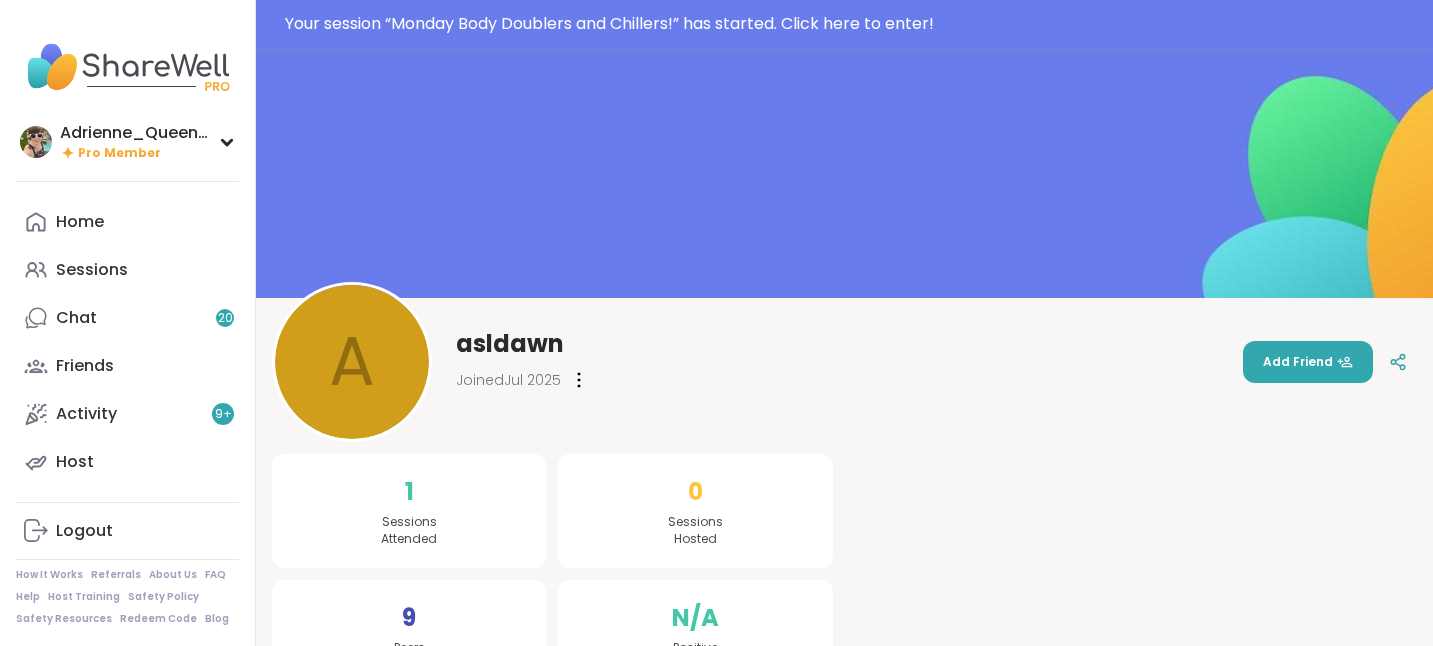 scroll, scrollTop: 0, scrollLeft: 0, axis: both 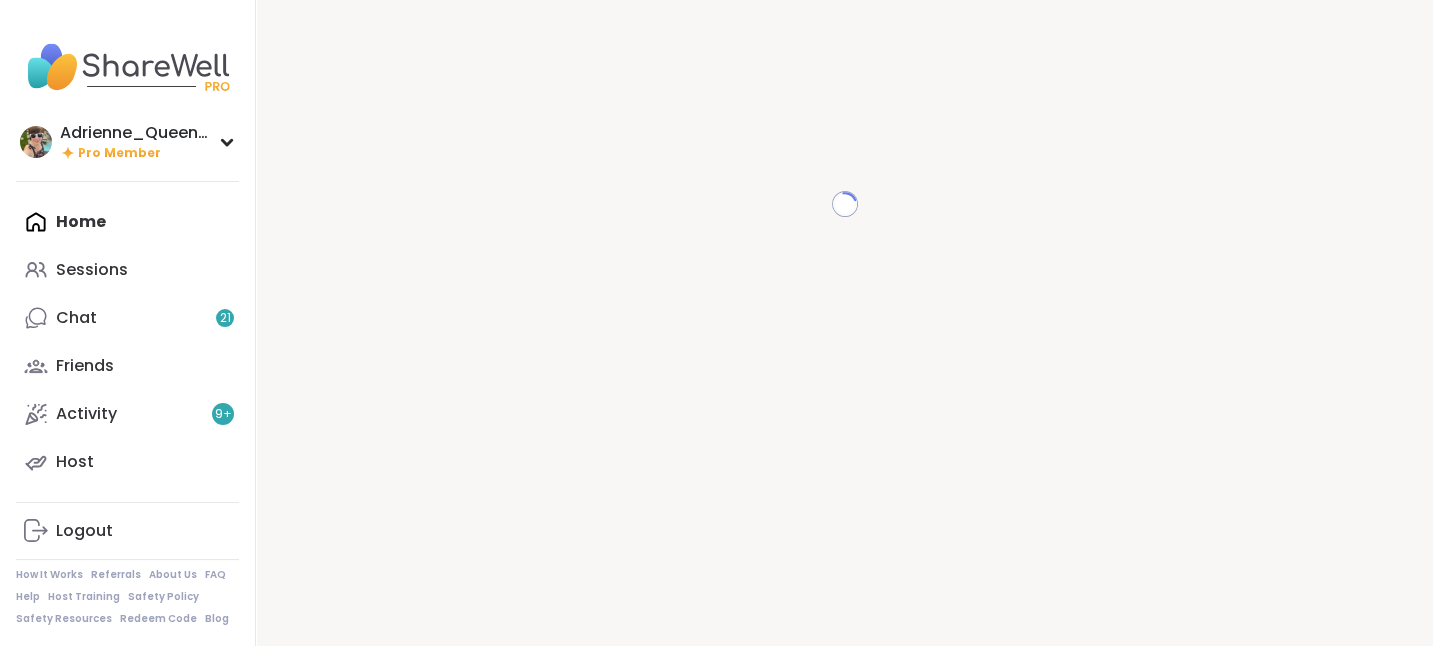 click on "Friends" at bounding box center [127, 366] 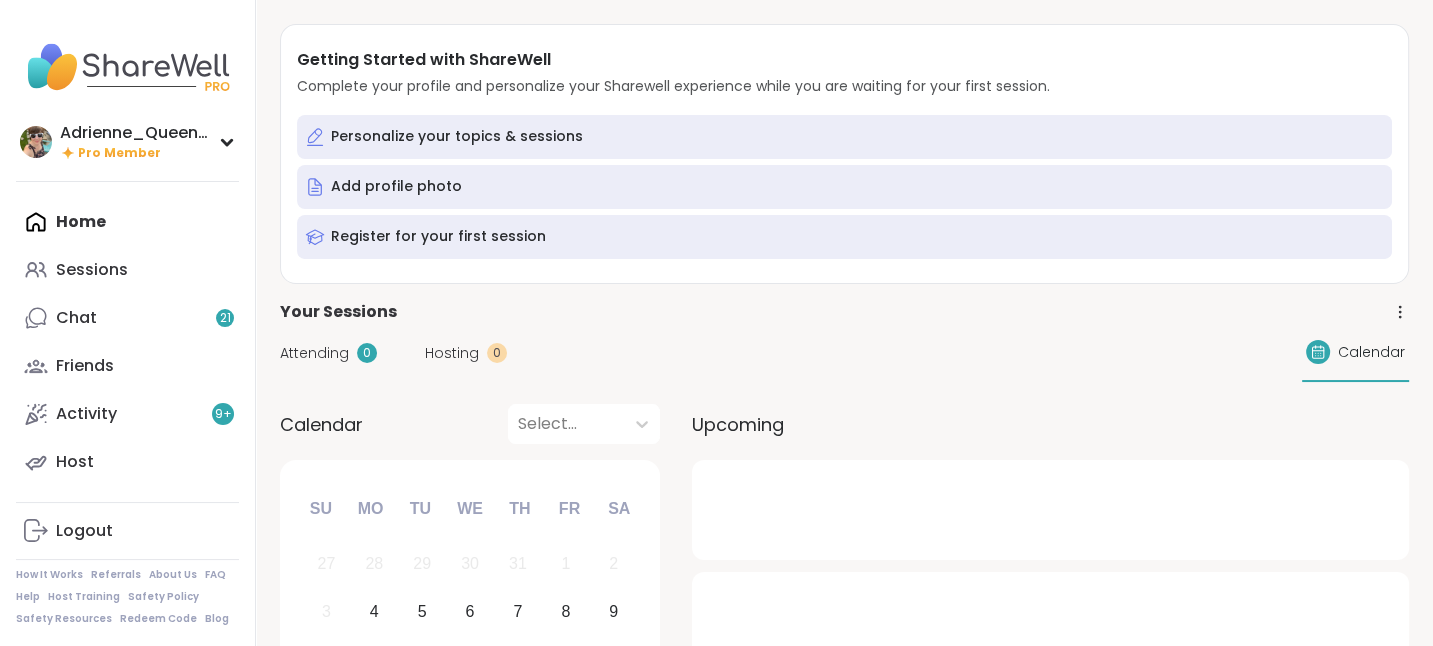 scroll, scrollTop: 0, scrollLeft: 0, axis: both 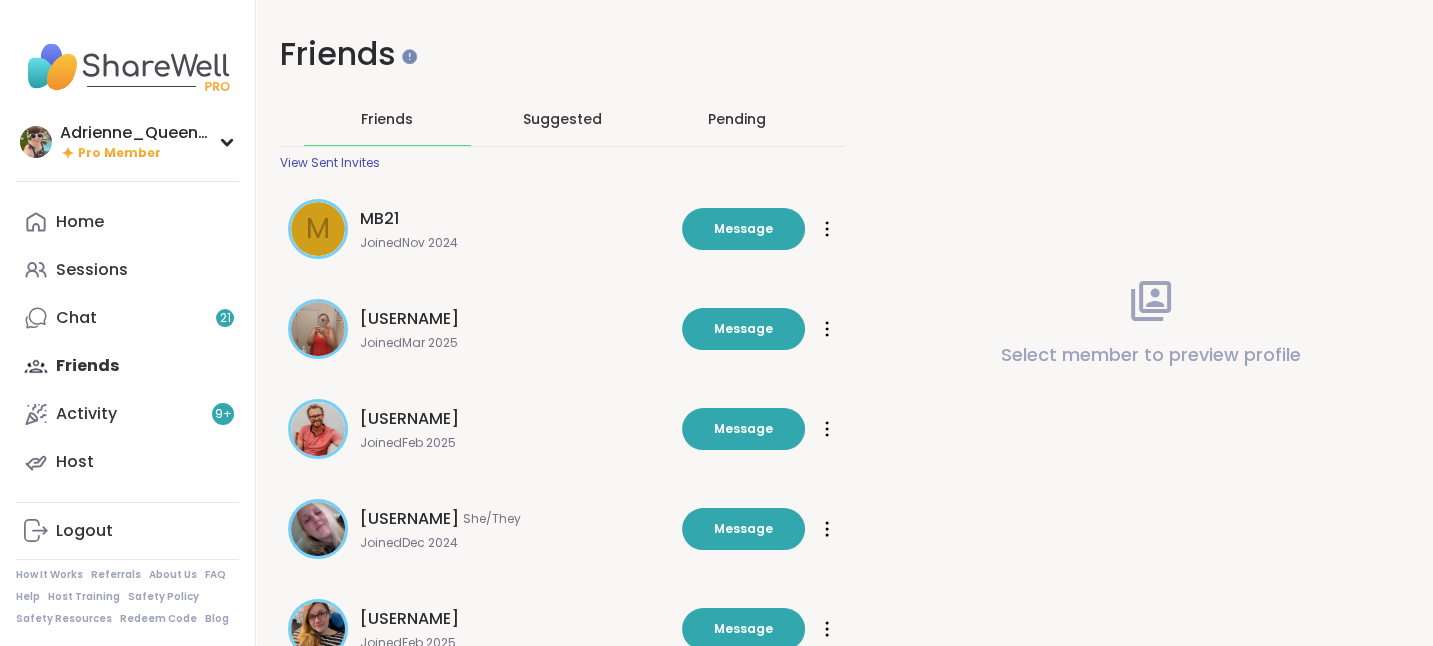click 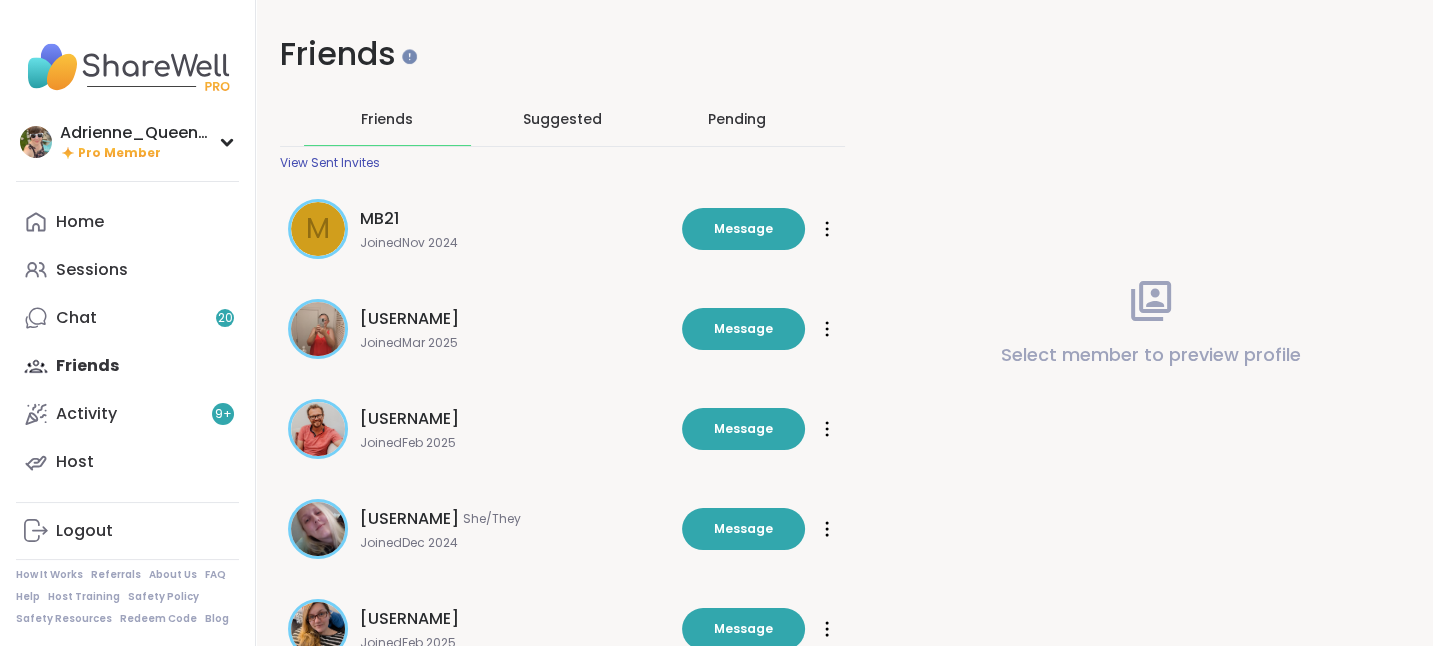 click at bounding box center [827, 229] 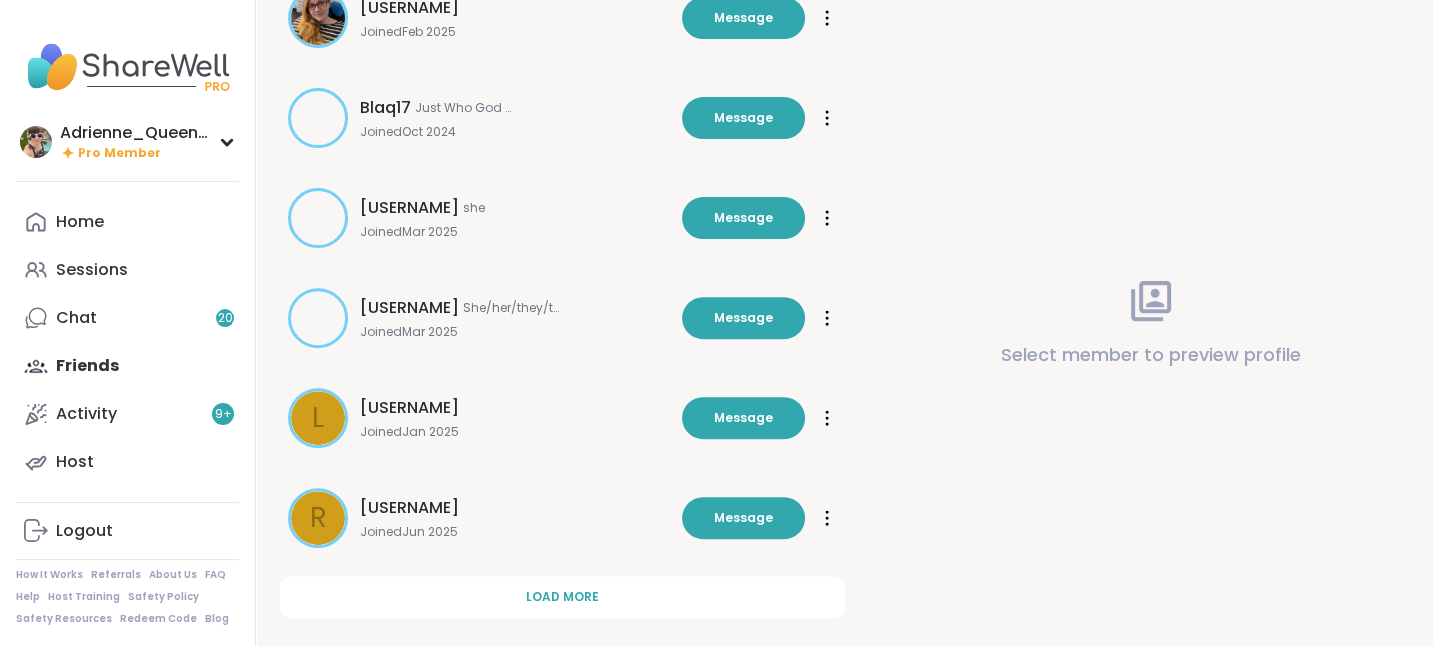 scroll, scrollTop: 638, scrollLeft: 0, axis: vertical 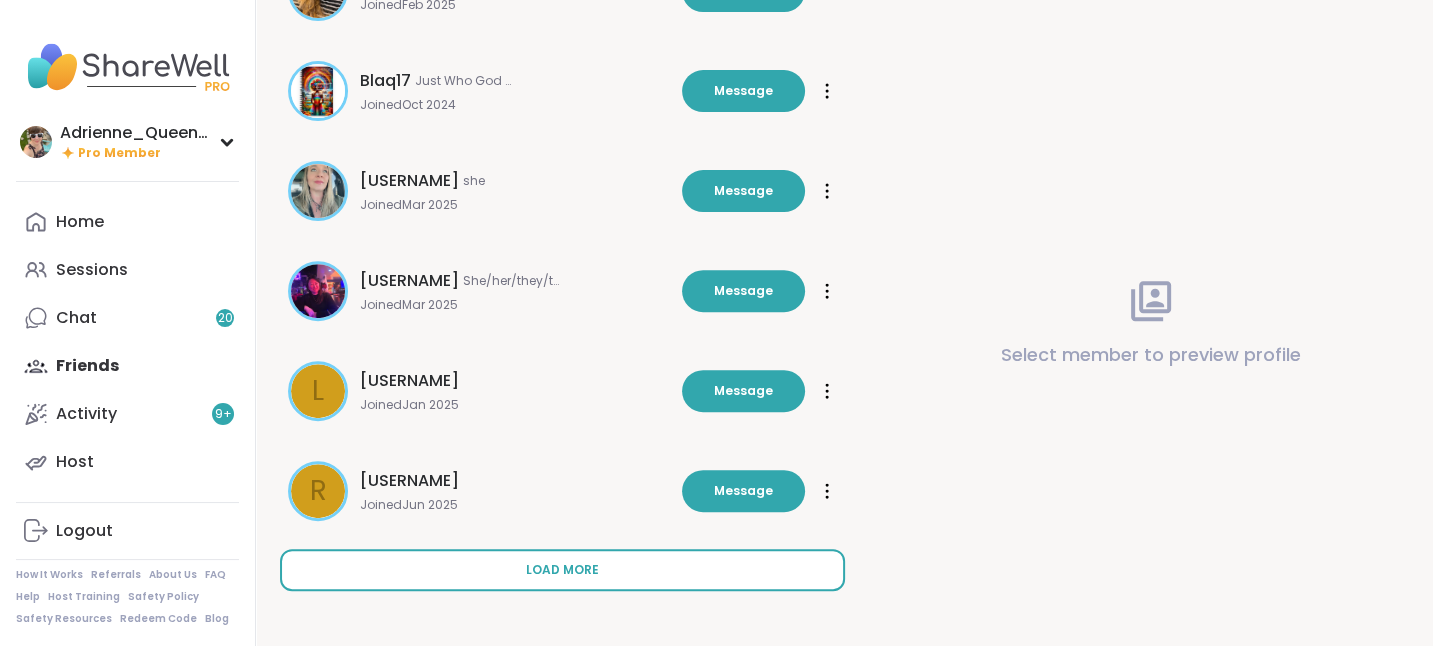 click on "Load more" at bounding box center [562, 570] 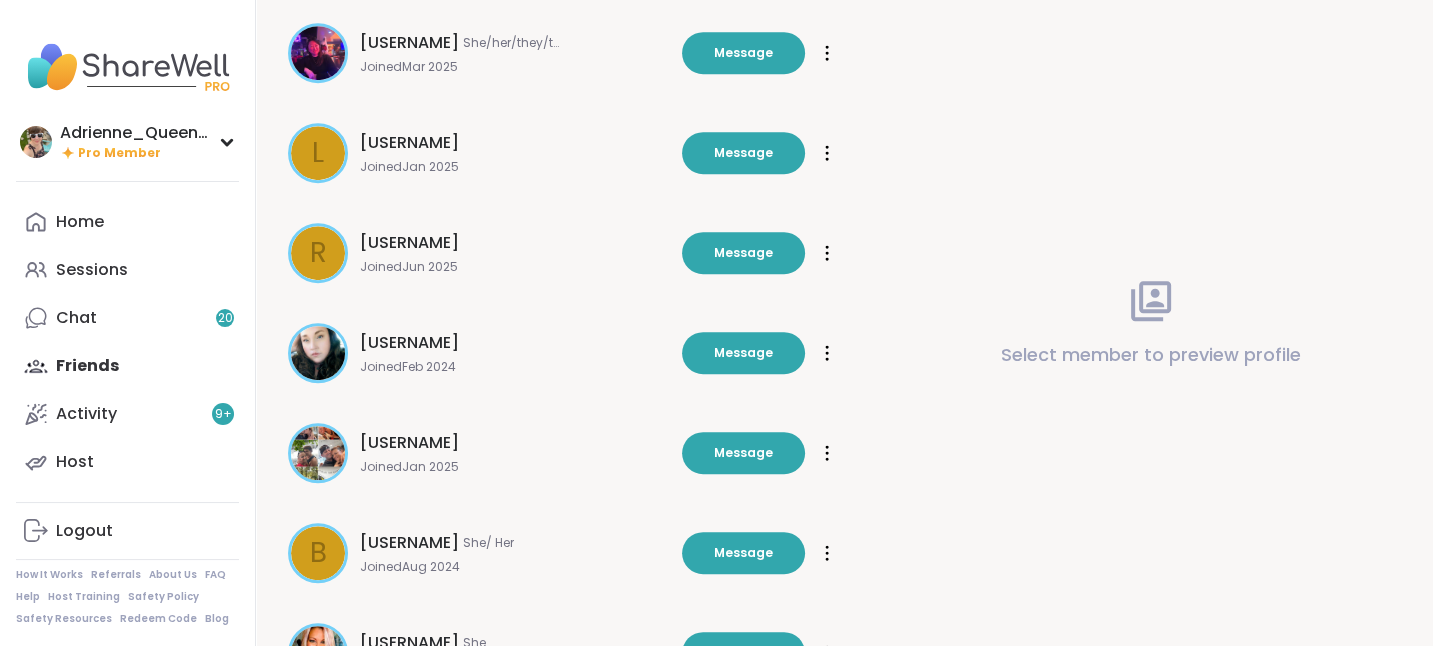 scroll, scrollTop: 967, scrollLeft: 0, axis: vertical 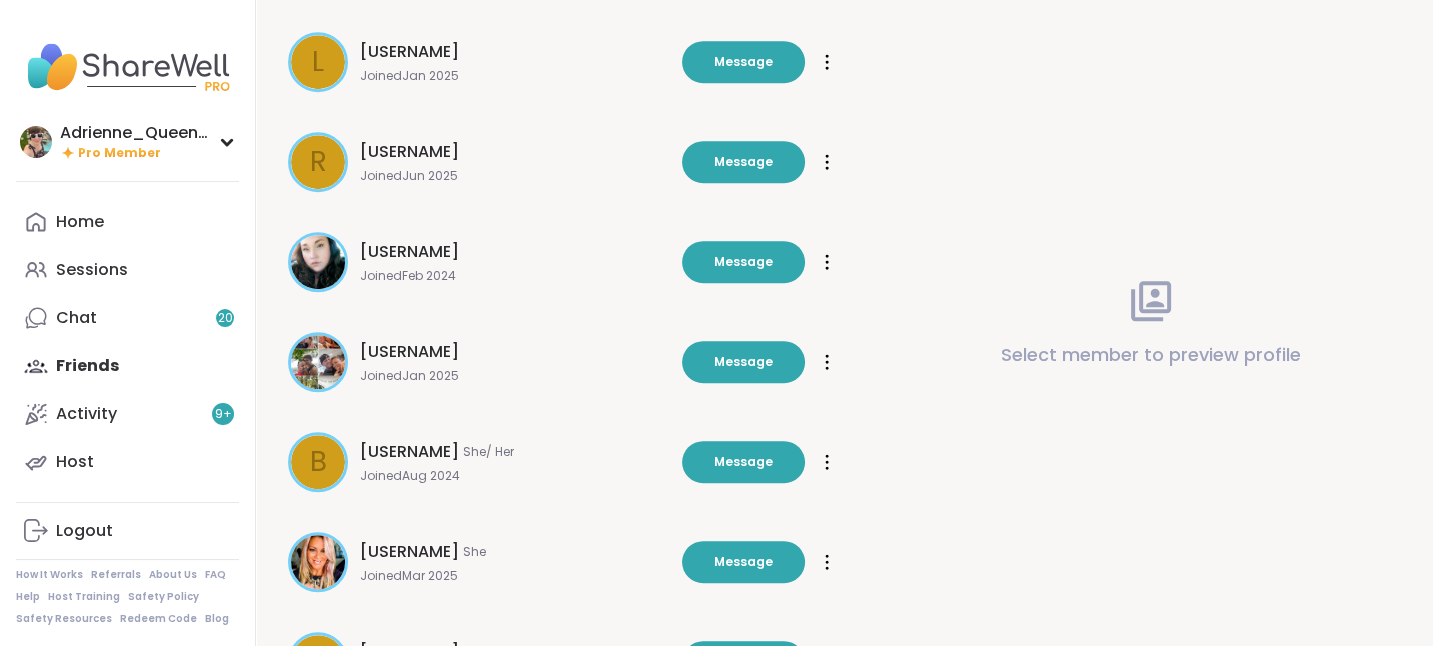 click 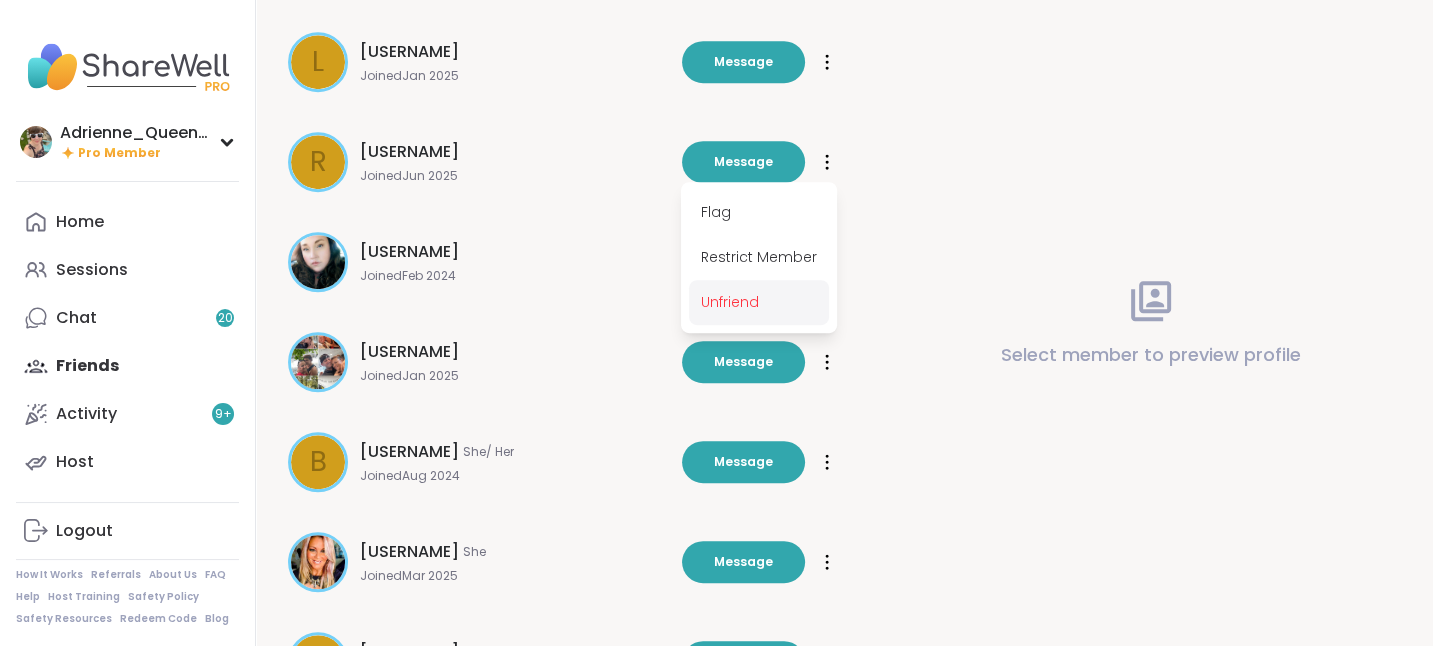 click on "Unfriend" at bounding box center [759, 302] 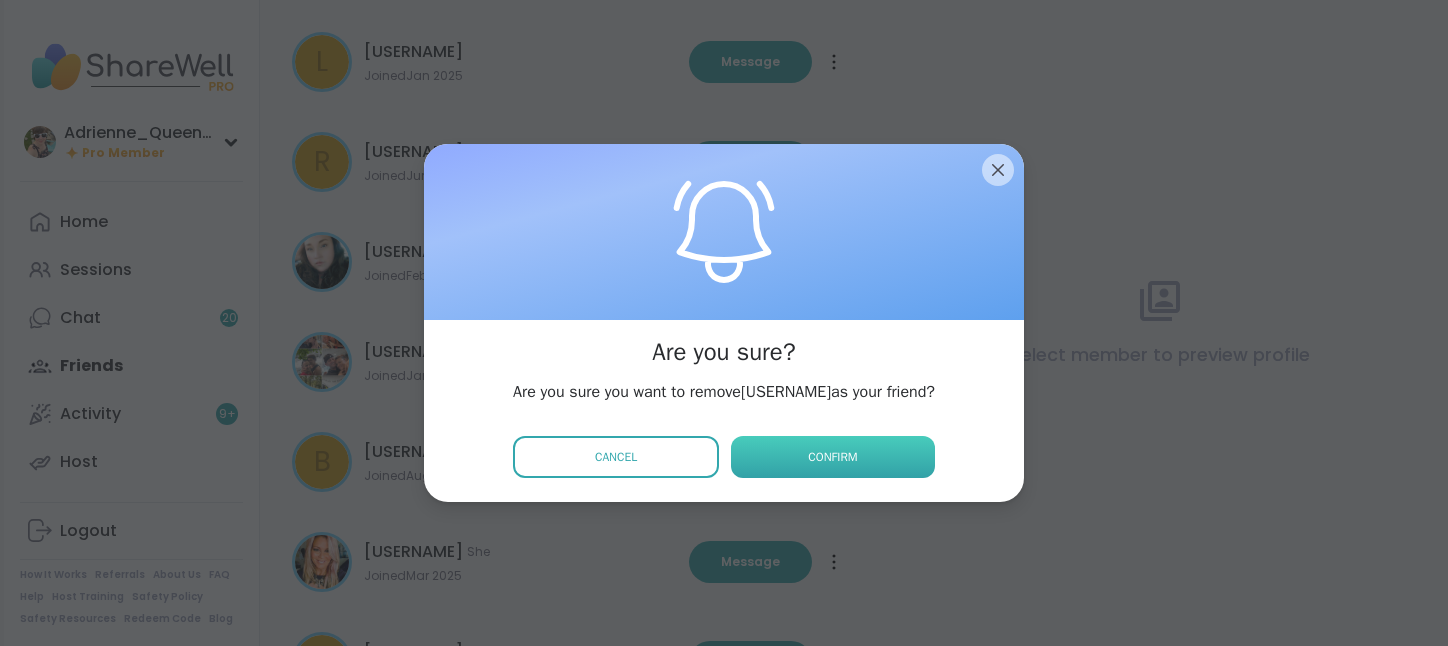 click on "Confirm" at bounding box center (833, 457) 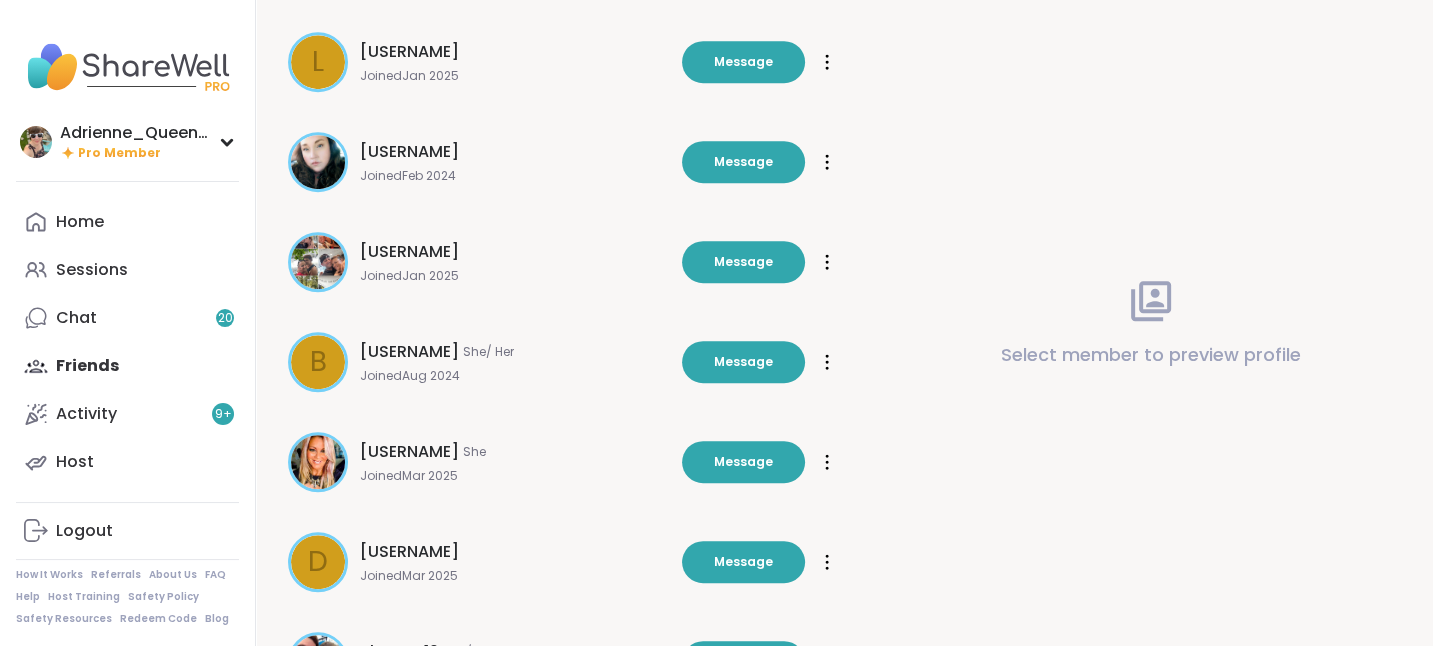 click at bounding box center [827, 162] 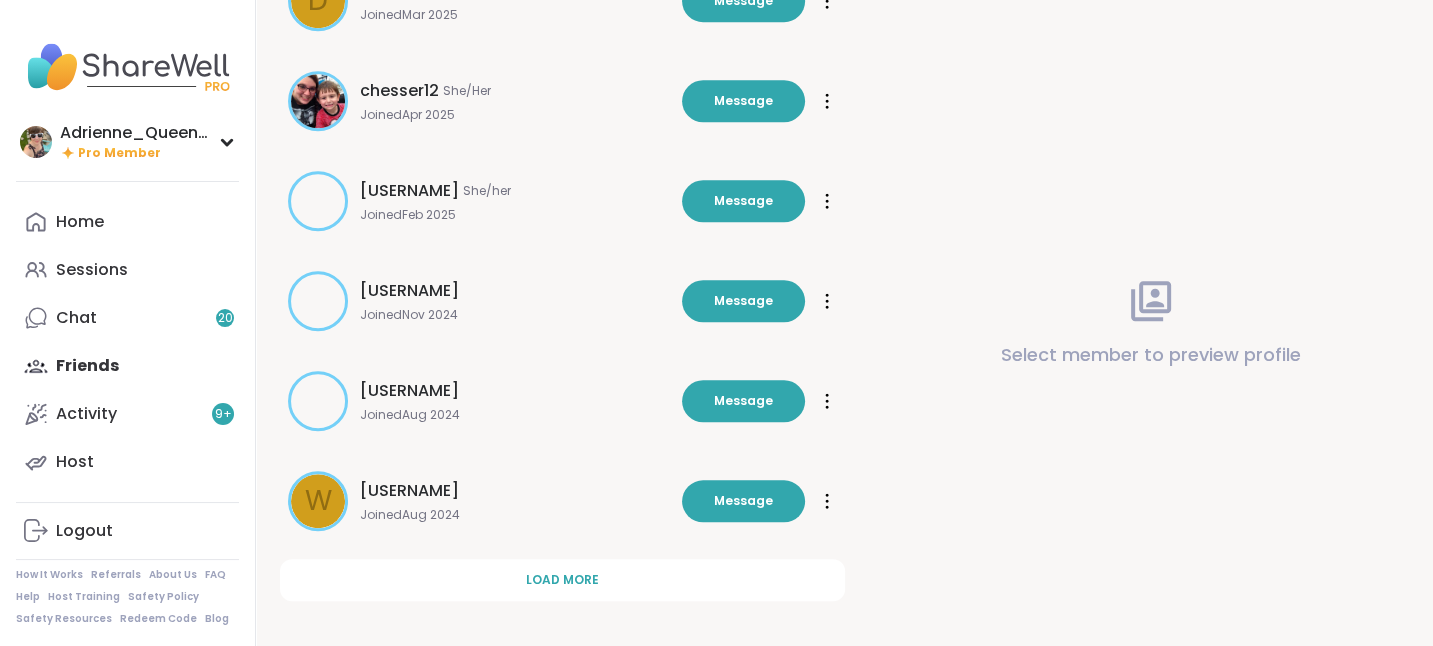 scroll, scrollTop: 1538, scrollLeft: 0, axis: vertical 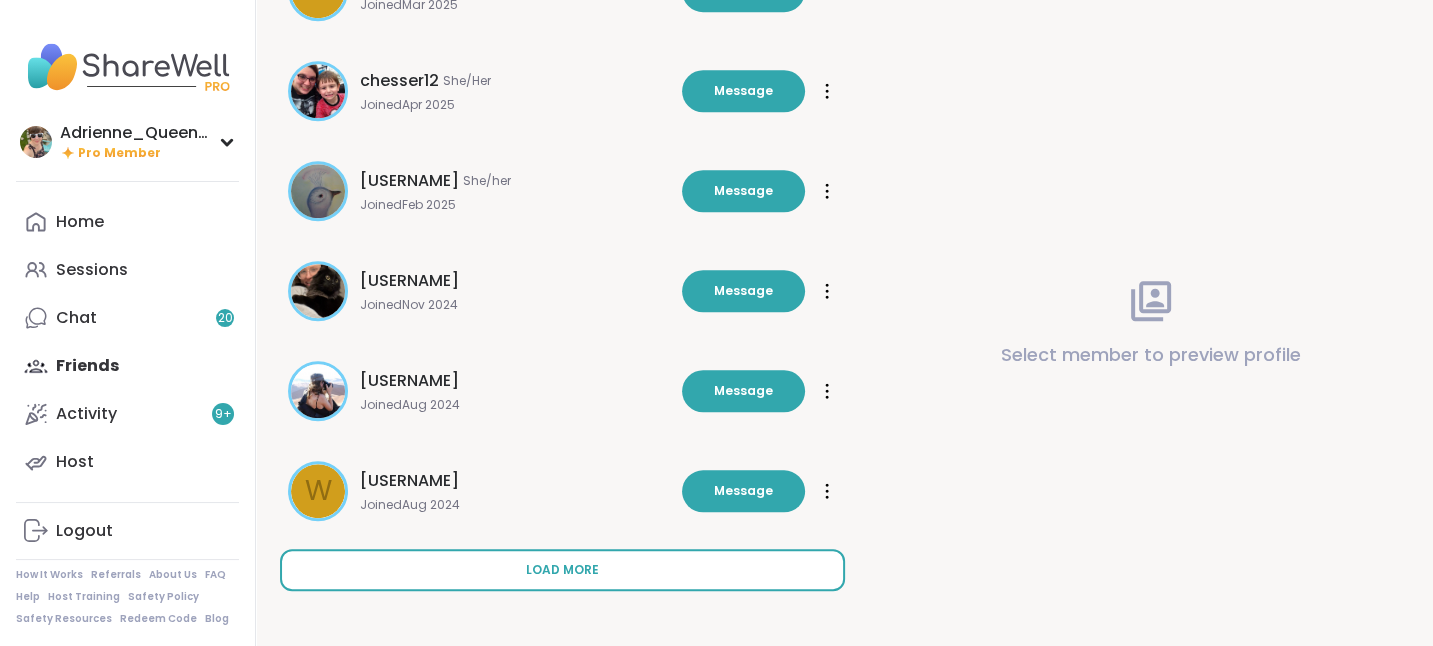 click on "Load more" at bounding box center (562, 570) 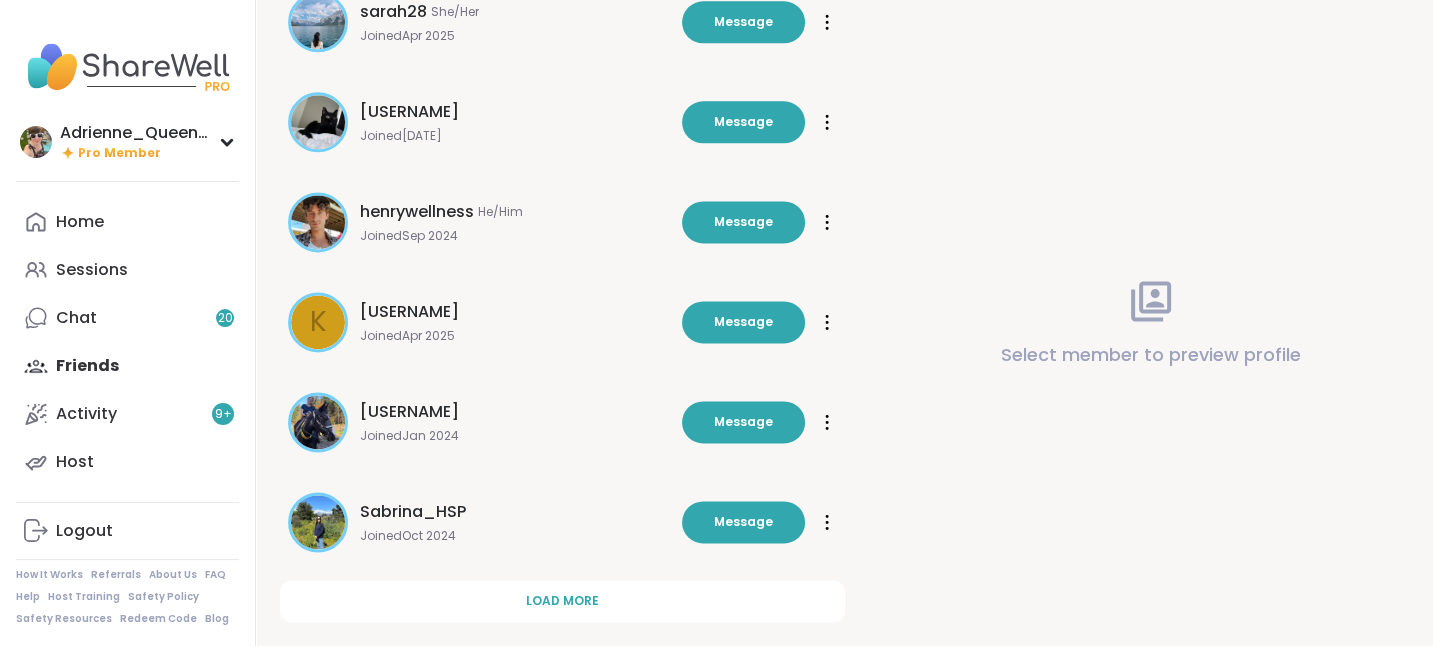 scroll, scrollTop: 2538, scrollLeft: 0, axis: vertical 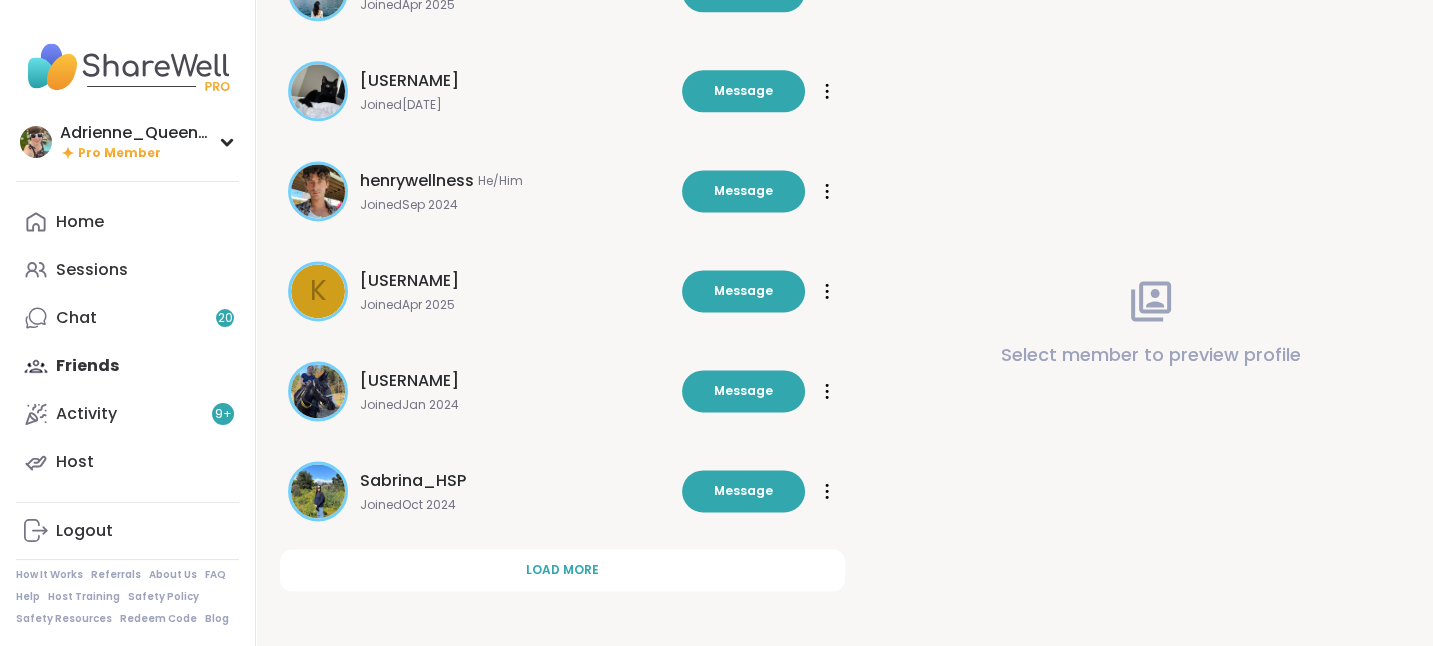 click on "Load more" at bounding box center (562, 570) 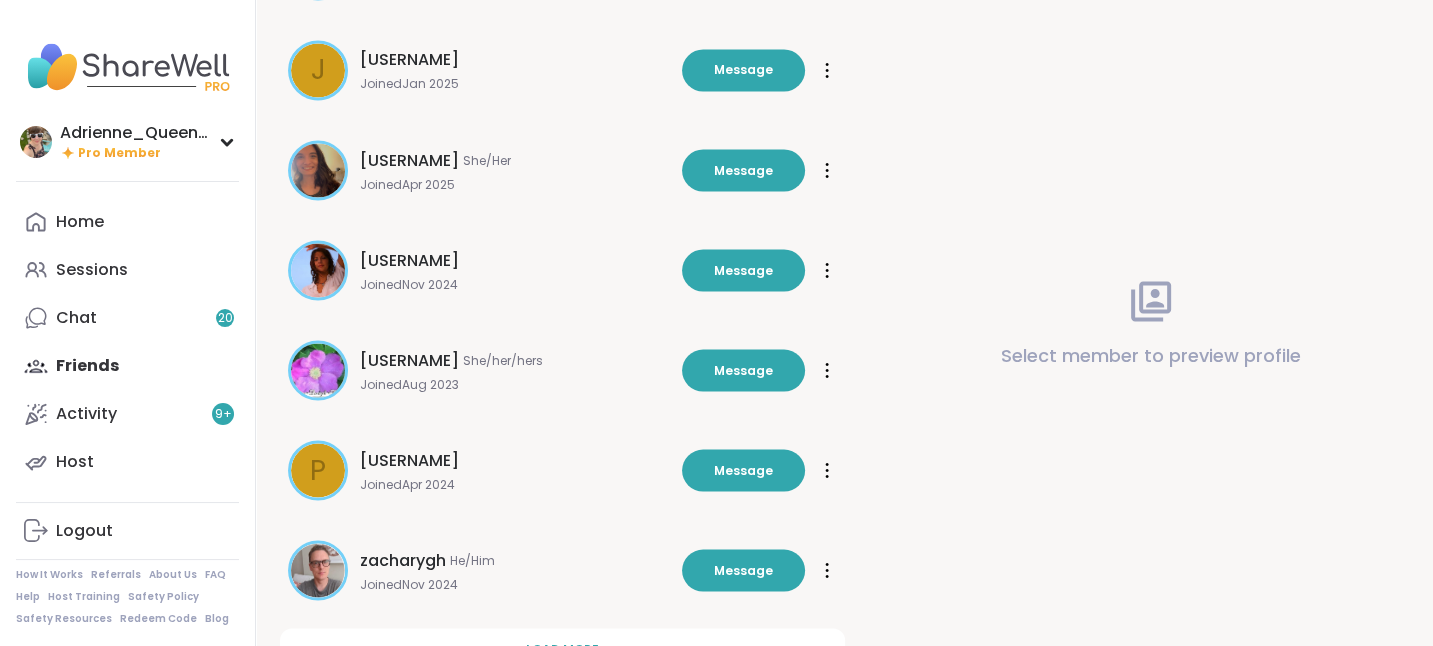 scroll, scrollTop: 3538, scrollLeft: 0, axis: vertical 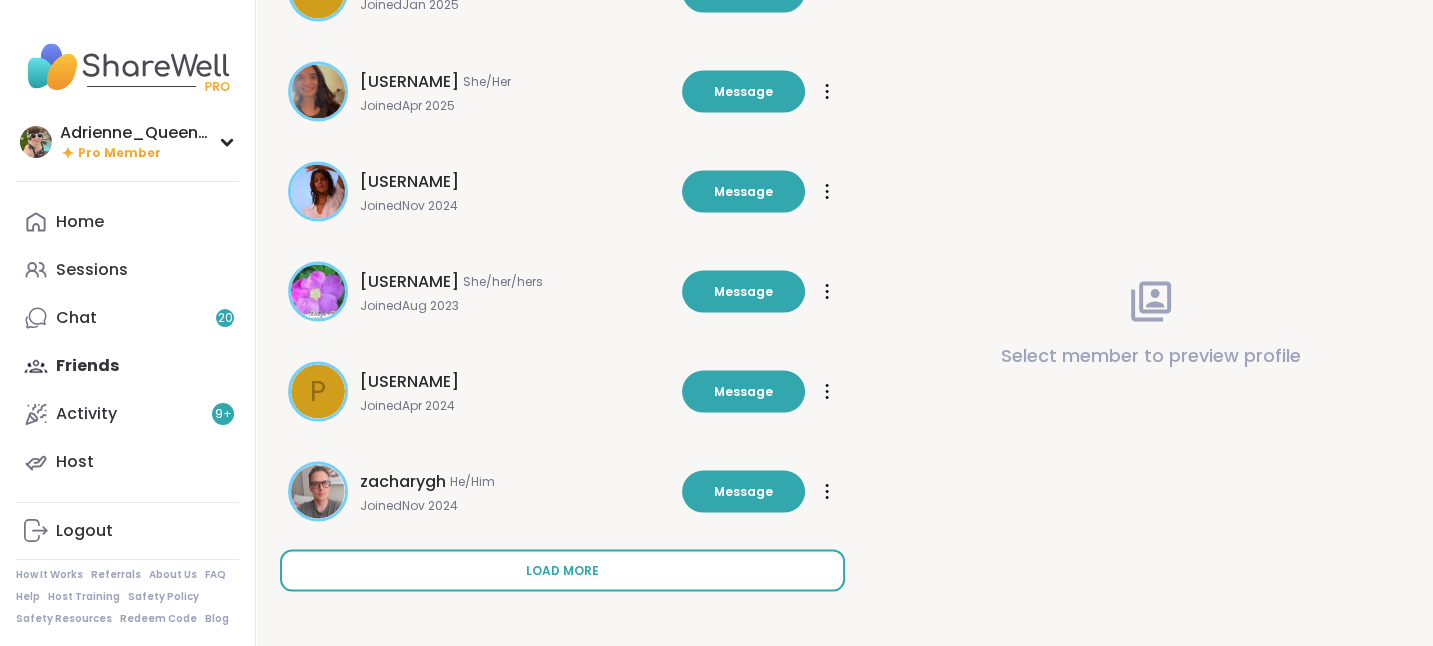 click on "Load more" at bounding box center [562, 570] 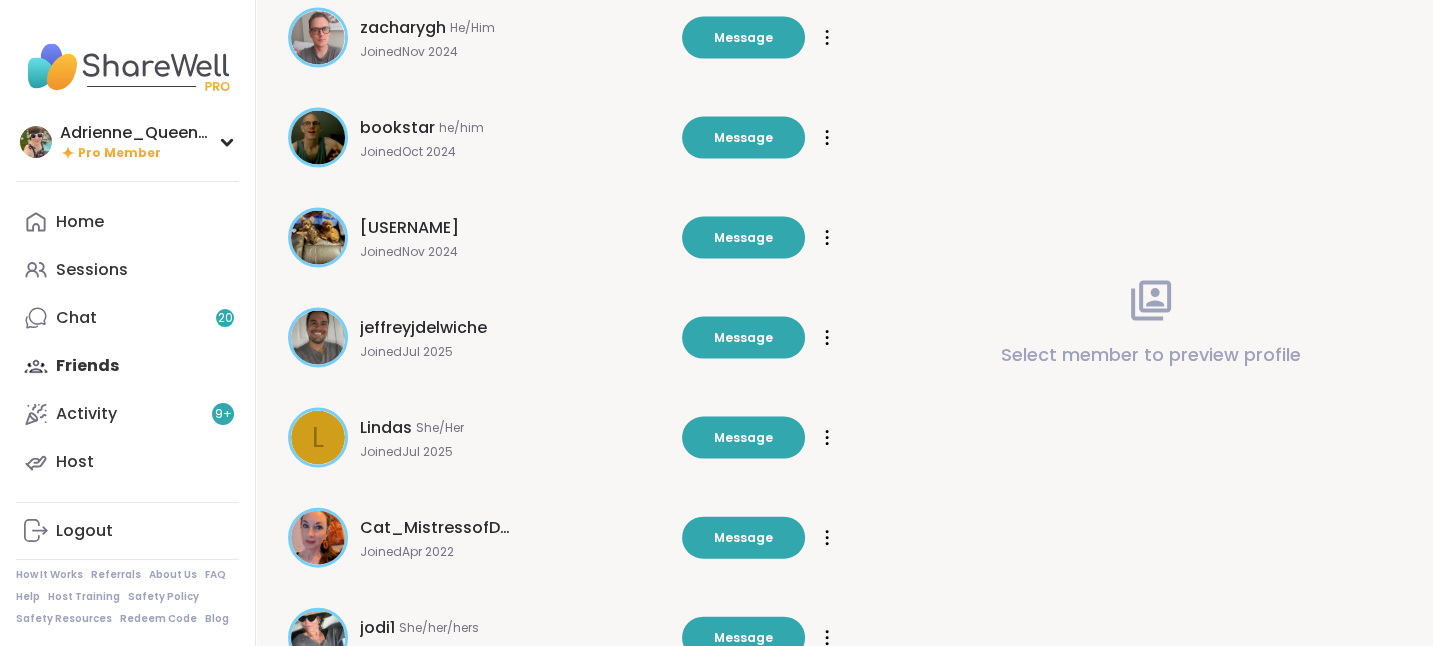 scroll, scrollTop: 4007, scrollLeft: 0, axis: vertical 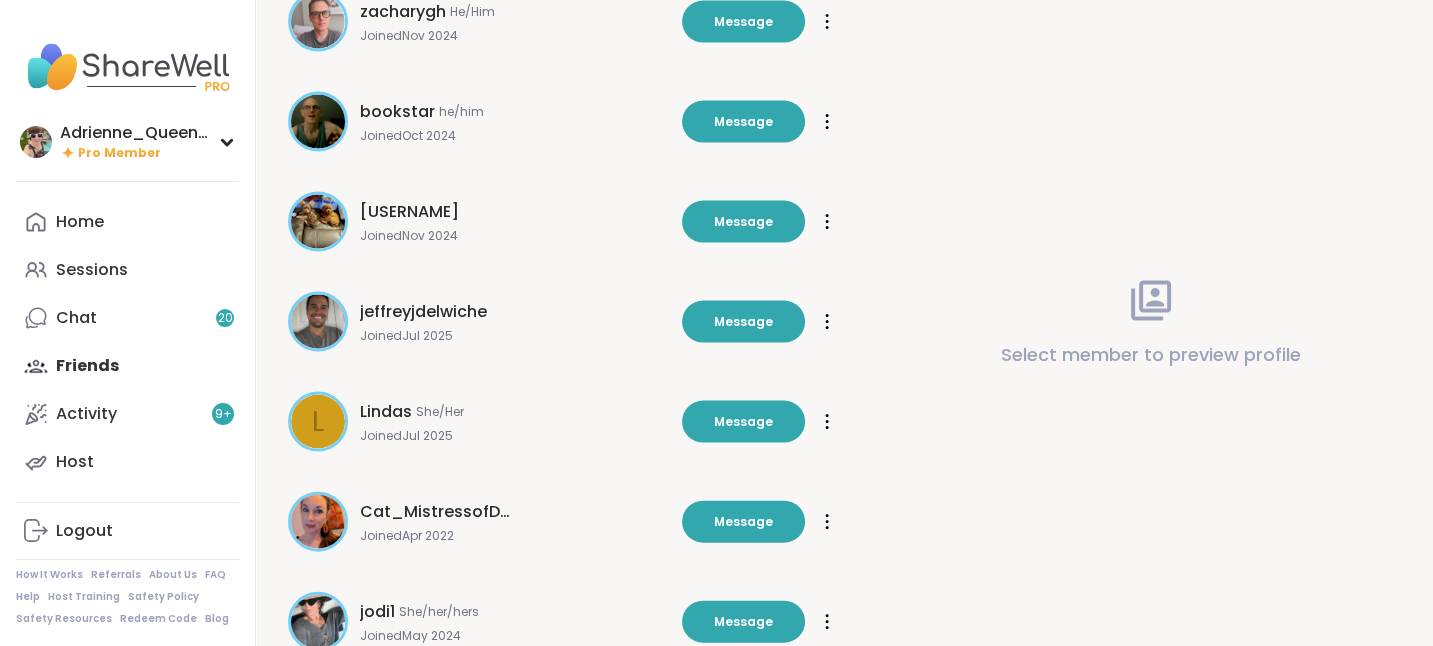 click on "bookstar" at bounding box center (397, 112) 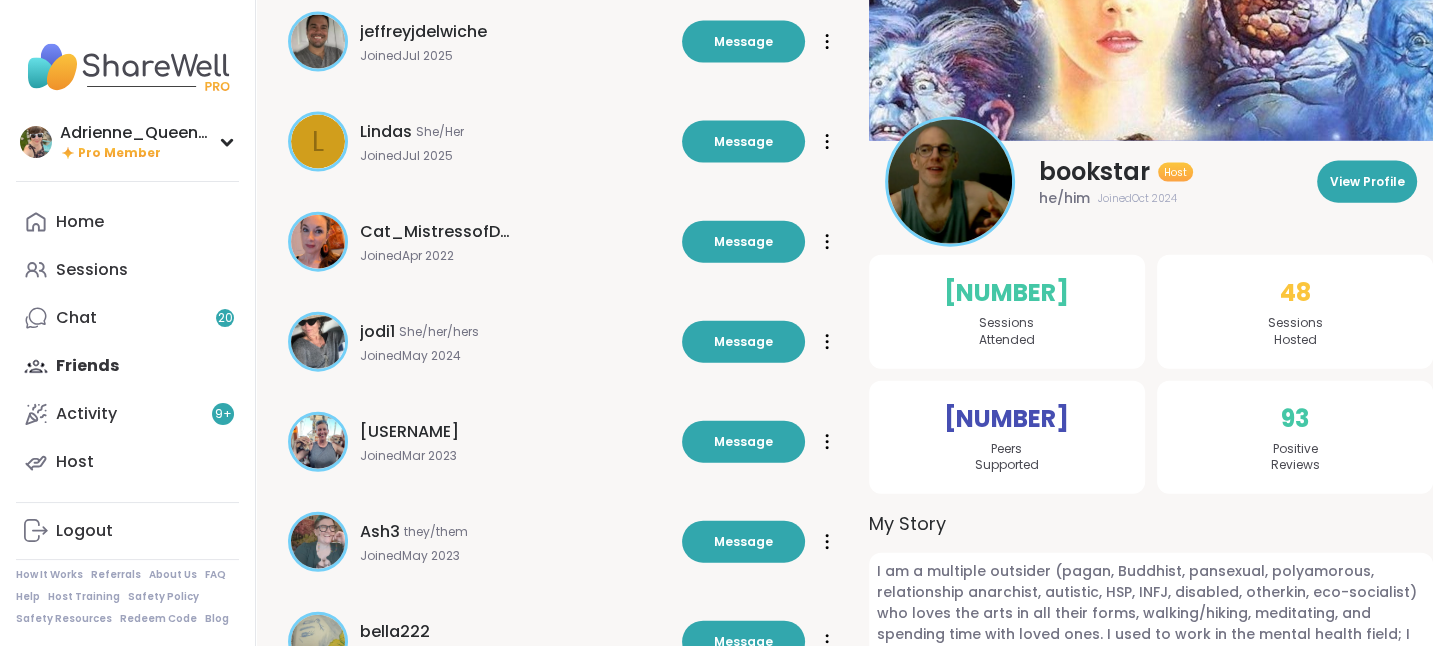 scroll, scrollTop: 4286, scrollLeft: 0, axis: vertical 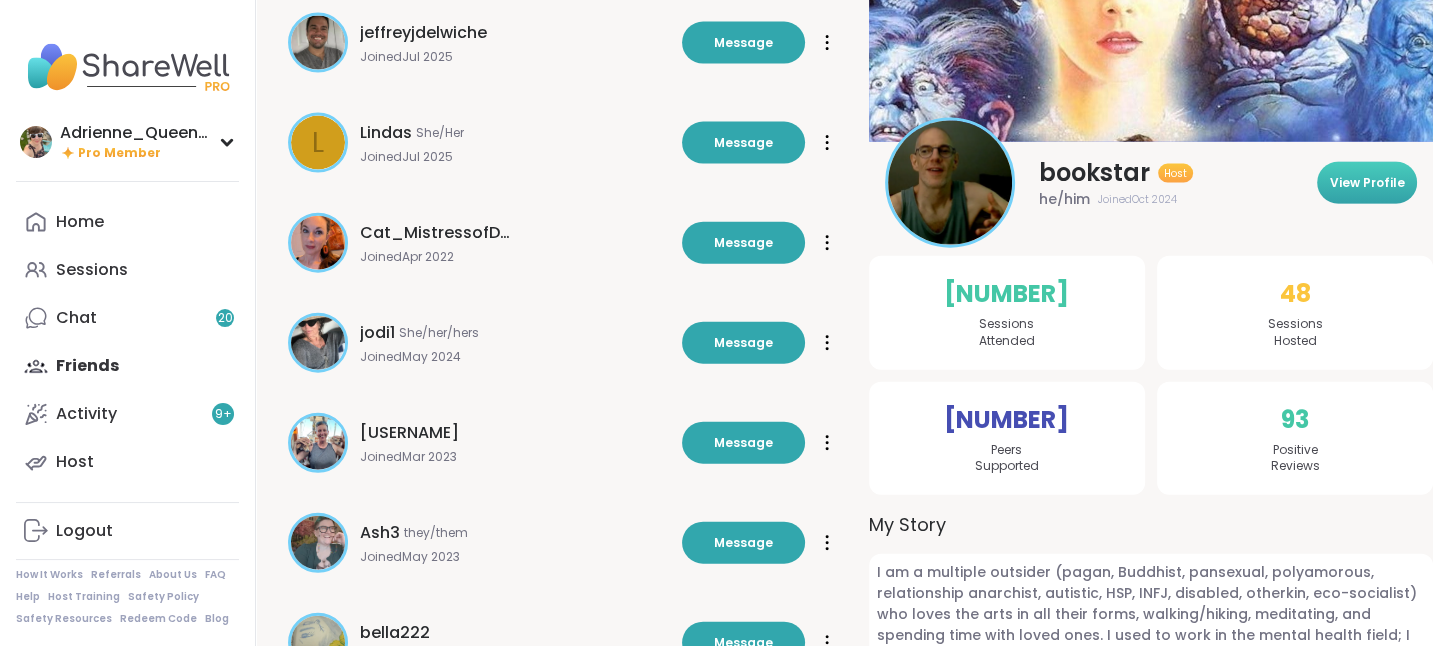 click on "View Profile" at bounding box center (1367, 183) 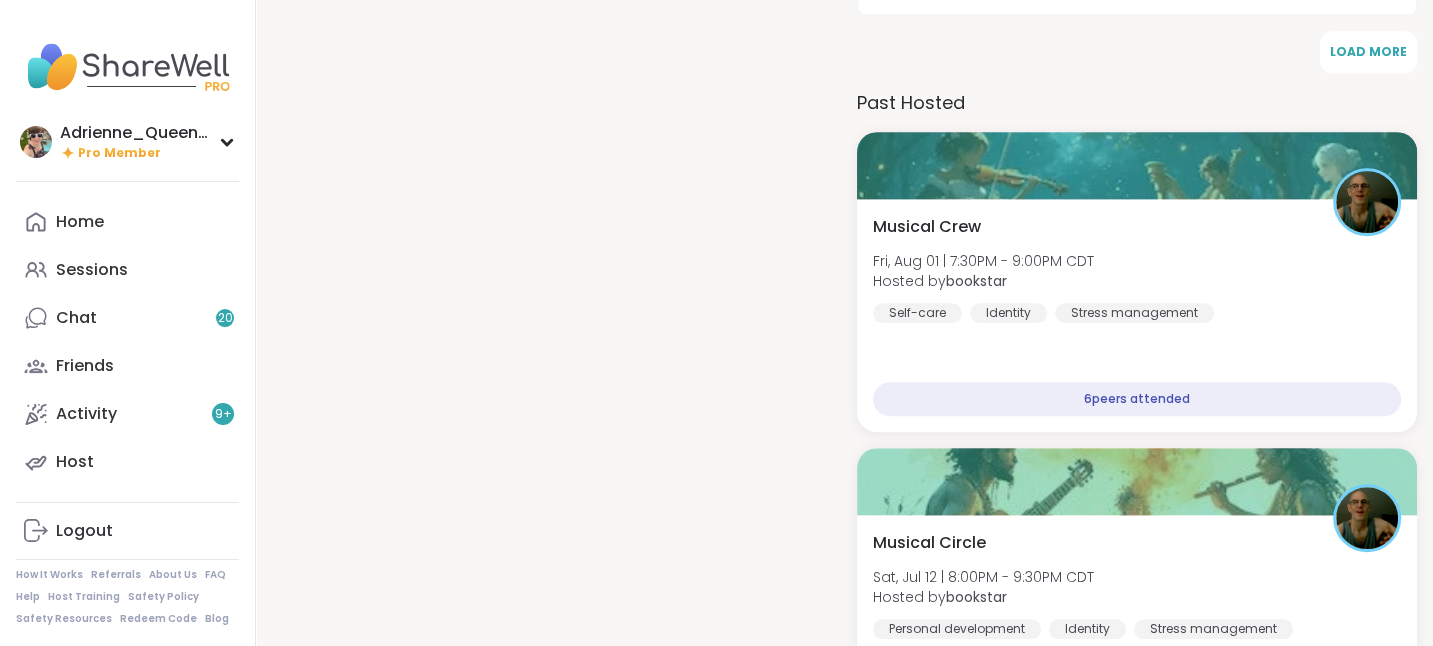scroll, scrollTop: 1628, scrollLeft: 0, axis: vertical 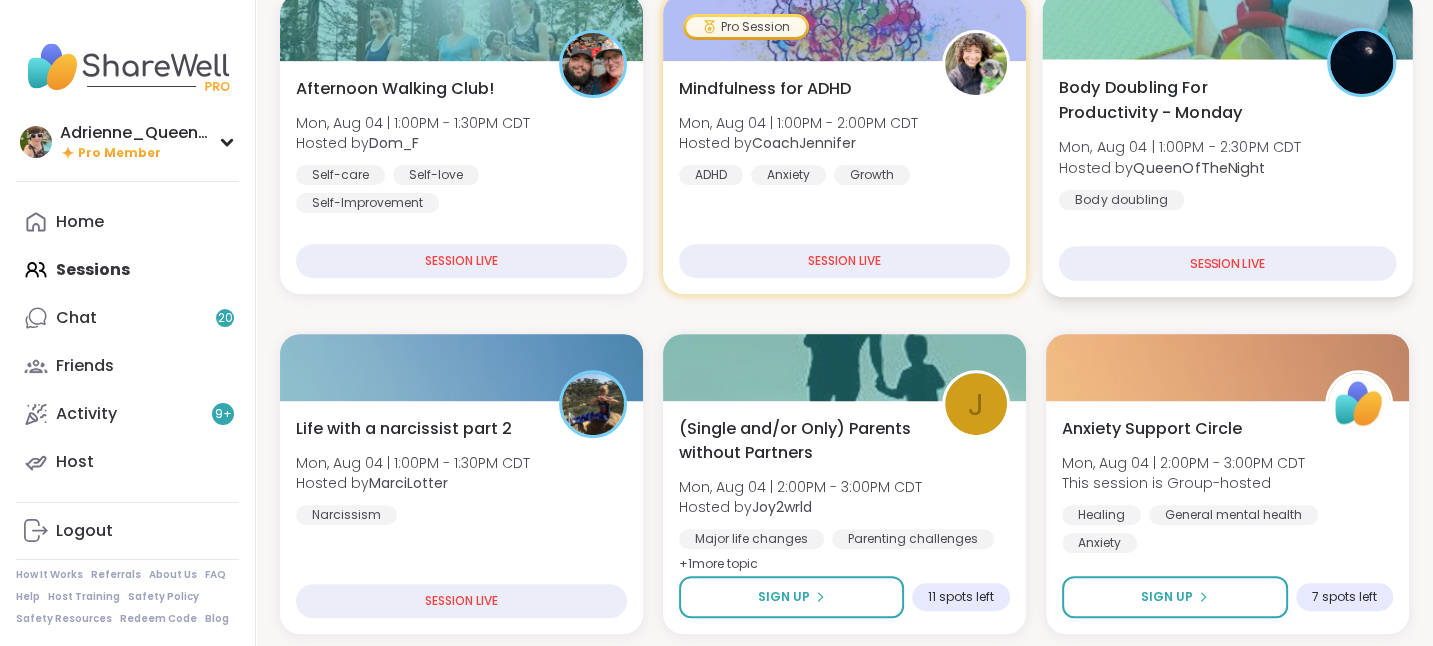 click on "QueenOfTheNight" at bounding box center [1199, 167] 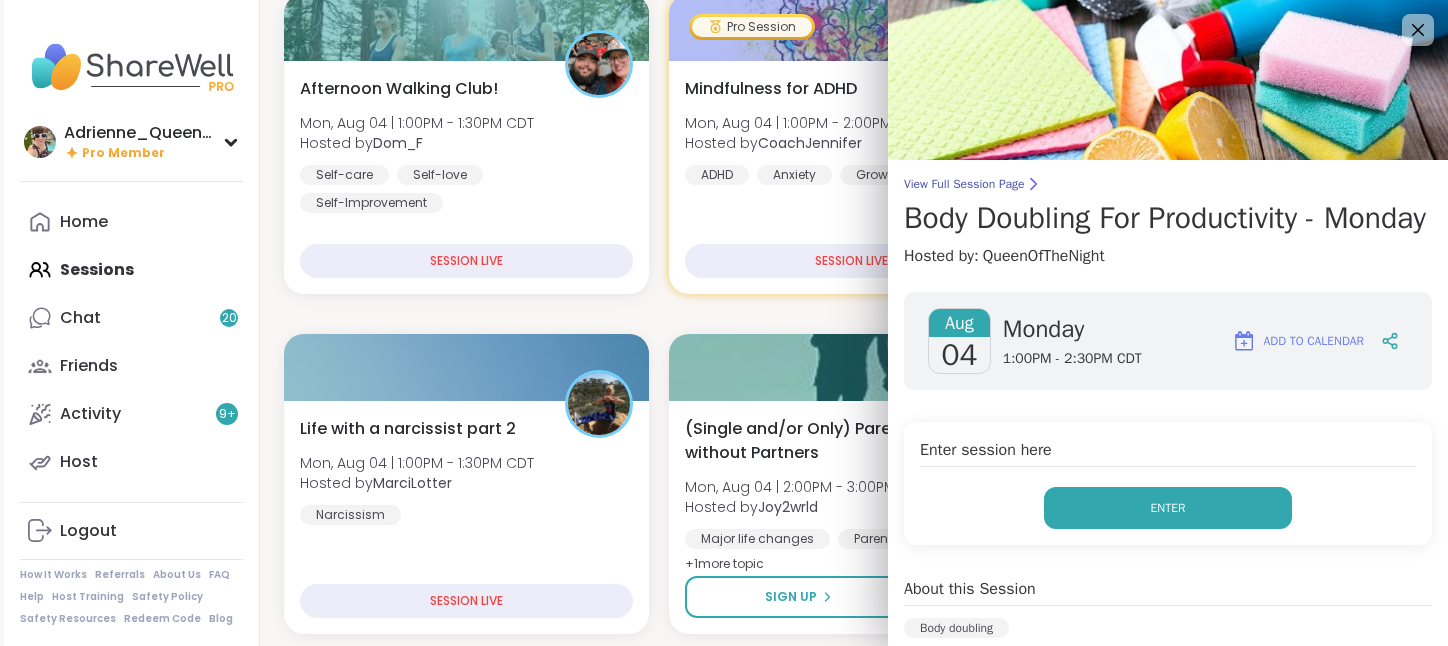 click on "Enter" at bounding box center [1168, 508] 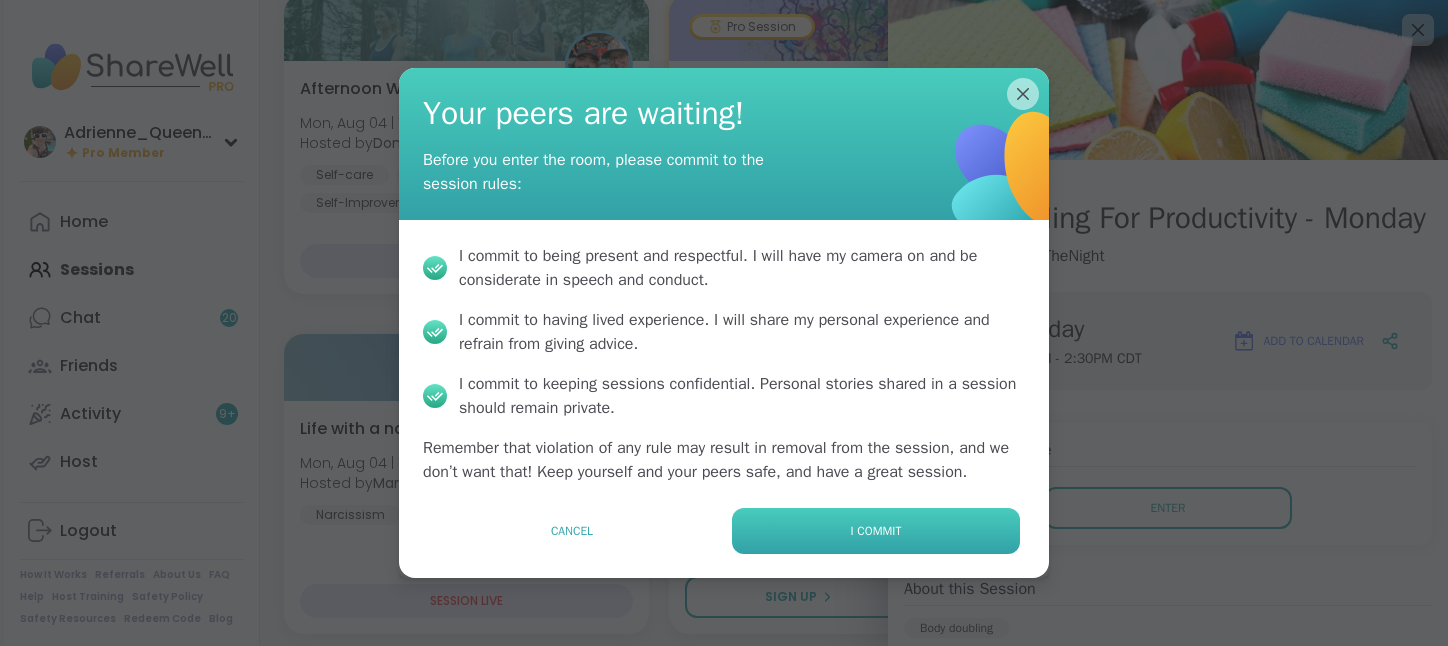 click on "I commit" at bounding box center [876, 531] 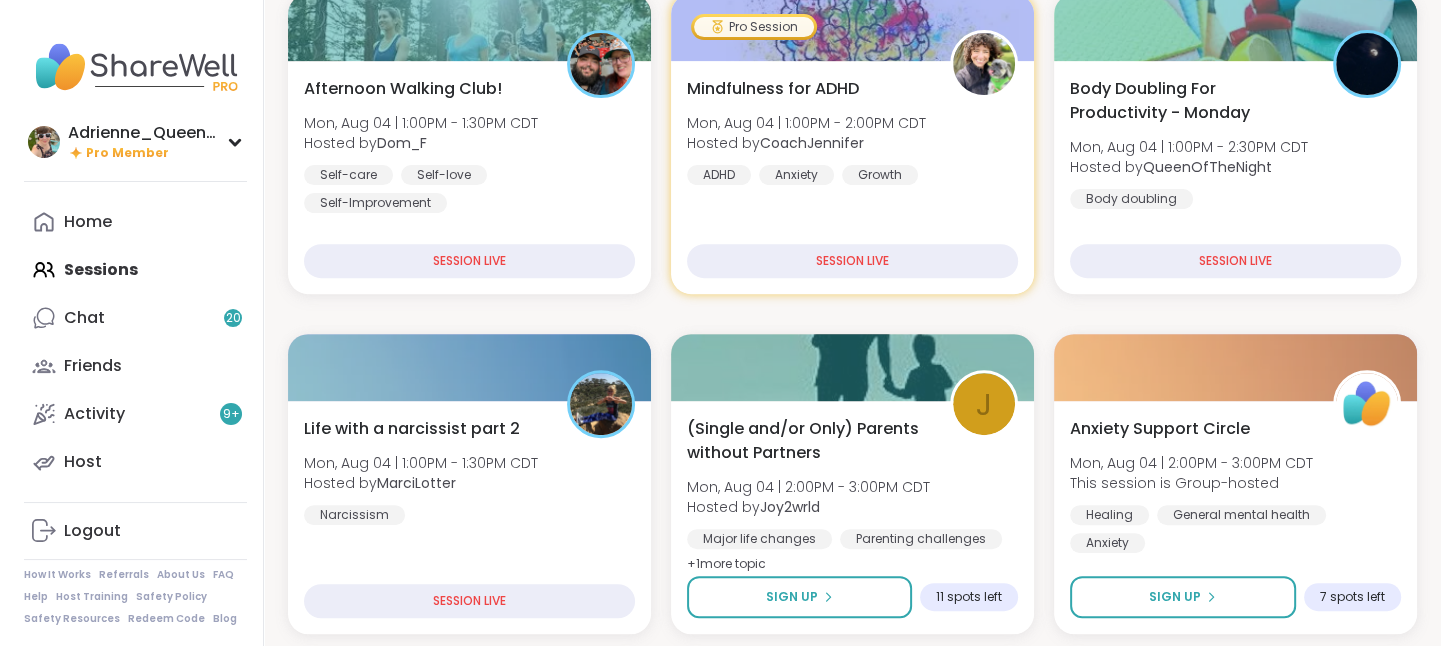 scroll, scrollTop: 0, scrollLeft: 0, axis: both 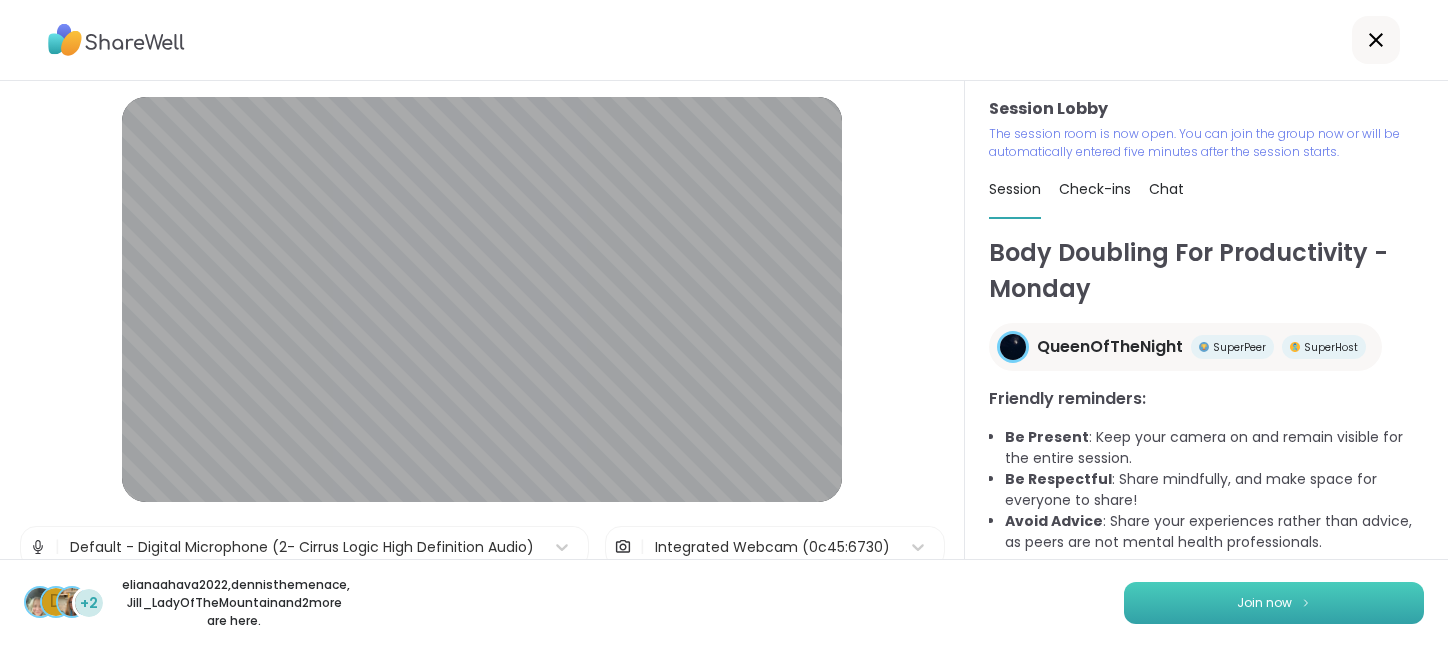 click on "Join now" at bounding box center [1264, 603] 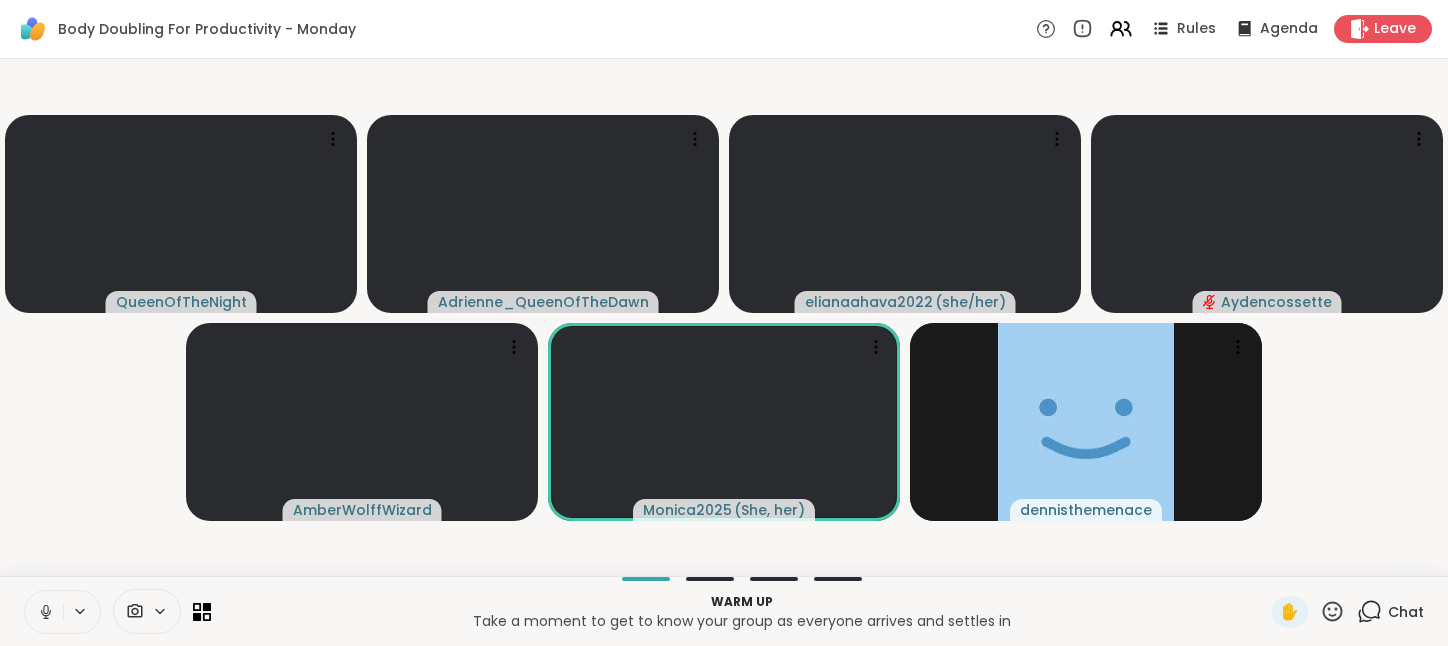 click 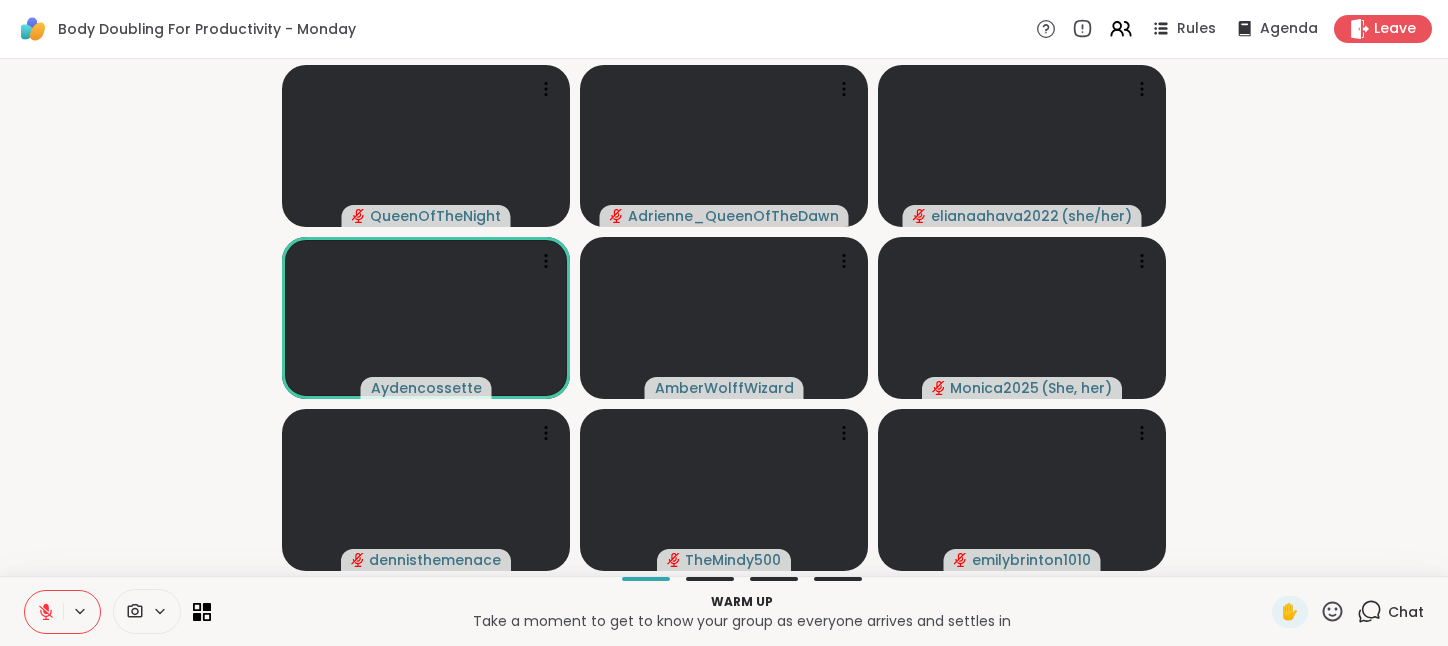click 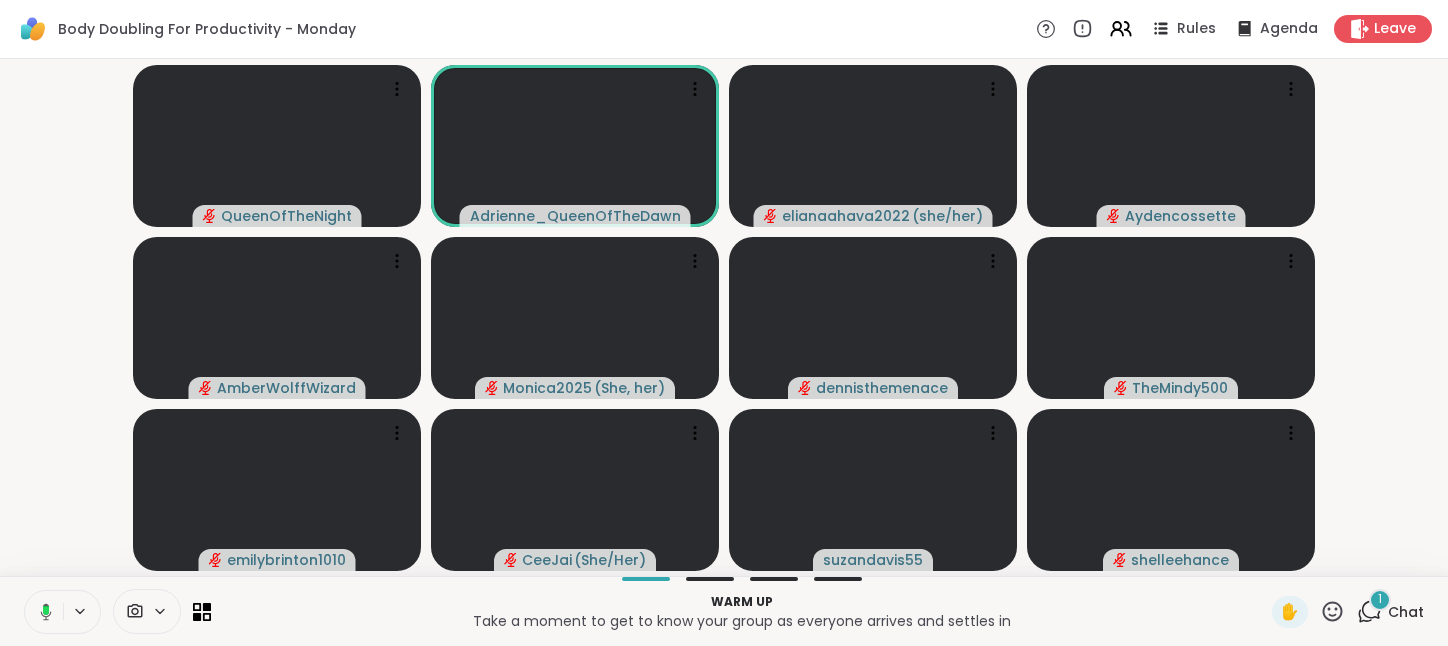 click on "Chat" at bounding box center (1406, 612) 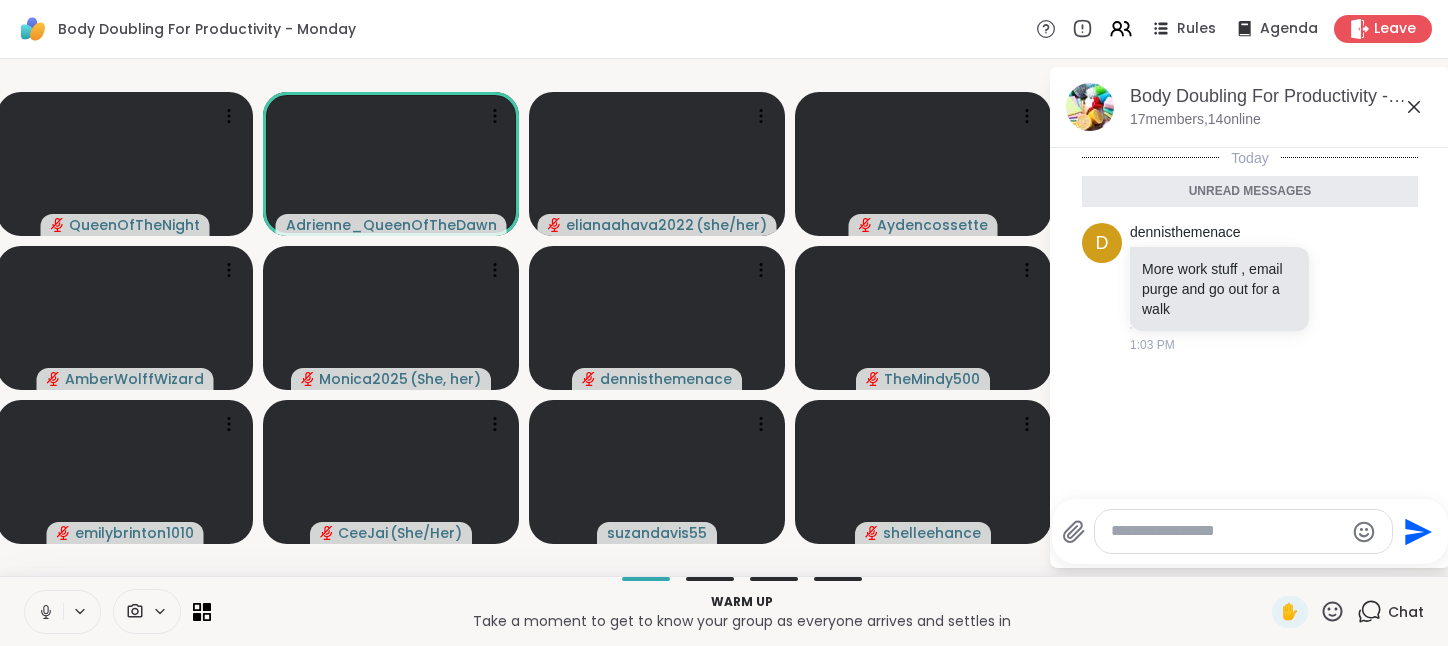 click at bounding box center (1227, 531) 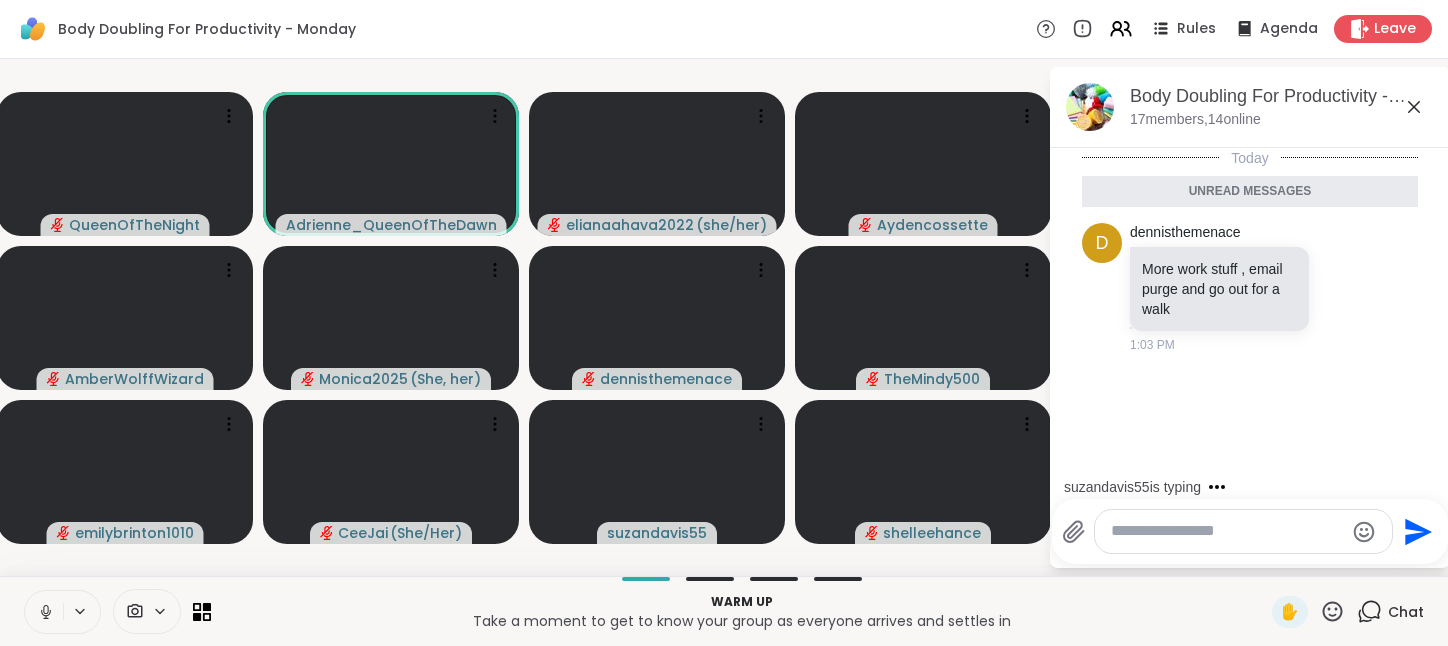 click at bounding box center (1227, 531) 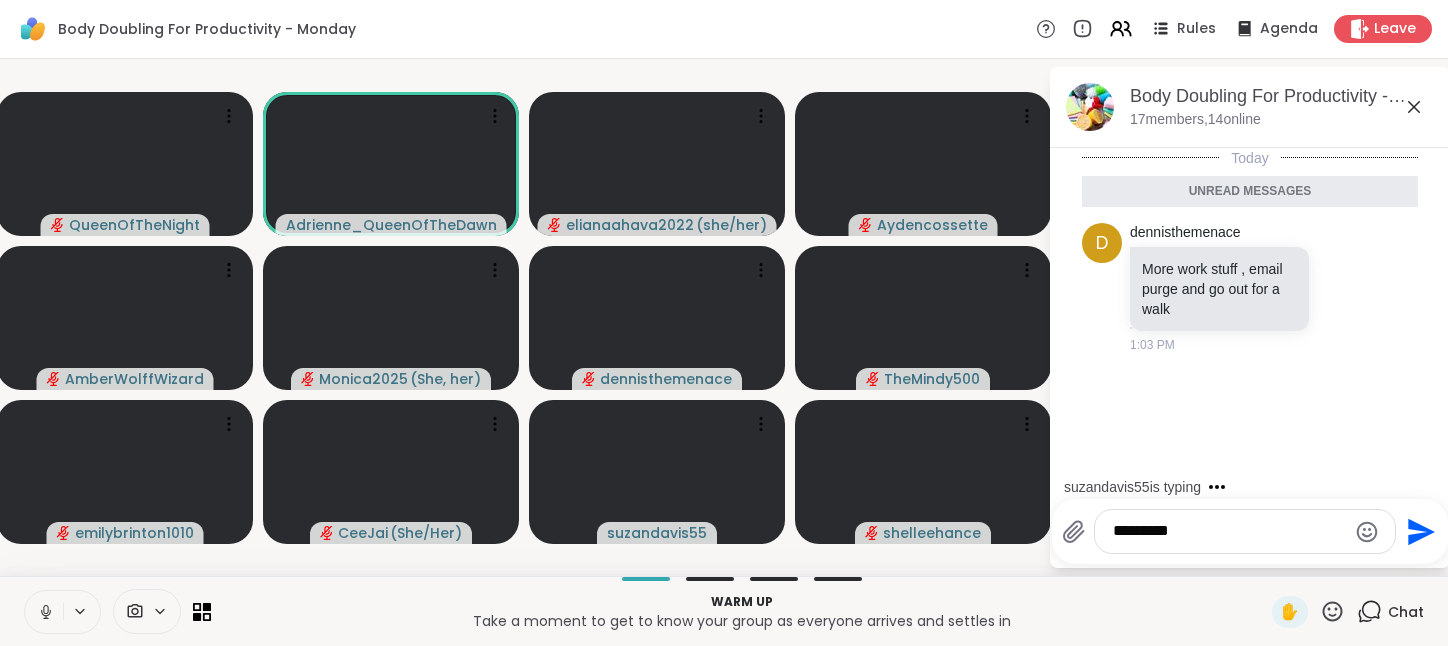 type on "**********" 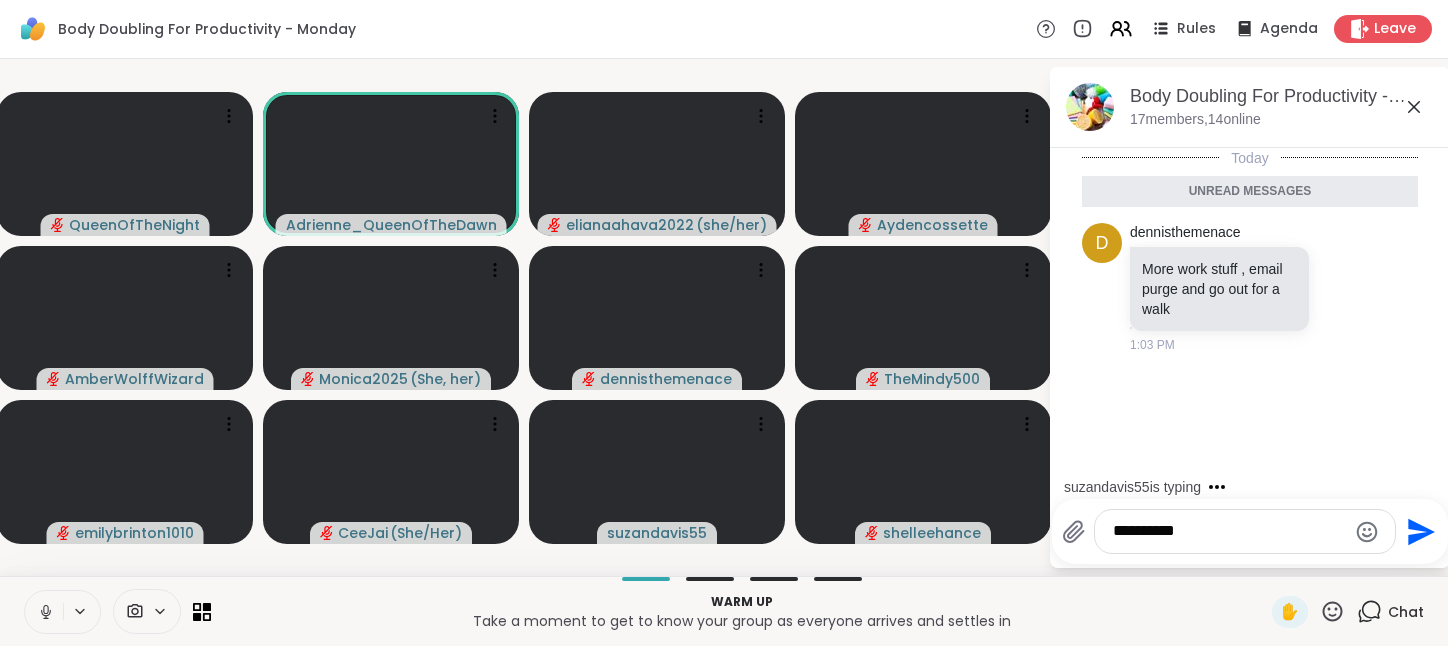 type 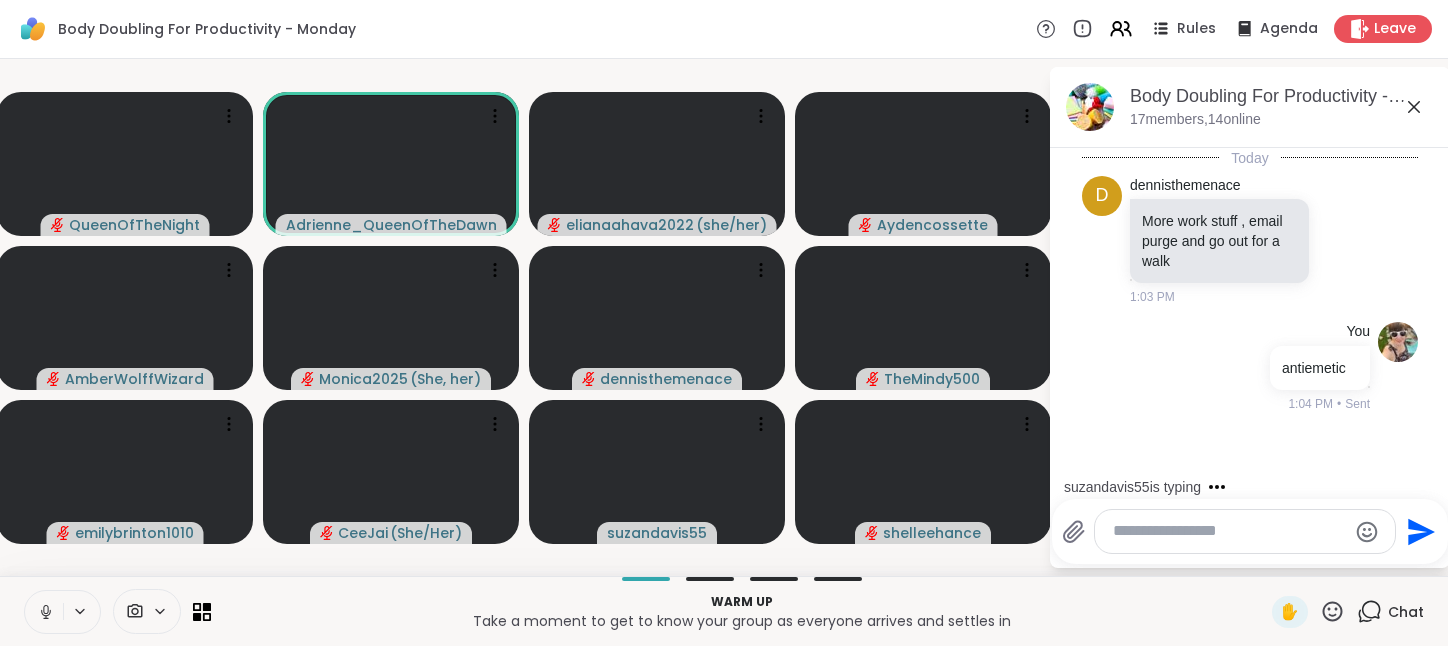 click 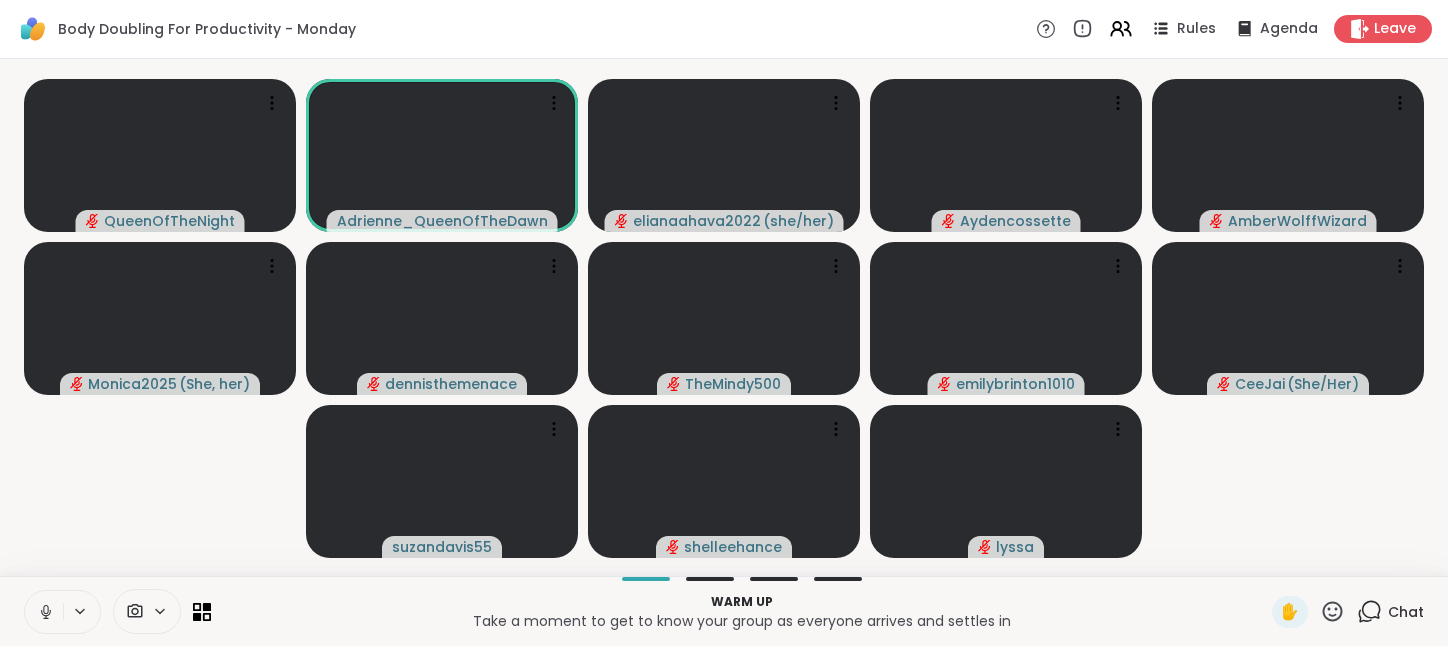 click 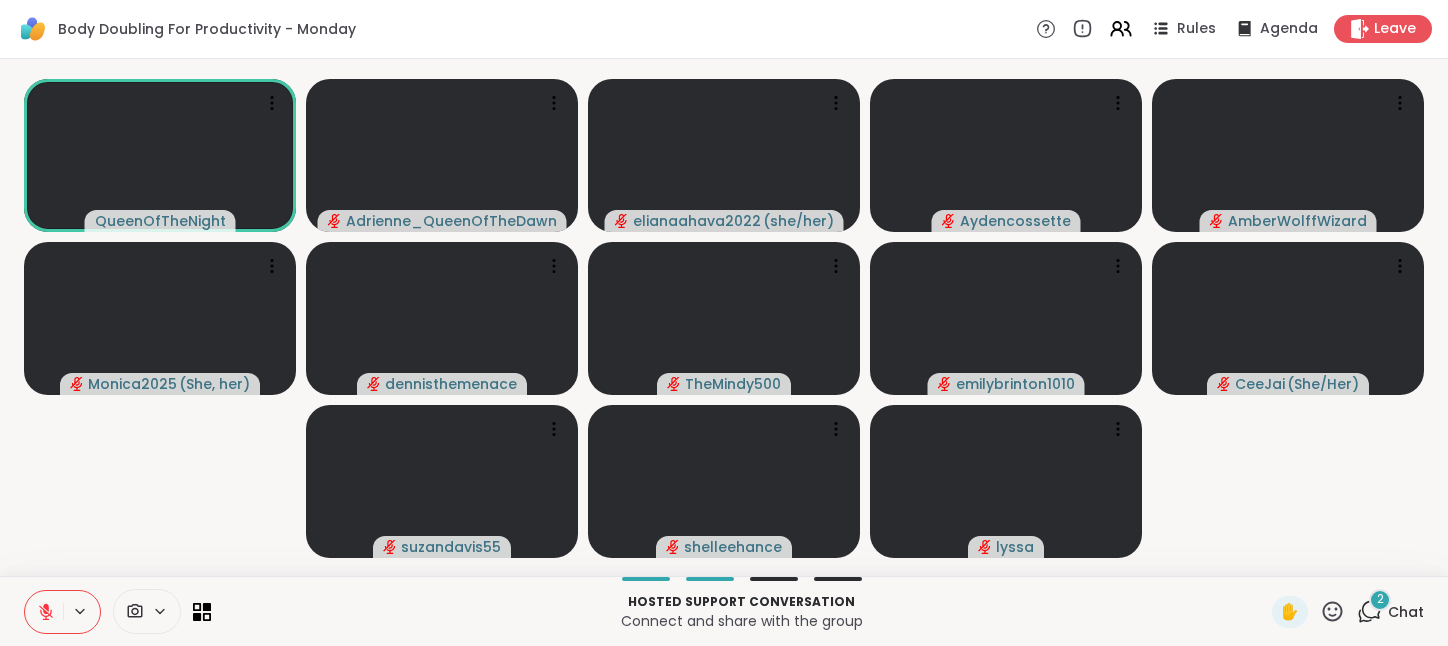click 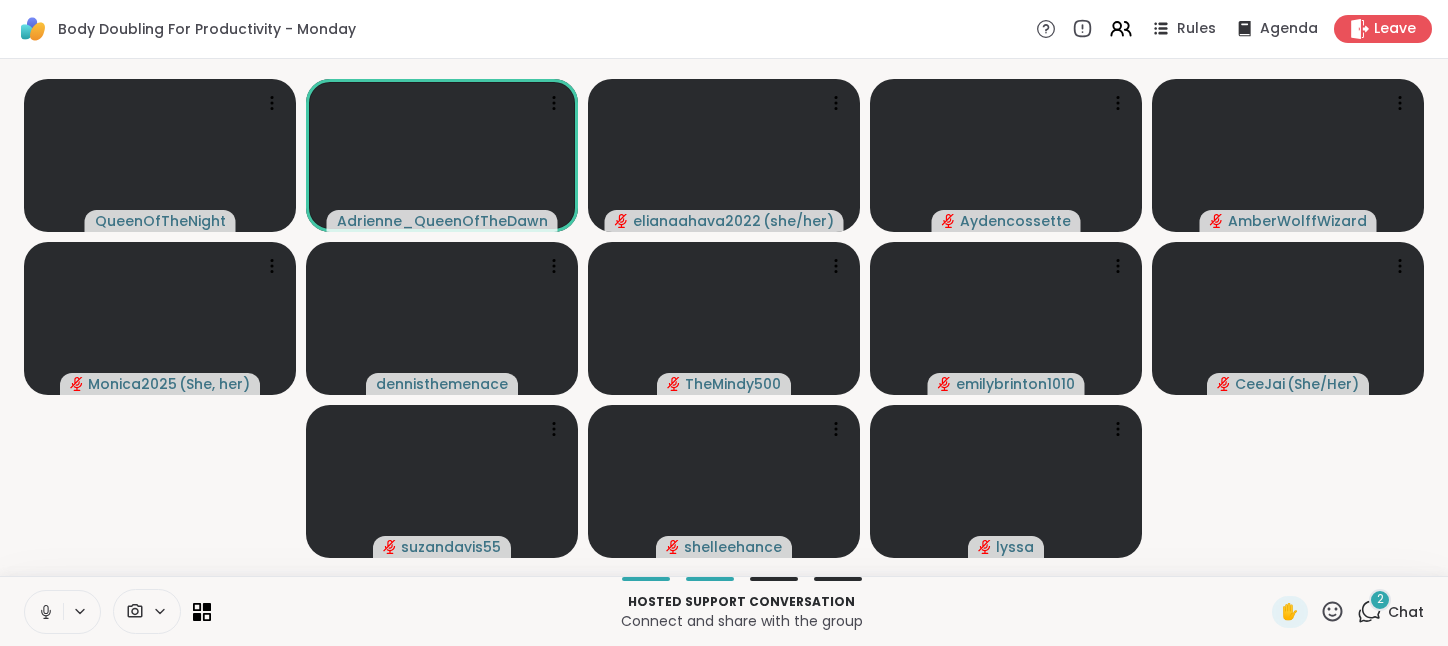 click at bounding box center (44, 612) 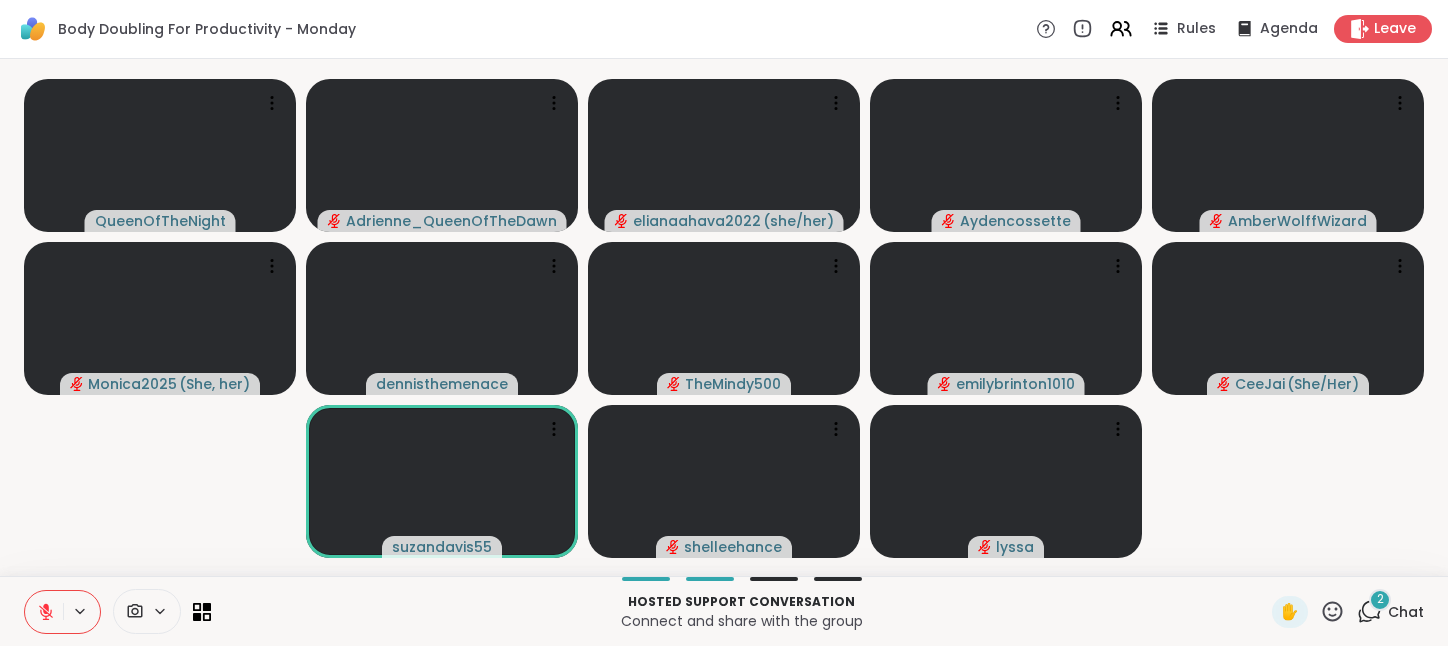 click at bounding box center [44, 612] 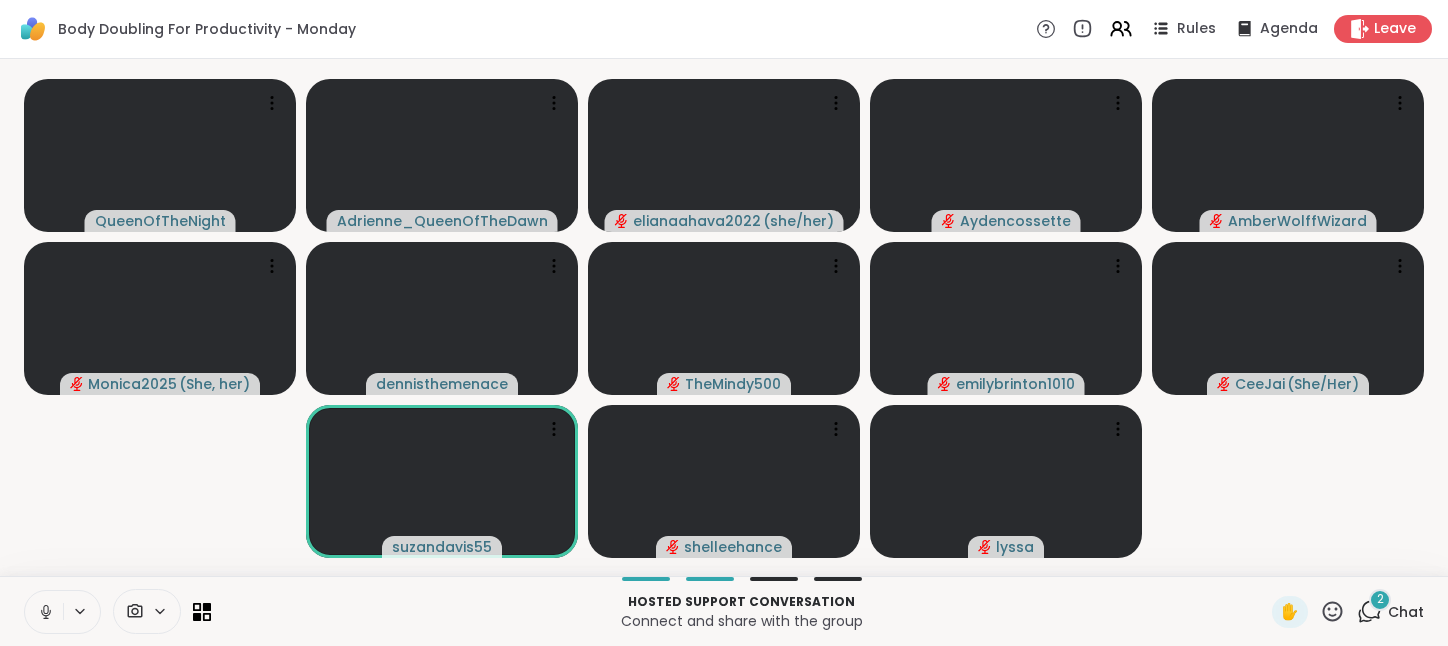 click at bounding box center [44, 612] 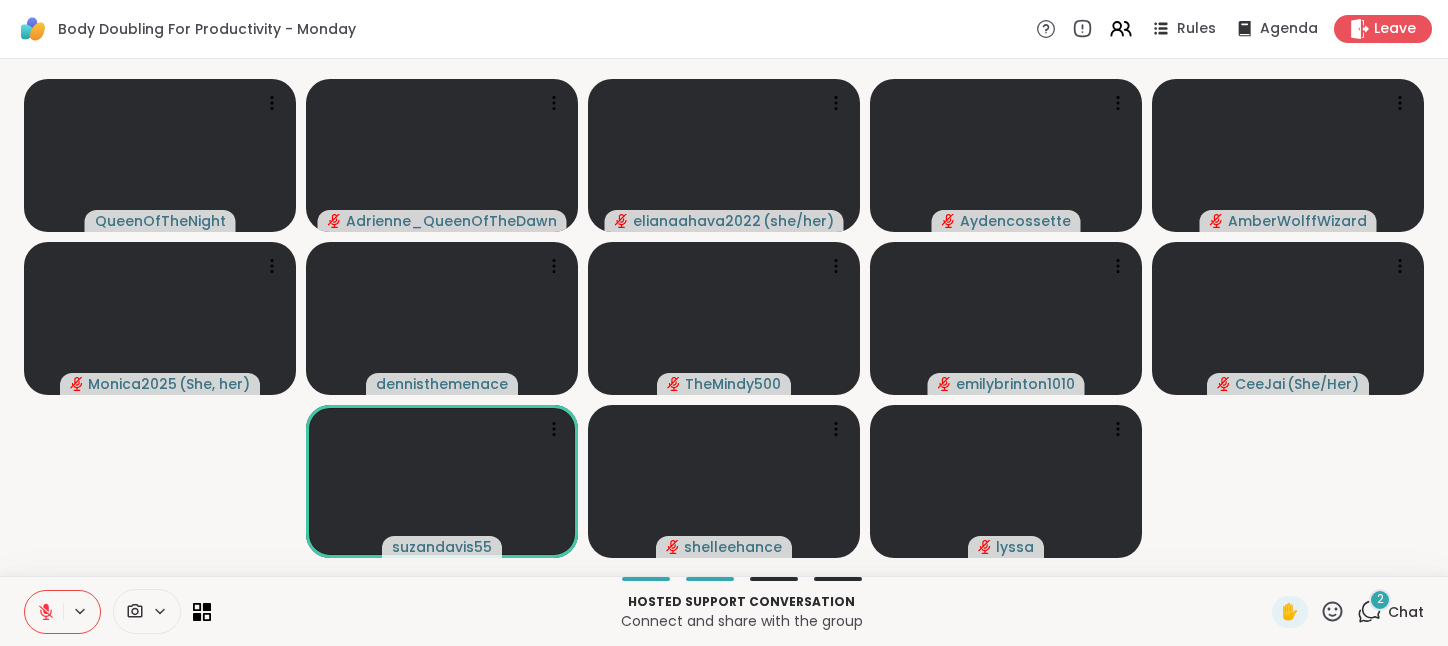 click at bounding box center [44, 612] 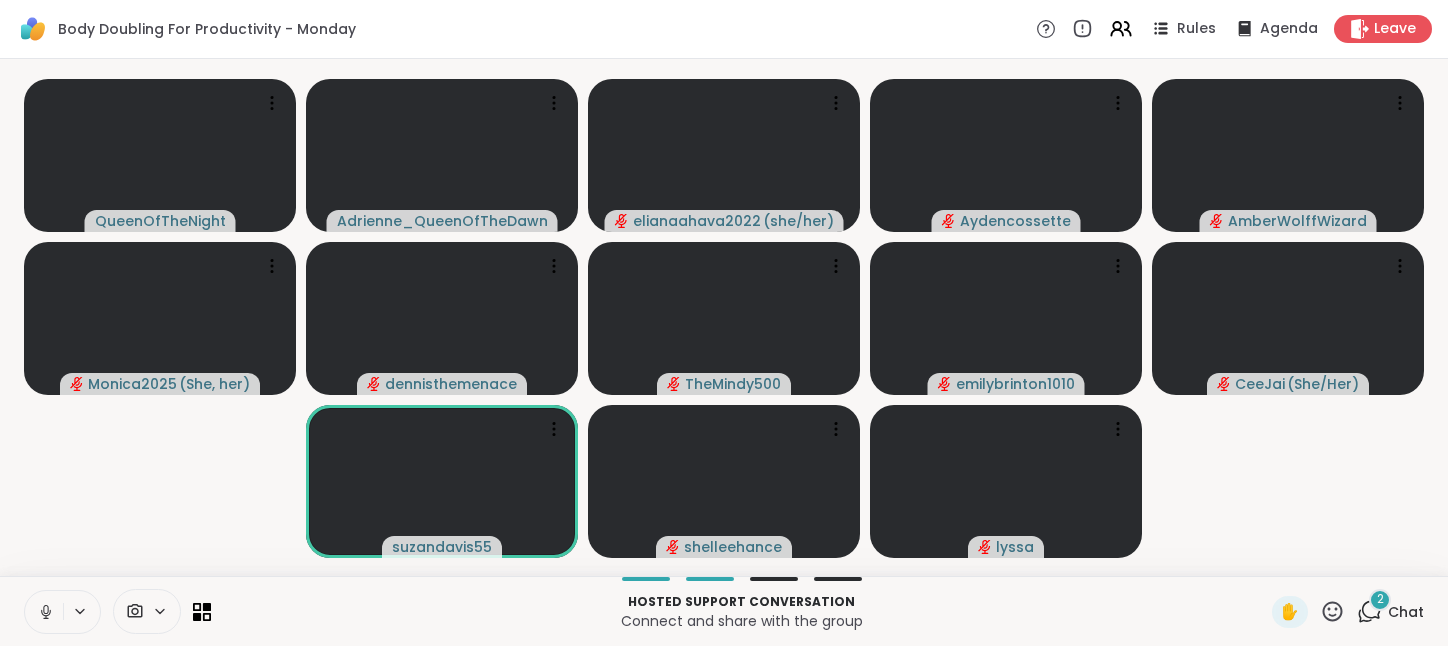 click at bounding box center [44, 612] 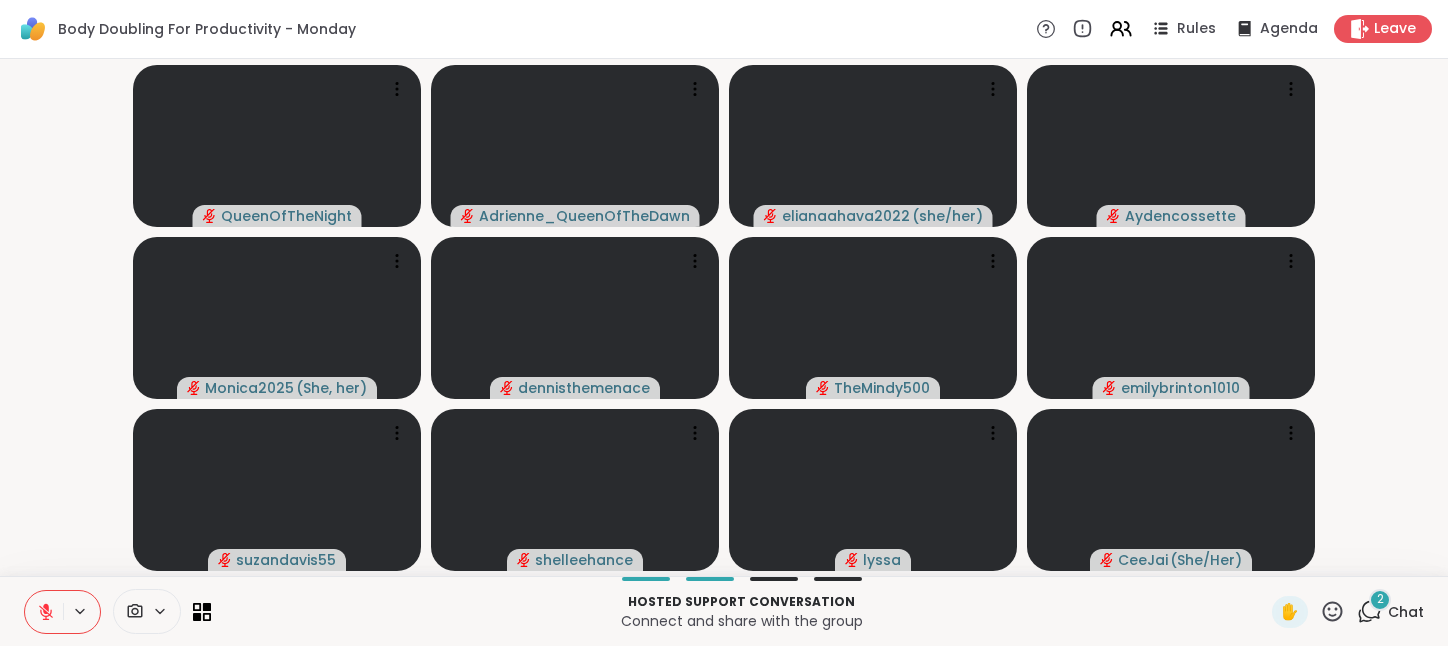 click on "Chat" at bounding box center (1406, 612) 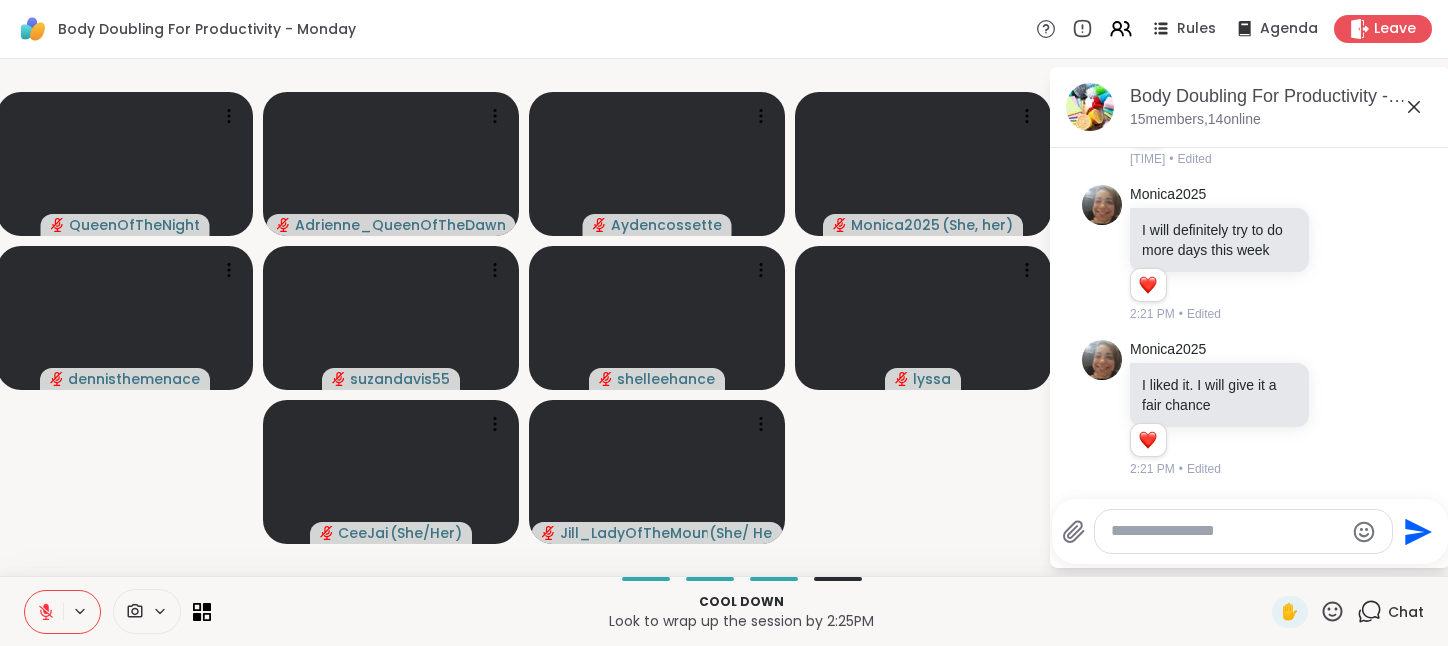 scroll, scrollTop: 1736, scrollLeft: 0, axis: vertical 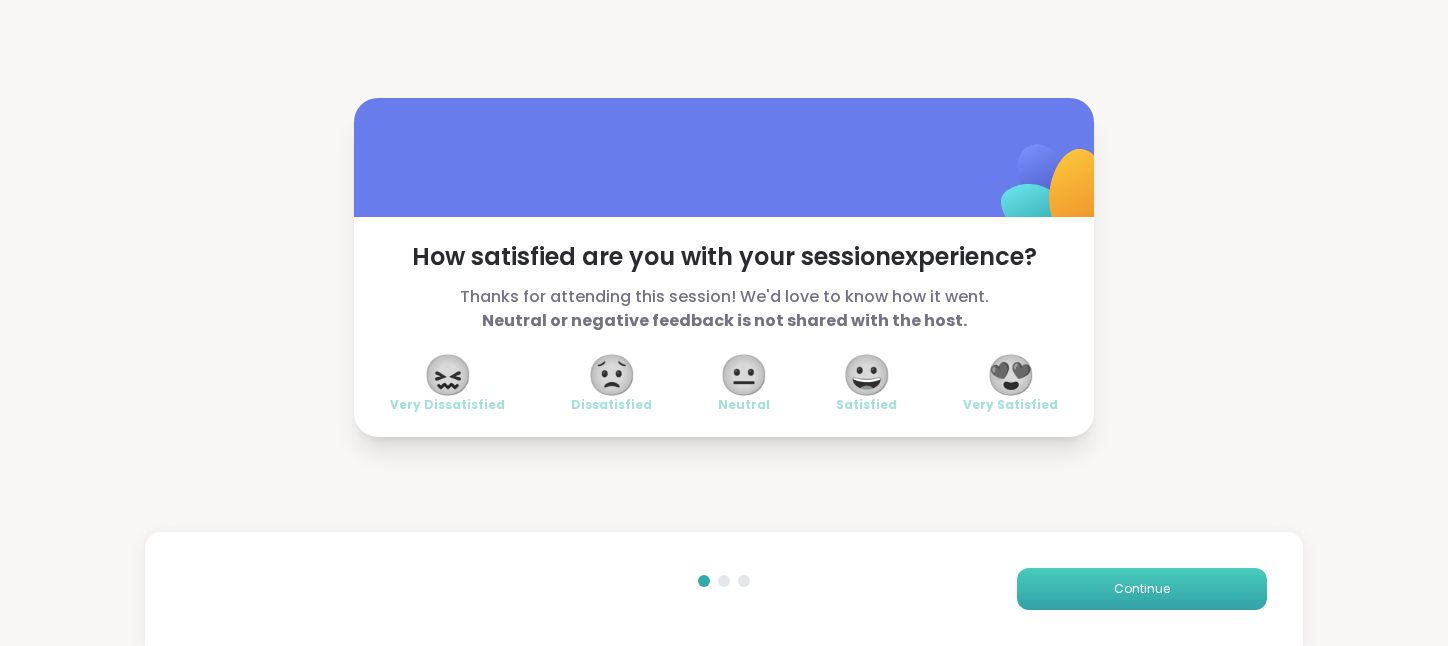 click on "Continue" at bounding box center [1142, 589] 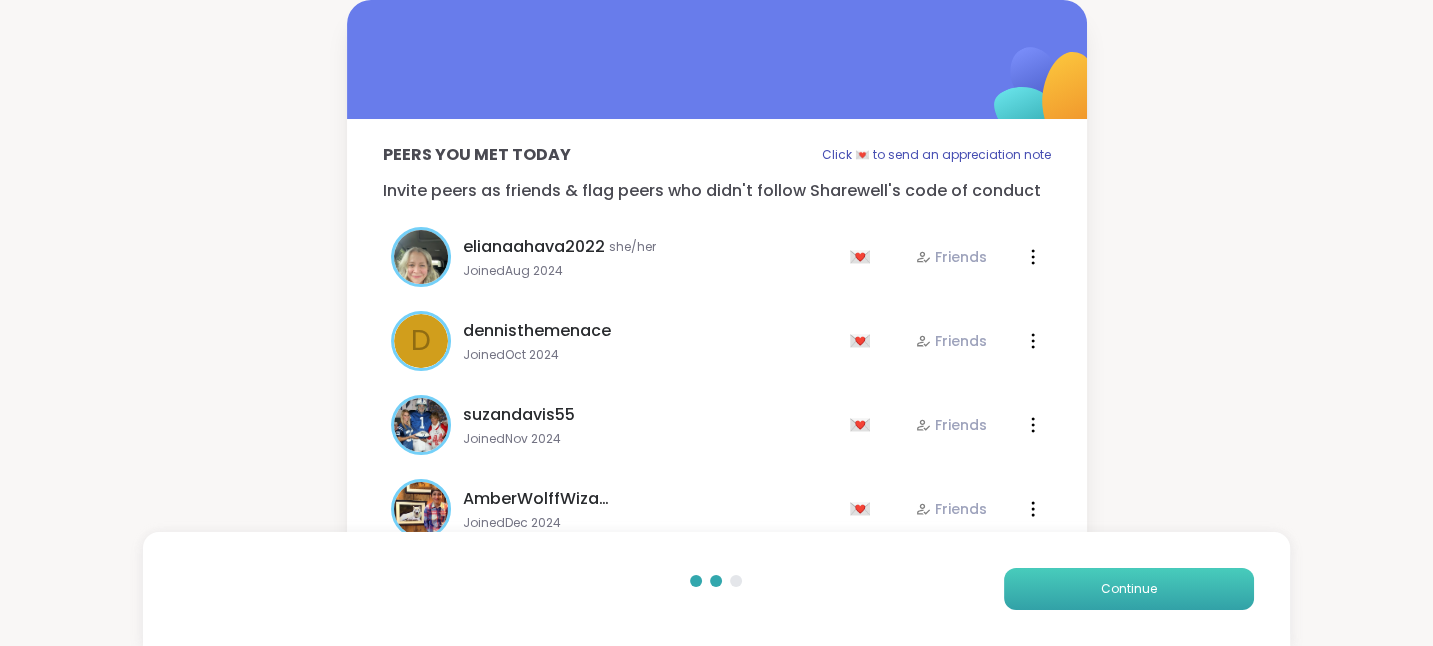 click on "Continue" at bounding box center [1129, 589] 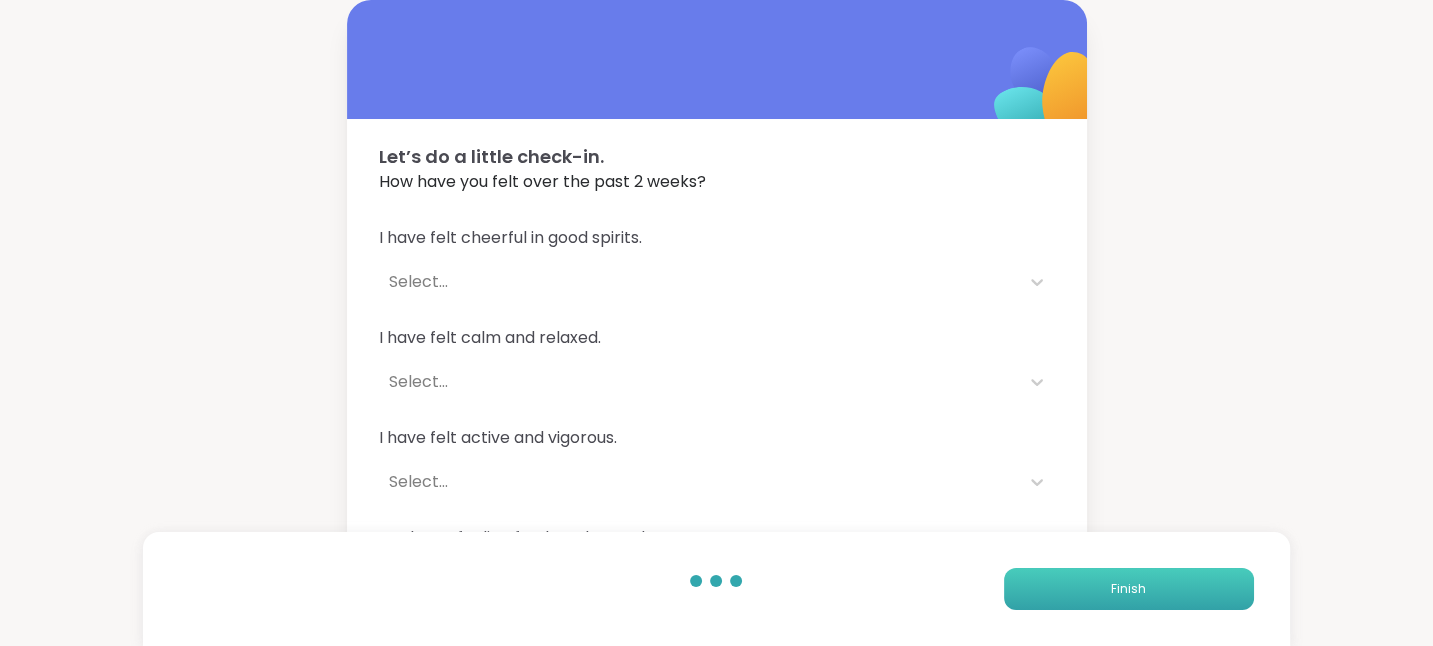click on "Finish" at bounding box center [1129, 589] 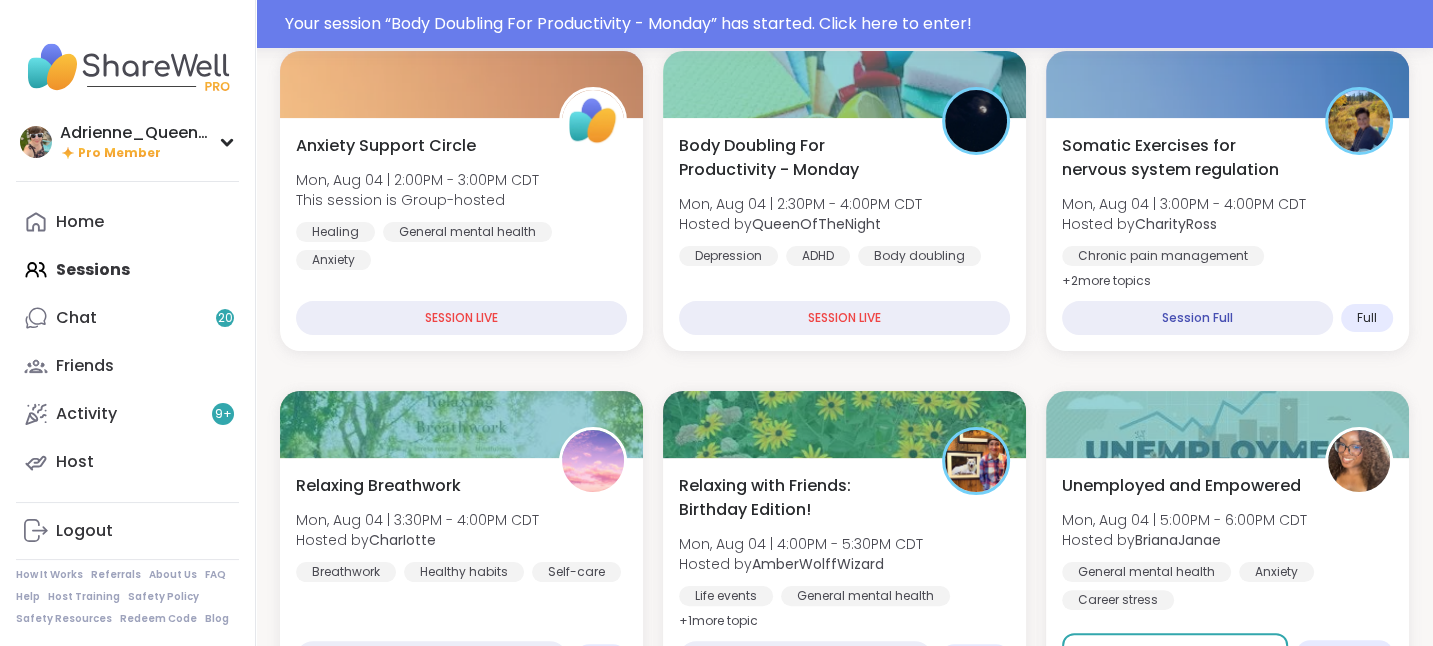 scroll, scrollTop: 295, scrollLeft: 0, axis: vertical 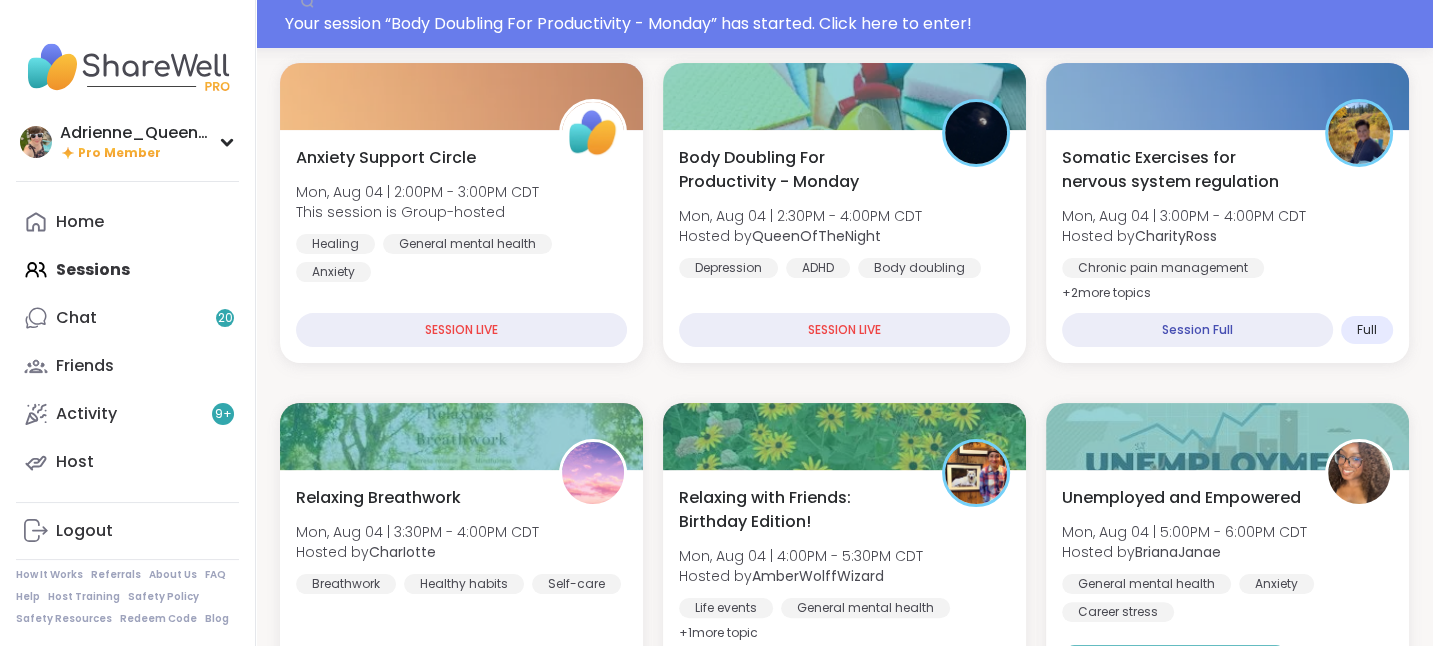 click on "Hosted by [USERNAME]" at bounding box center [800, 236] 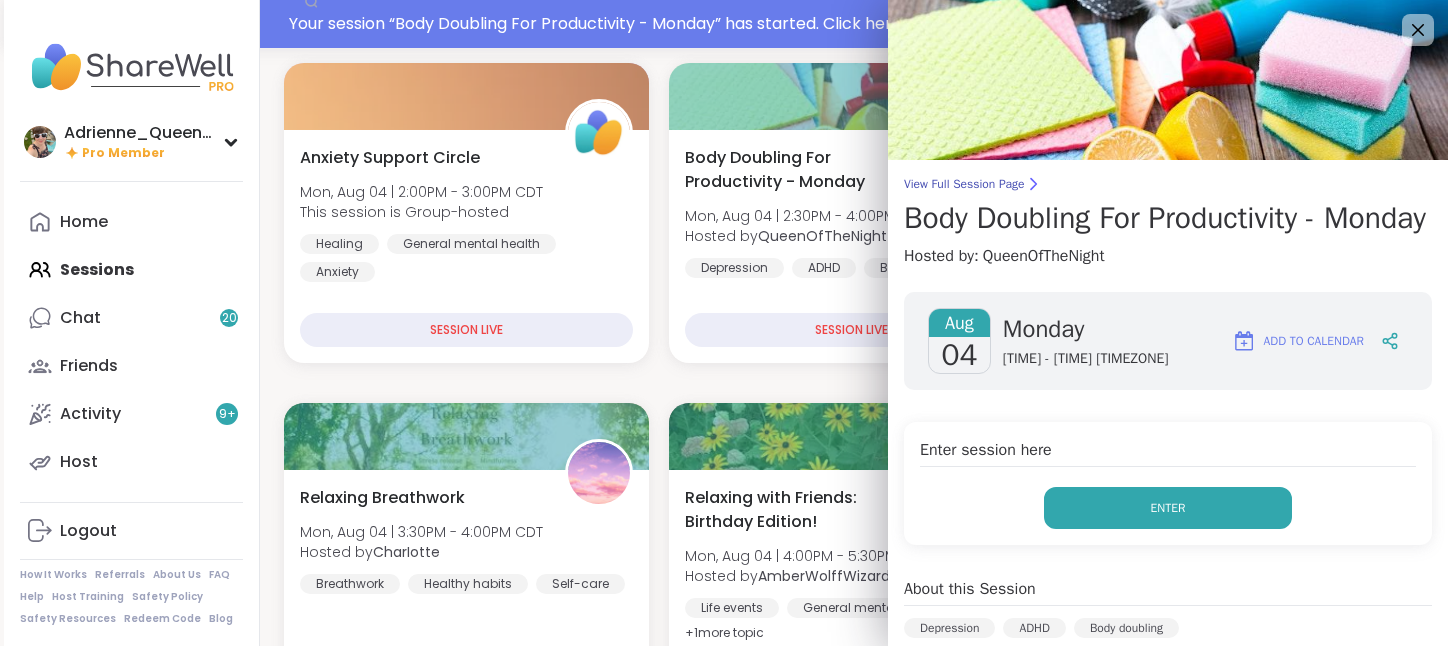 click on "Enter" at bounding box center [1168, 508] 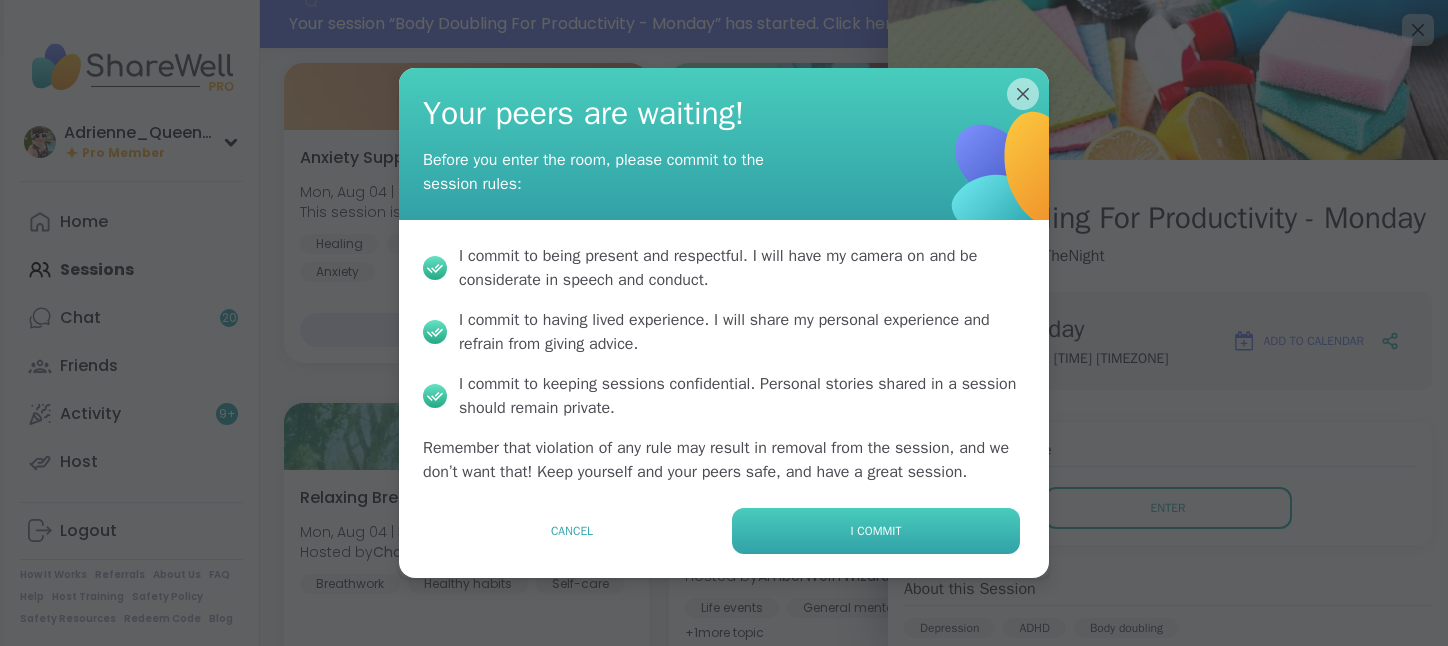 click on "I commit" at bounding box center [876, 531] 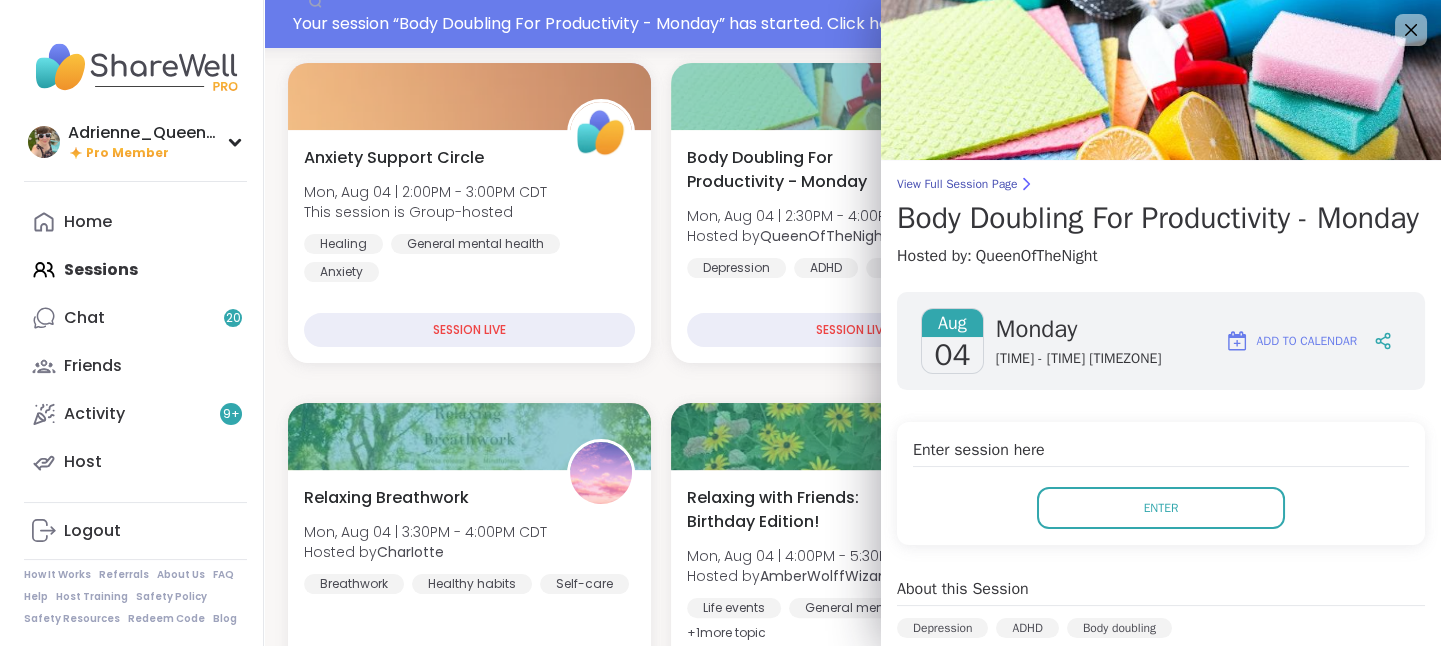 scroll, scrollTop: 0, scrollLeft: 0, axis: both 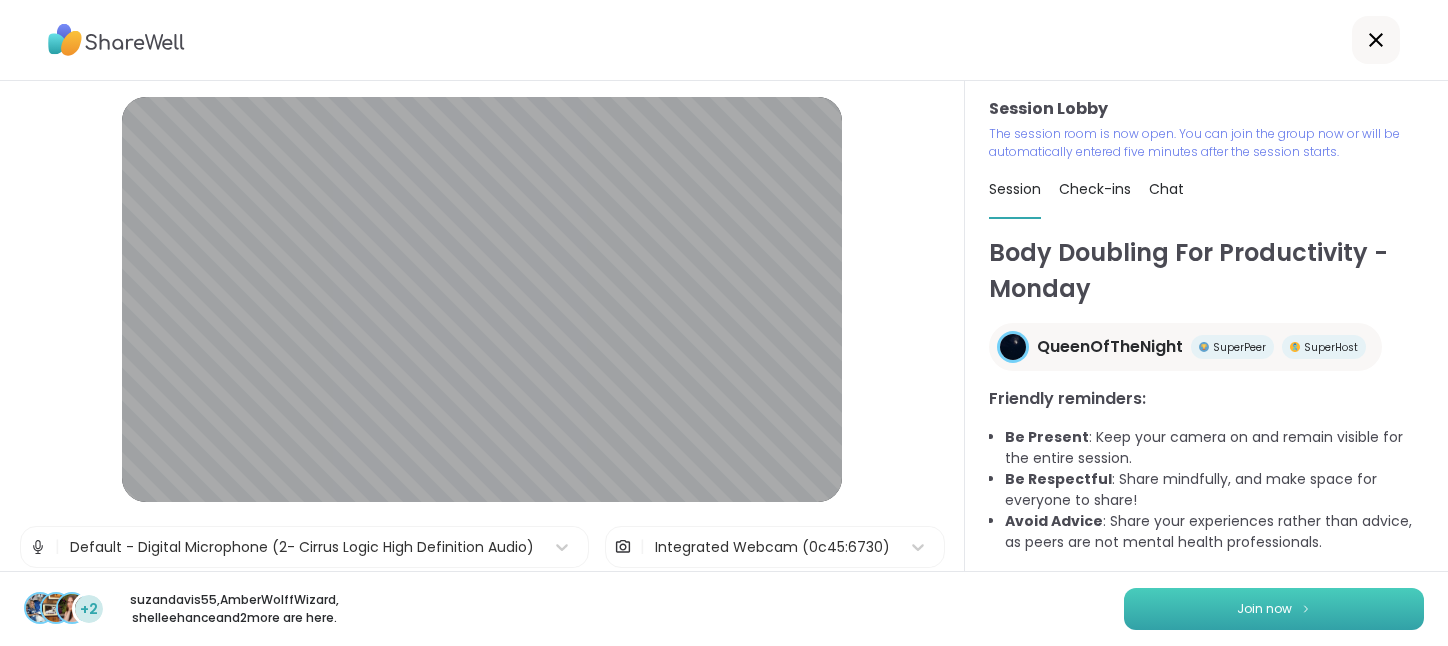 click on "Join now" at bounding box center (1274, 609) 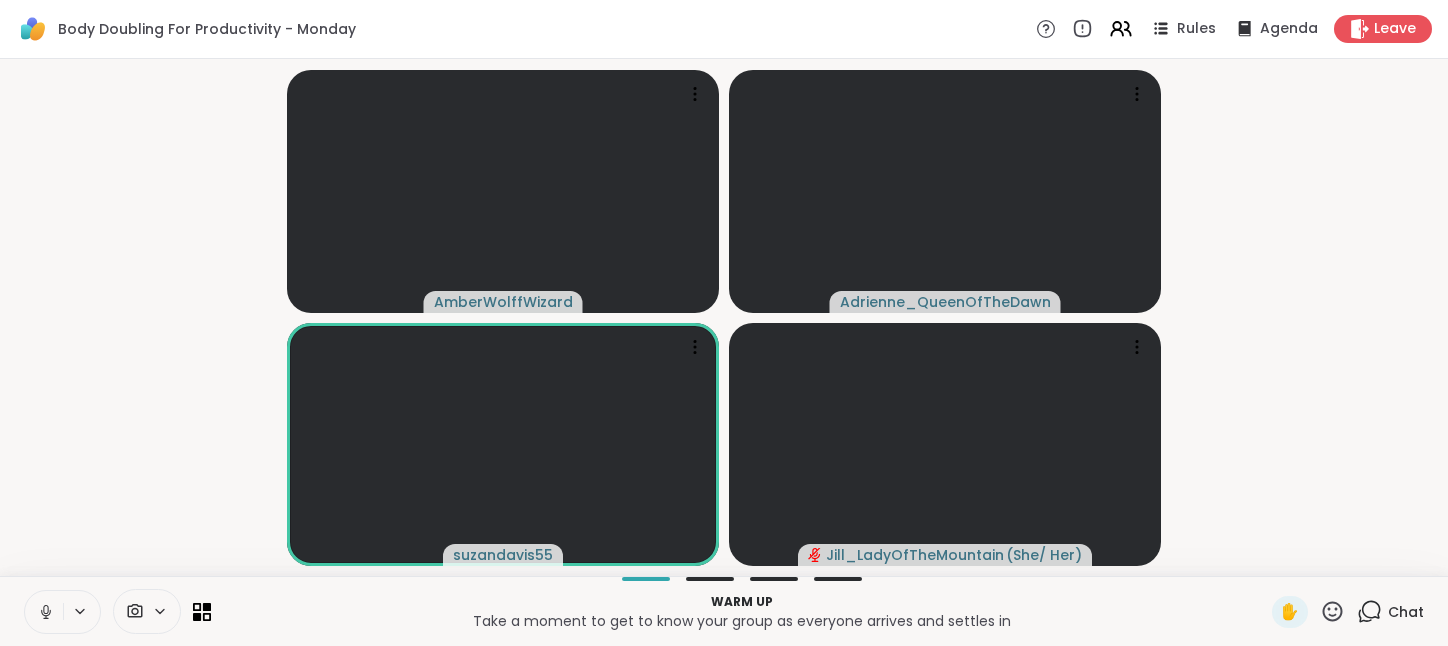 click 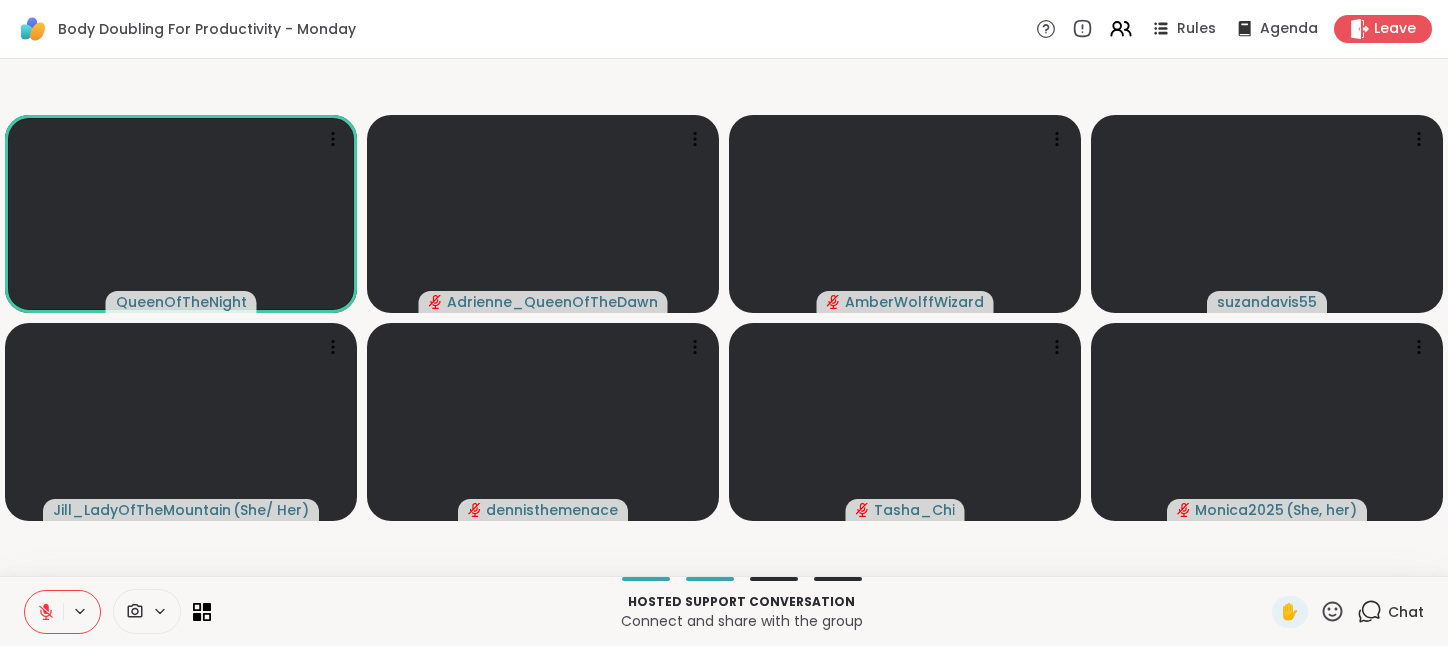 click on "Chat" at bounding box center (1406, 612) 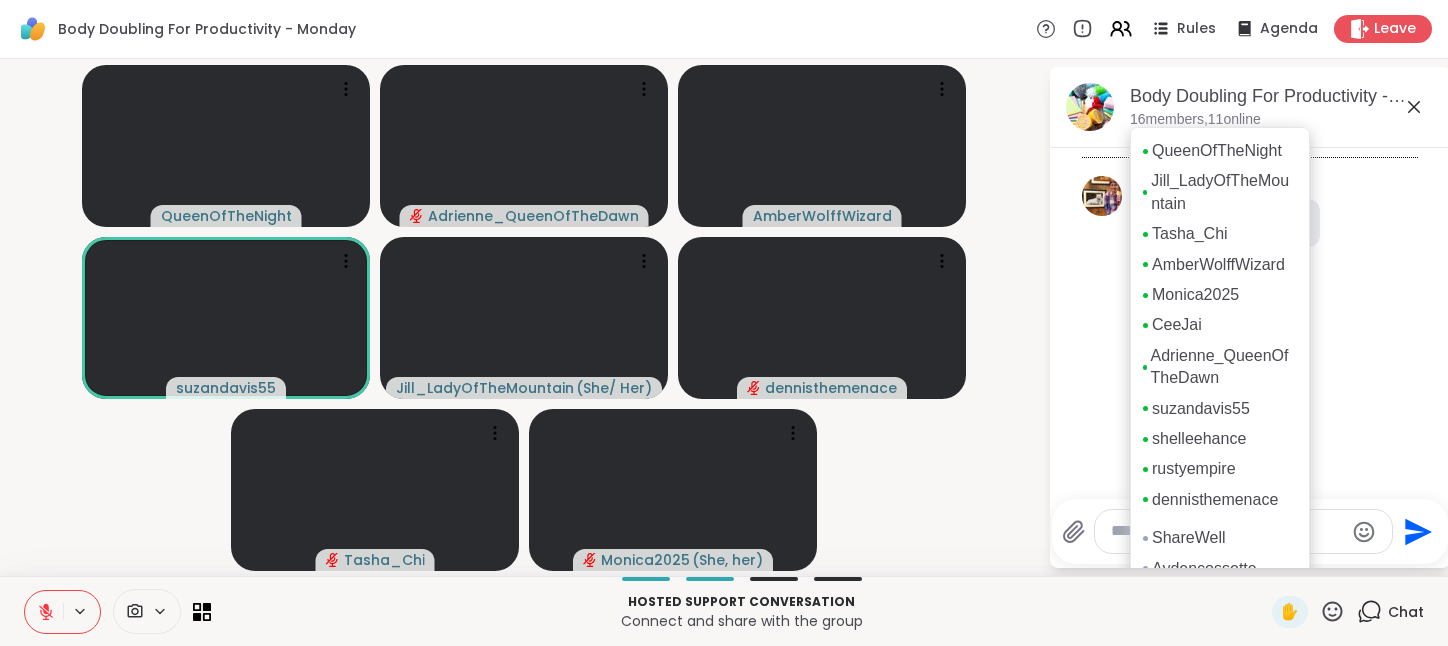 scroll, scrollTop: 101, scrollLeft: 0, axis: vertical 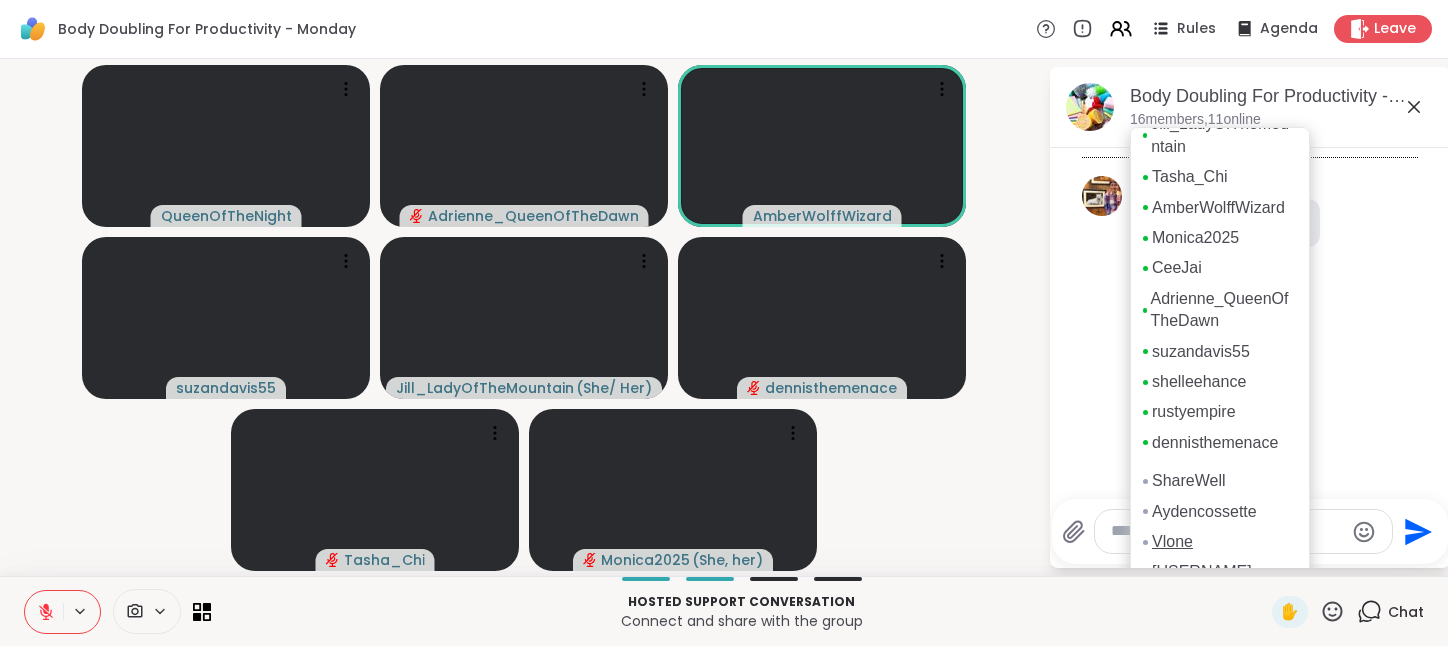 click on "Vlone" at bounding box center (1172, 542) 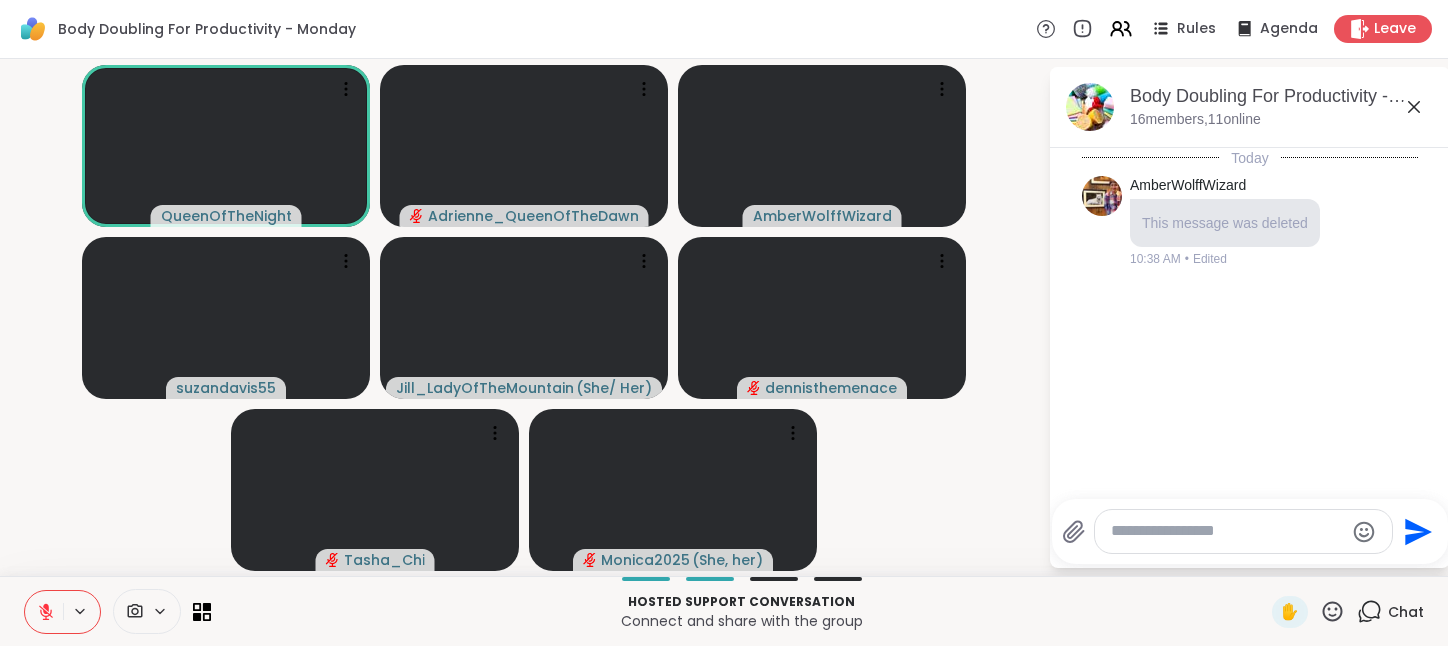 click at bounding box center [1243, 531] 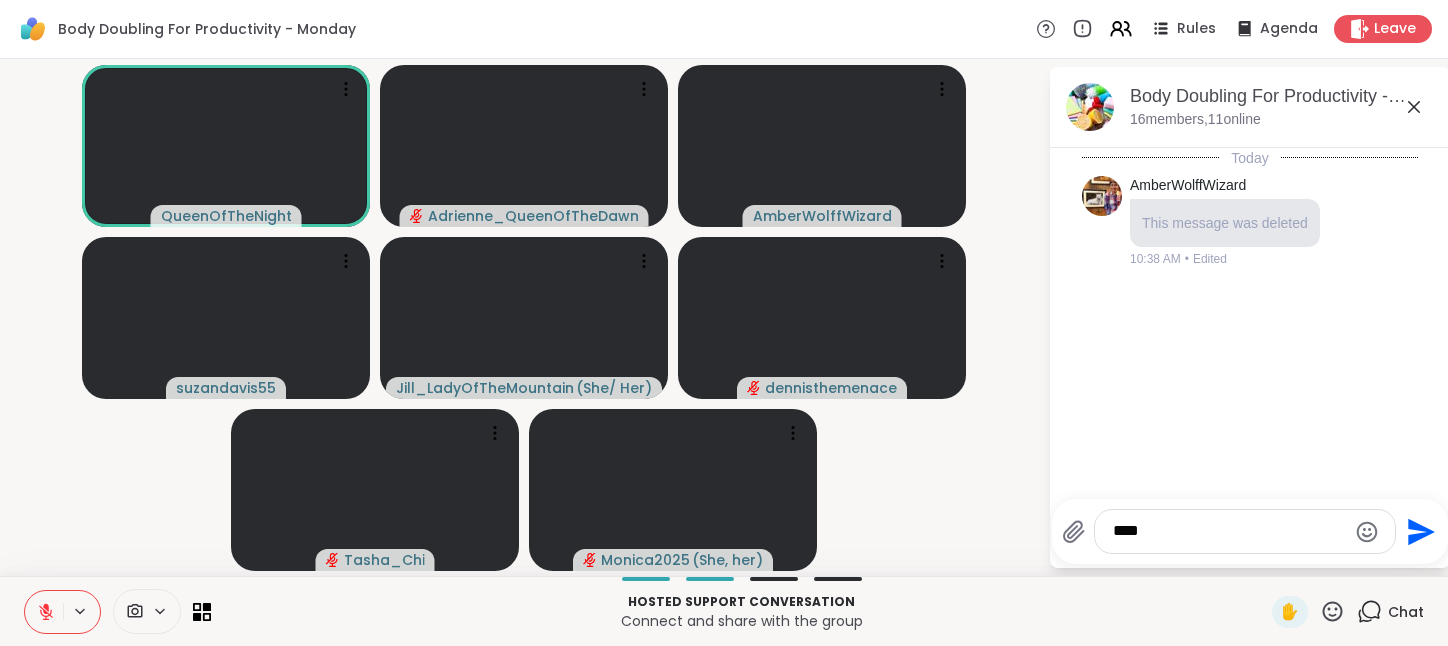type on "*****" 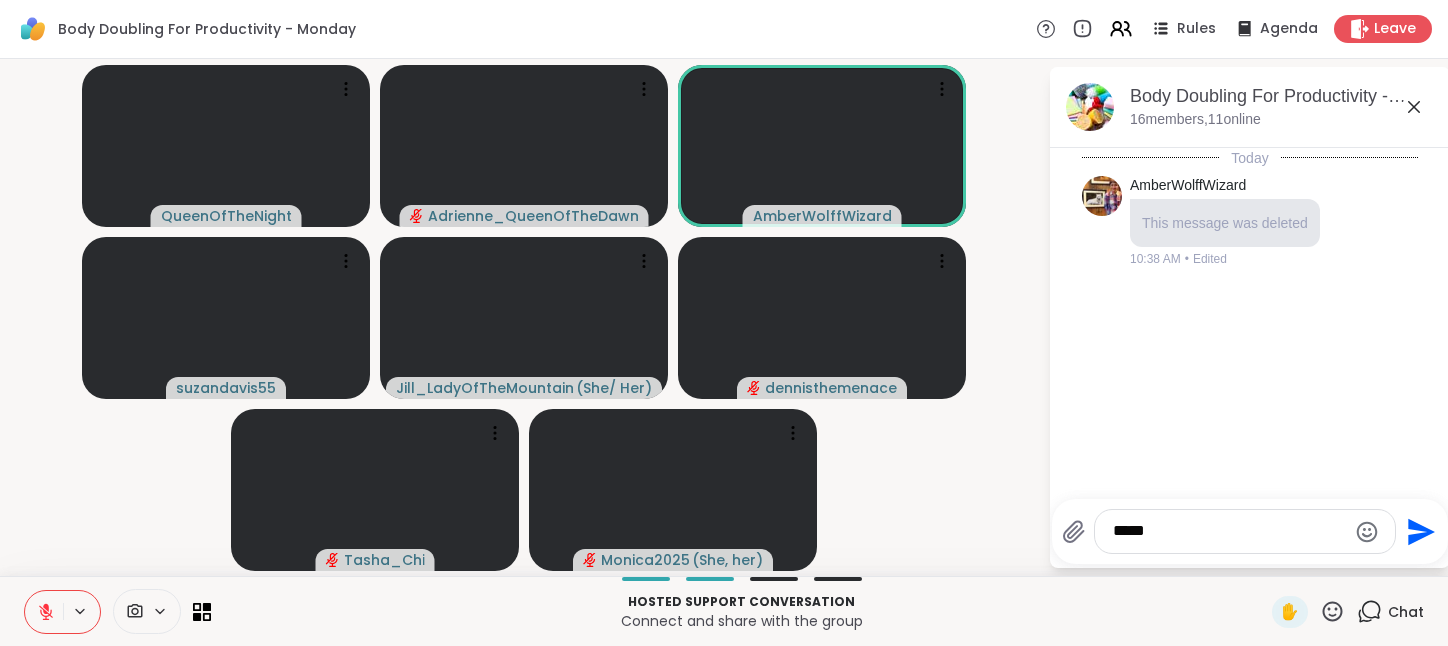 type 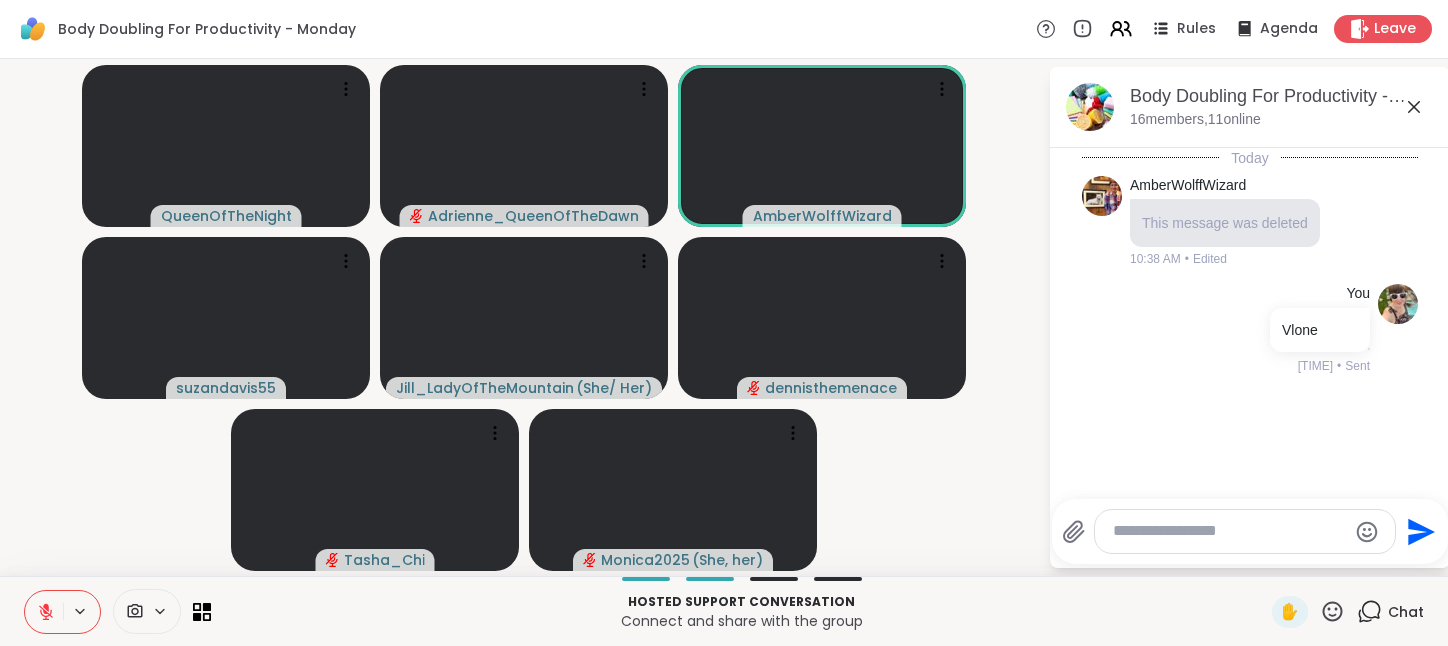 click at bounding box center (44, 612) 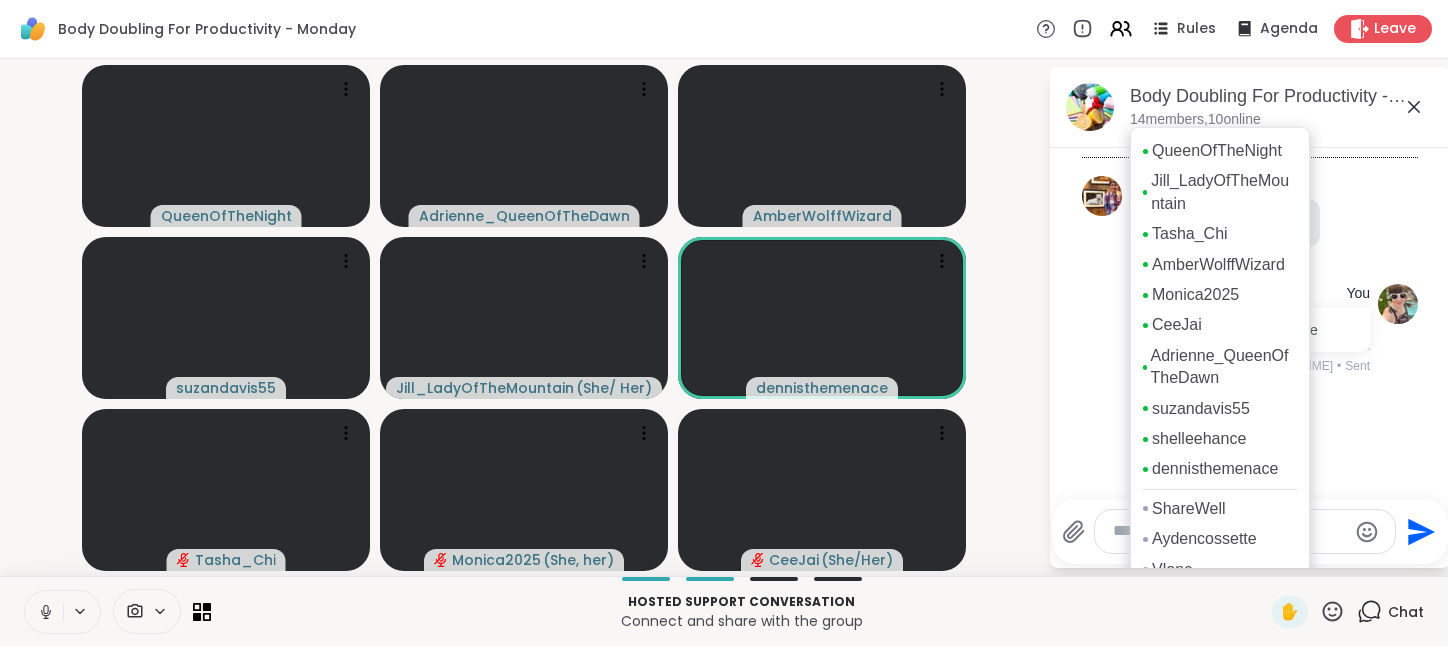 scroll, scrollTop: 0, scrollLeft: 0, axis: both 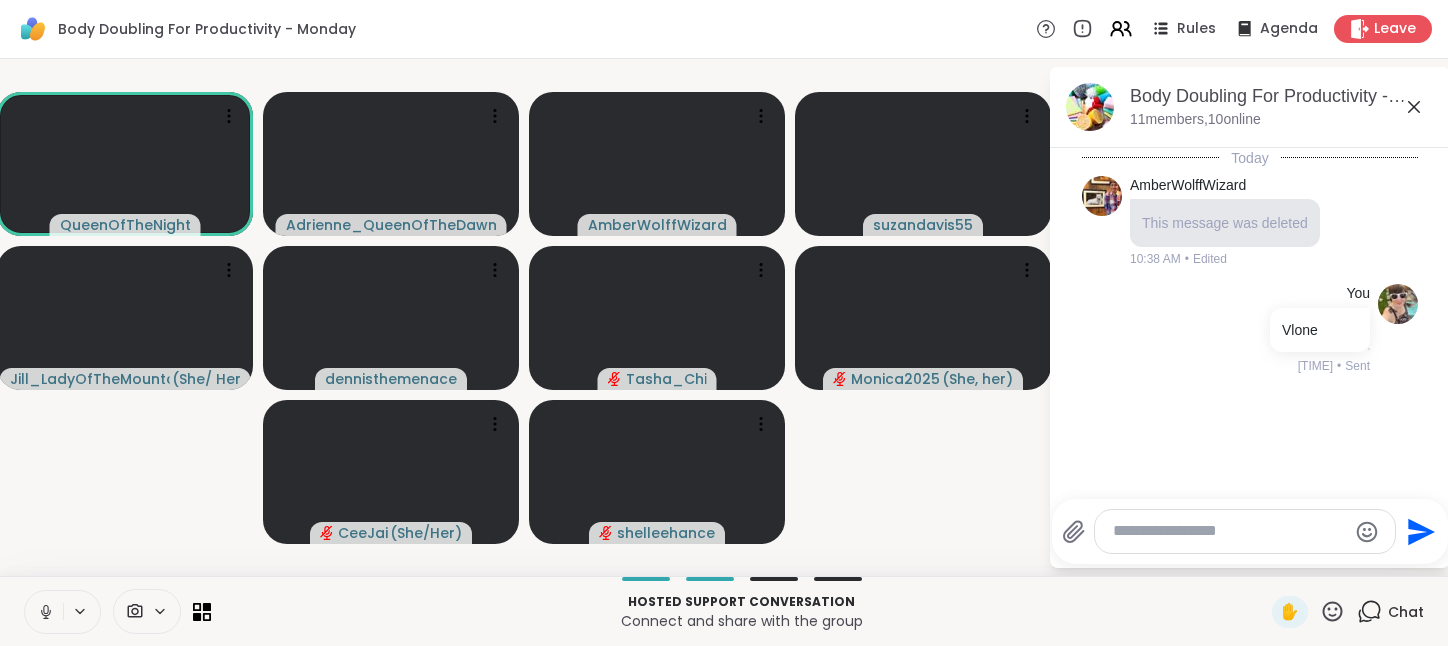 click 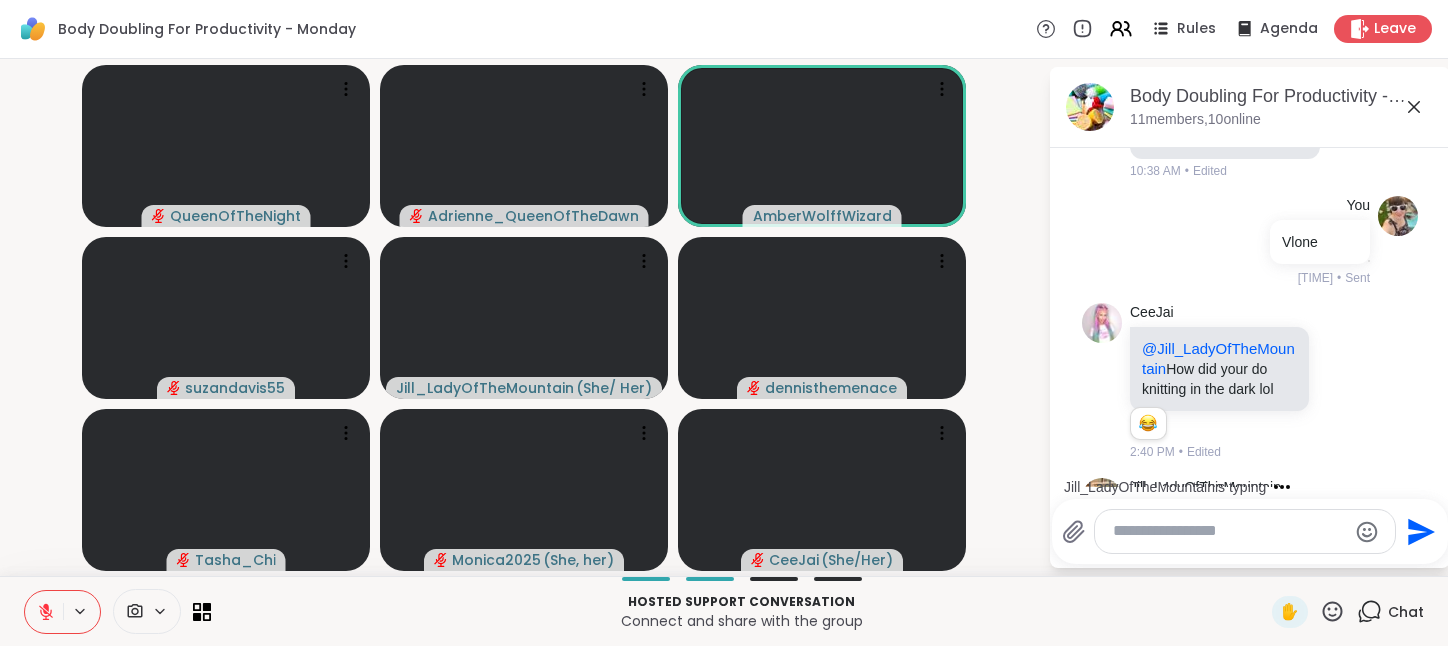 scroll, scrollTop: 331, scrollLeft: 0, axis: vertical 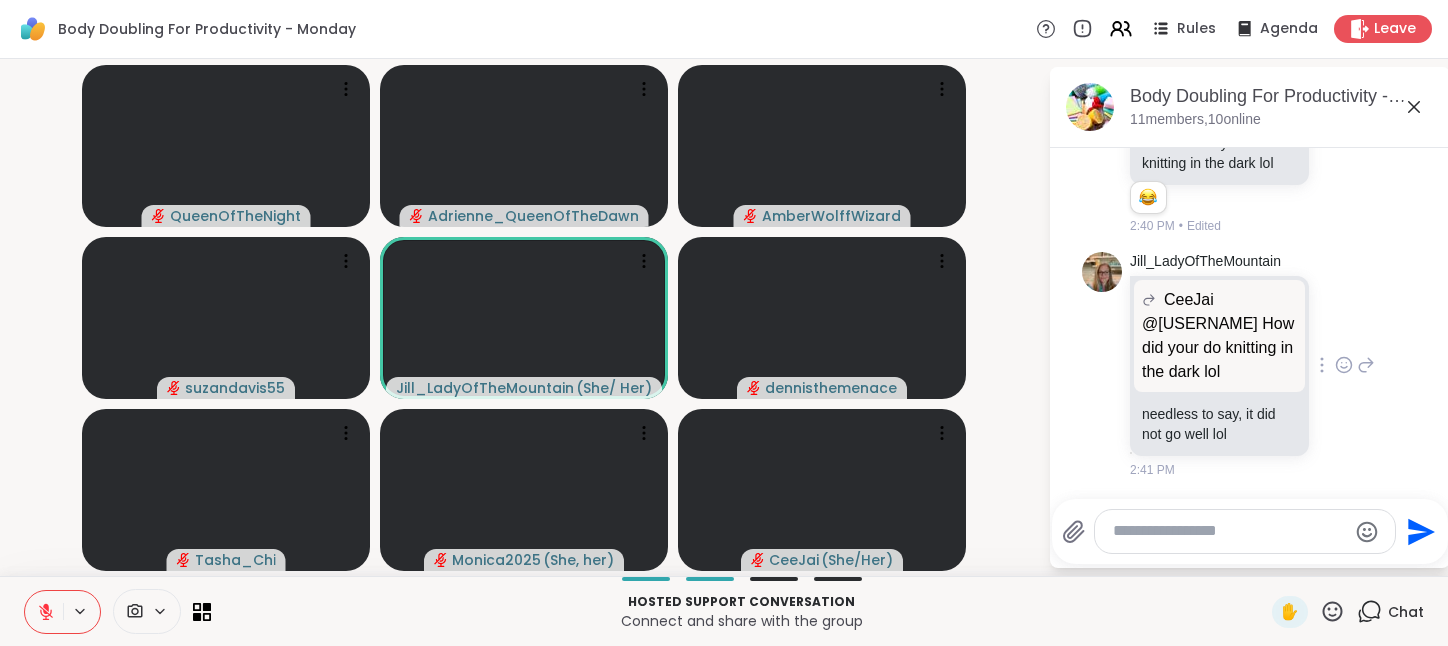 click on "[USERNAME] [USERNAME] @[USERNAME] How did your do knitting in the dark lol @[USERNAME] How did your do knitting in the dark lol needless to say, it did not go well lol [TIME]" at bounding box center (1252, 365) 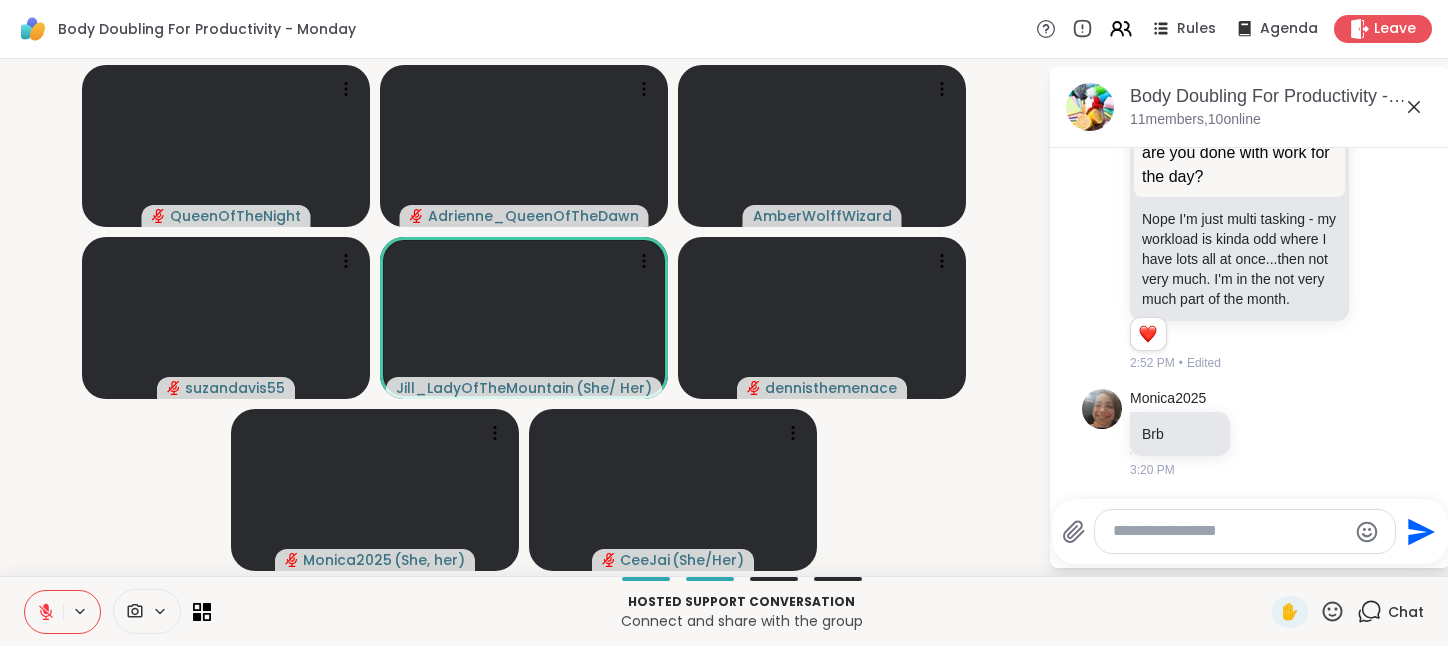 scroll, scrollTop: 1530, scrollLeft: 0, axis: vertical 